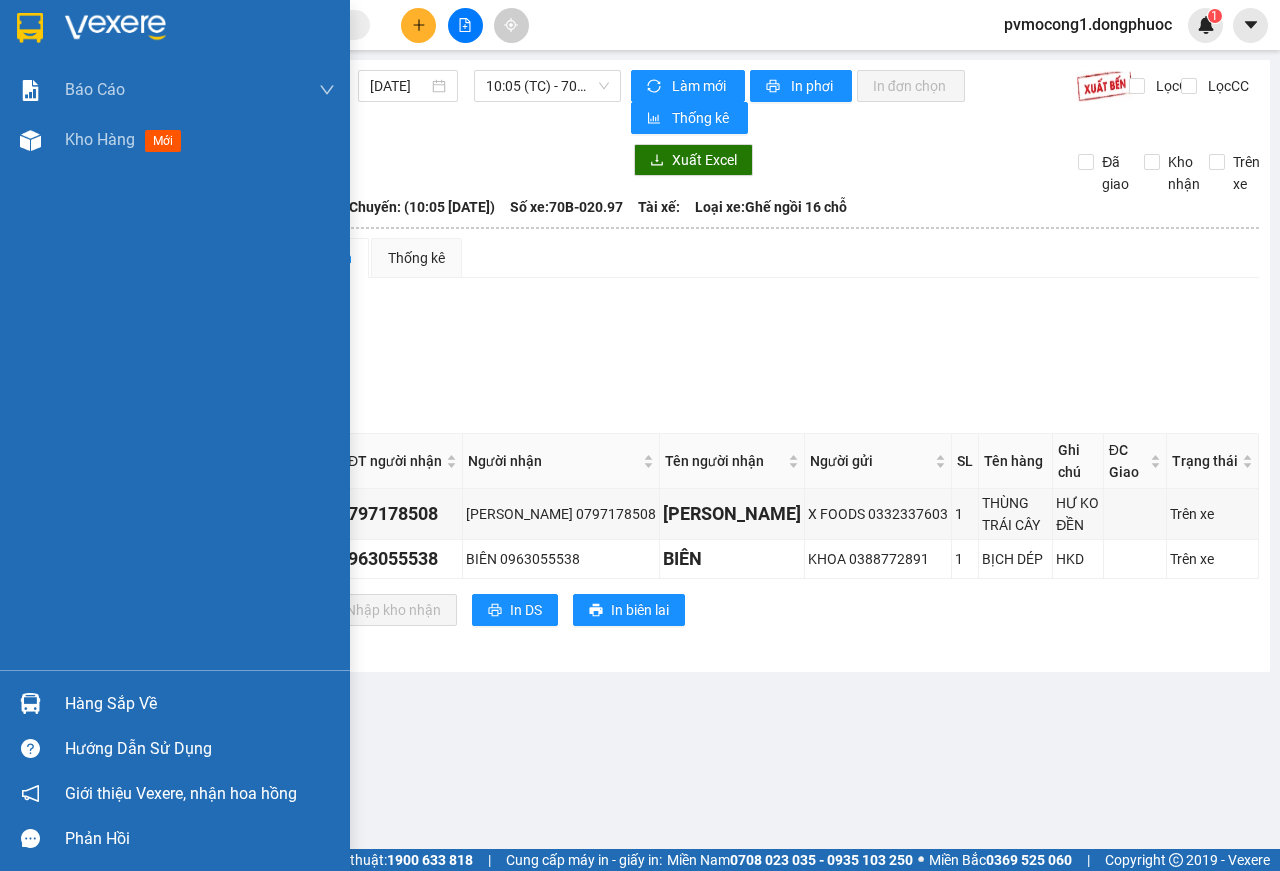 scroll, scrollTop: 0, scrollLeft: 0, axis: both 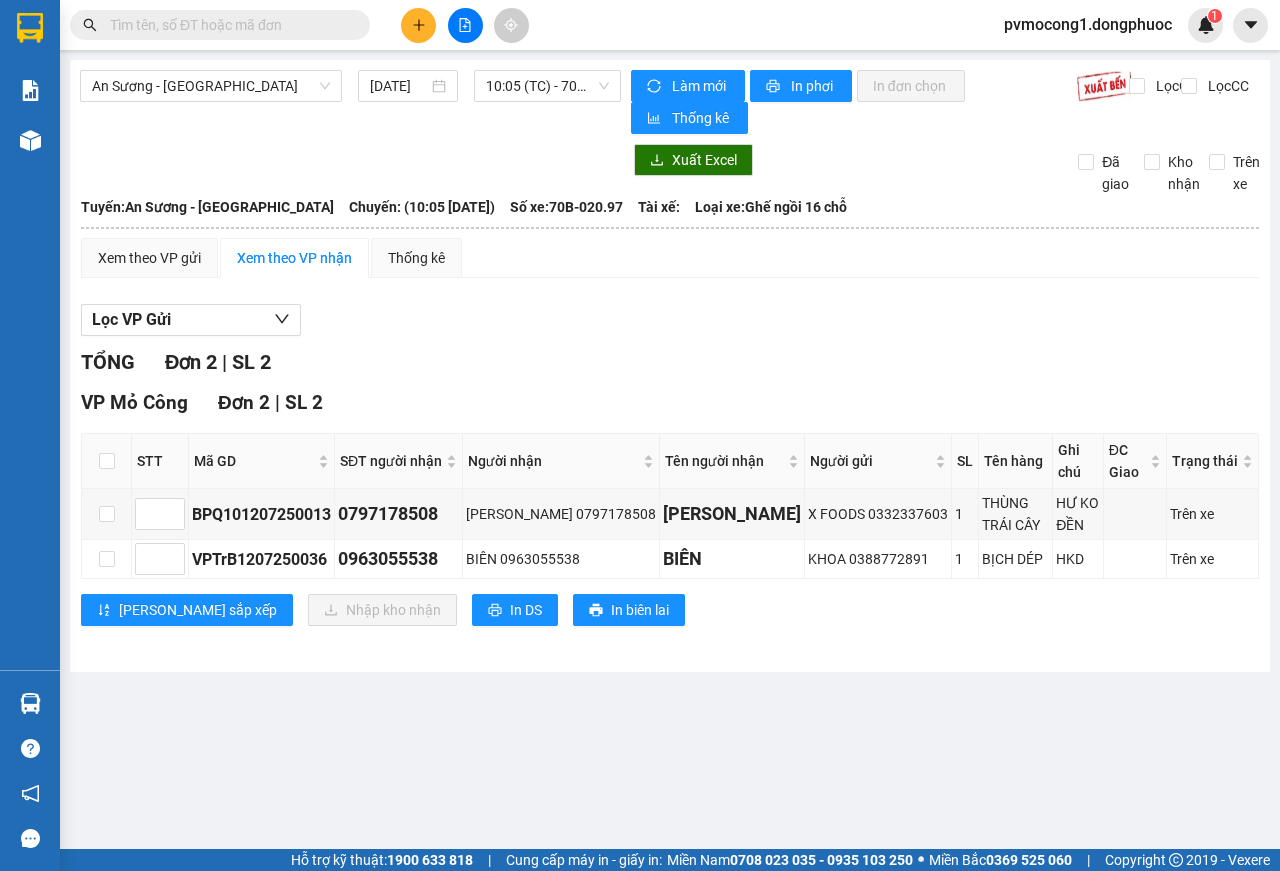 click on "Kết quả tìm kiếm ( 0 )  Bộ lọc  No Data pvmocong1.dongphuoc 1     Báo cáo Mẫu 1: Báo cáo dòng tiền theo nhân viên Mẫu 1: Báo cáo dòng tiền theo nhân viên (VP)     Kho hàng mới Hàng sắp về Hướng dẫn sử dụng Giới thiệu [PERSON_NAME], nhận hoa hồng Phản hồi Phần mềm hỗ trợ bạn tốt chứ? An Sương - [GEOGRAPHIC_DATA] [DATE] 10:05   (TC)   - 70B-020.97  Làm mới In phơi In đơn chọn Thống kê Lọc  CR Lọc  CC Xuất Excel Đã giao Kho nhận Trên xe [GEOGRAPHIC_DATA]   19001152   [GEOGRAPHIC_DATA], 01 Võ Văn Truyện, KP 1, Phường 2 12:08 [DATE] Tuyến:  An Sương - [GEOGRAPHIC_DATA]:   (10:05 [DATE]) Số xe:  70B-020.97 Loại xe:  Ghế ngồi 16 chỗ Tuyến:  An Sương - [GEOGRAPHIC_DATA]:   (10:05 [DATE]) Số xe:  70B-020.97 Tài xế:  Loại xe:  Ghế ngồi 16 chỗ Xem theo VP gửi Xem theo VP nhận Thống kê Lọc VP Gửi TỔNG Đơn   2 | SL   2 VP Mỏ Công Đơn   2 | SL   2 STT SL" at bounding box center (640, 435) 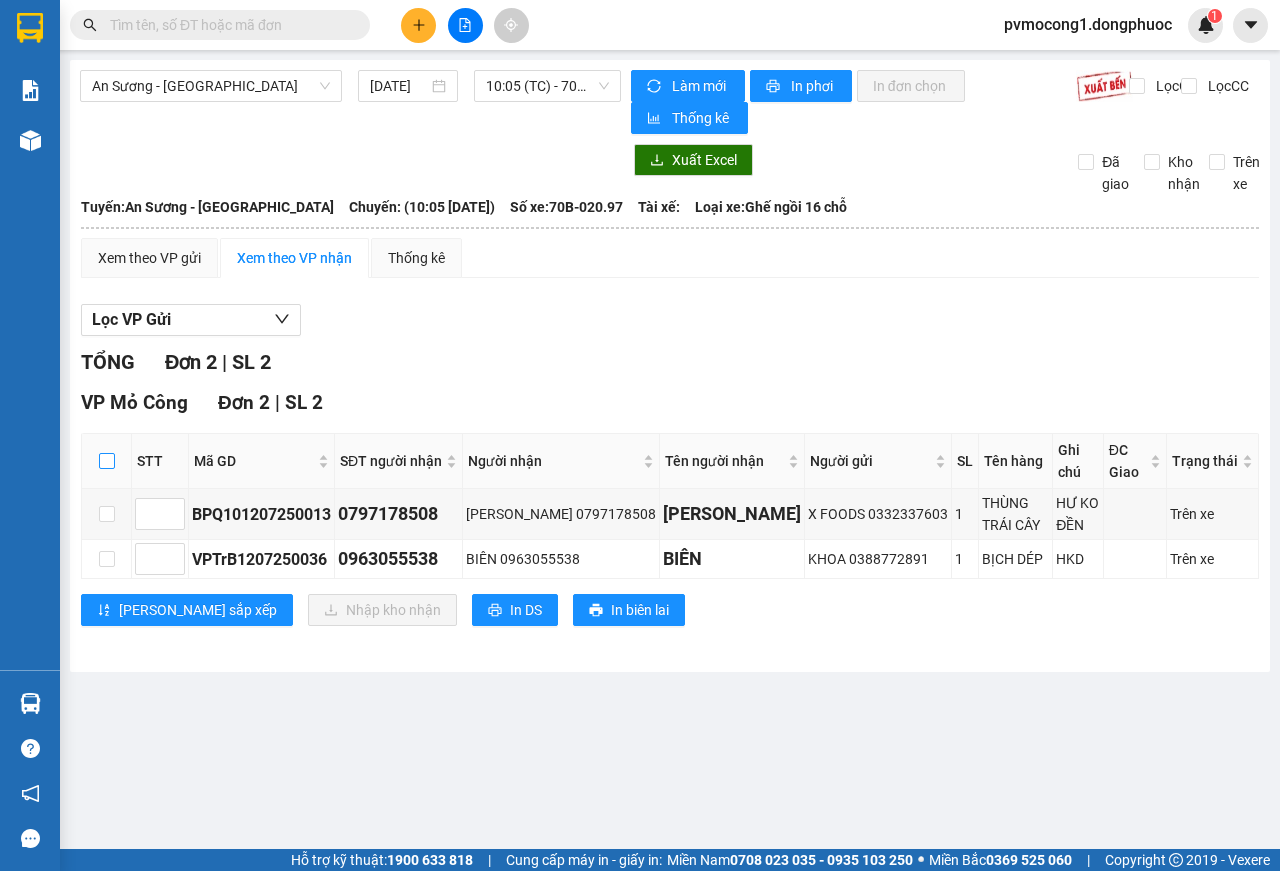 click at bounding box center [107, 461] 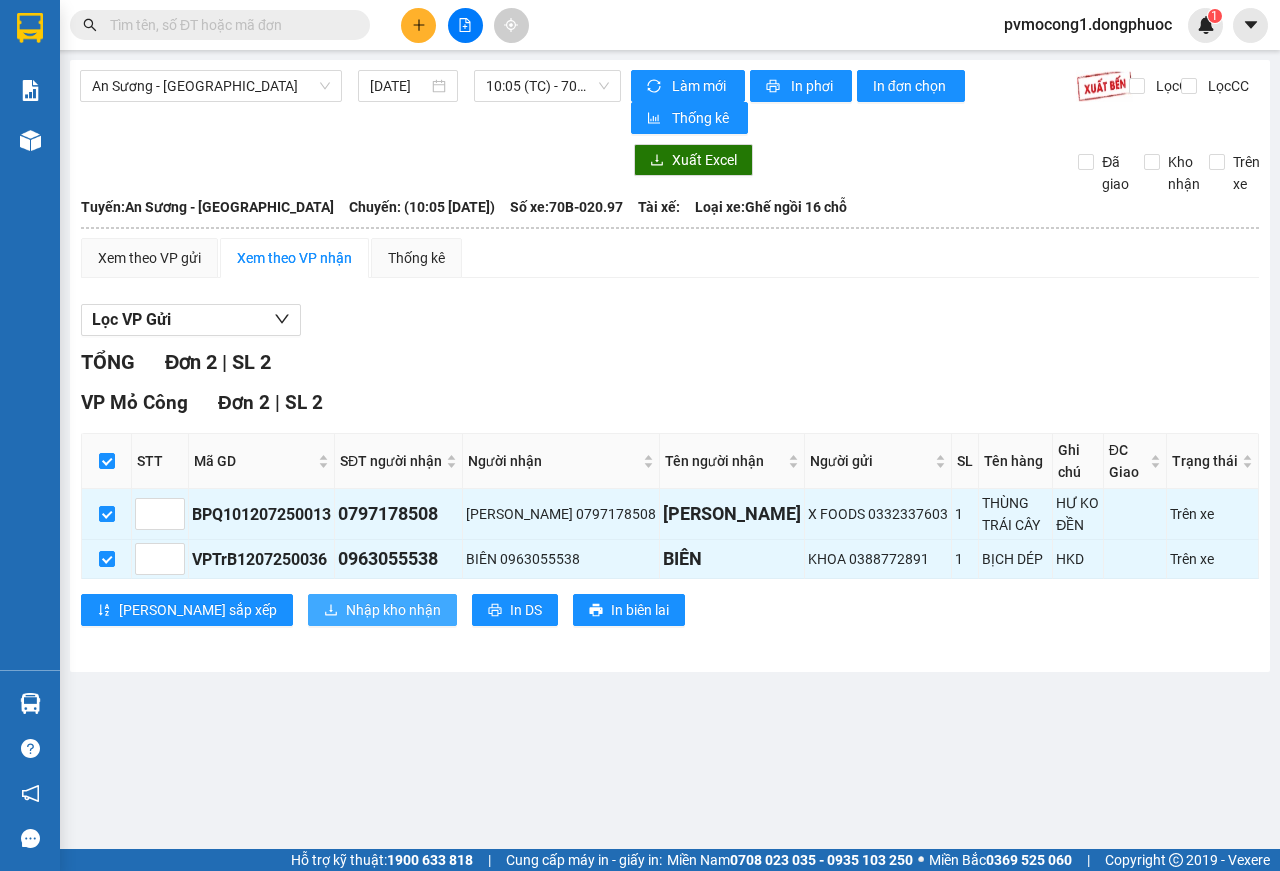 click on "Nhập kho nhận" at bounding box center [393, 610] 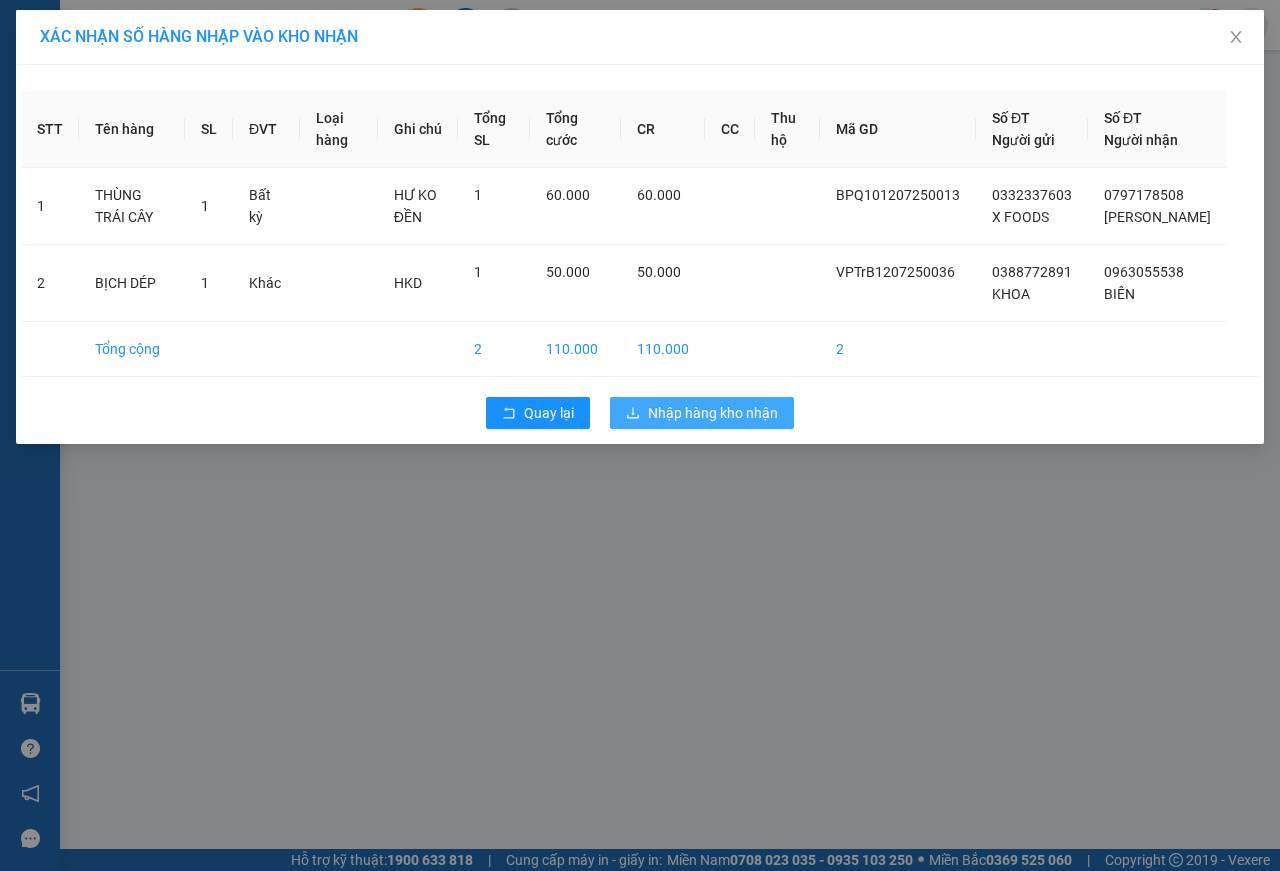 click on "Nhập hàng kho nhận" at bounding box center (713, 413) 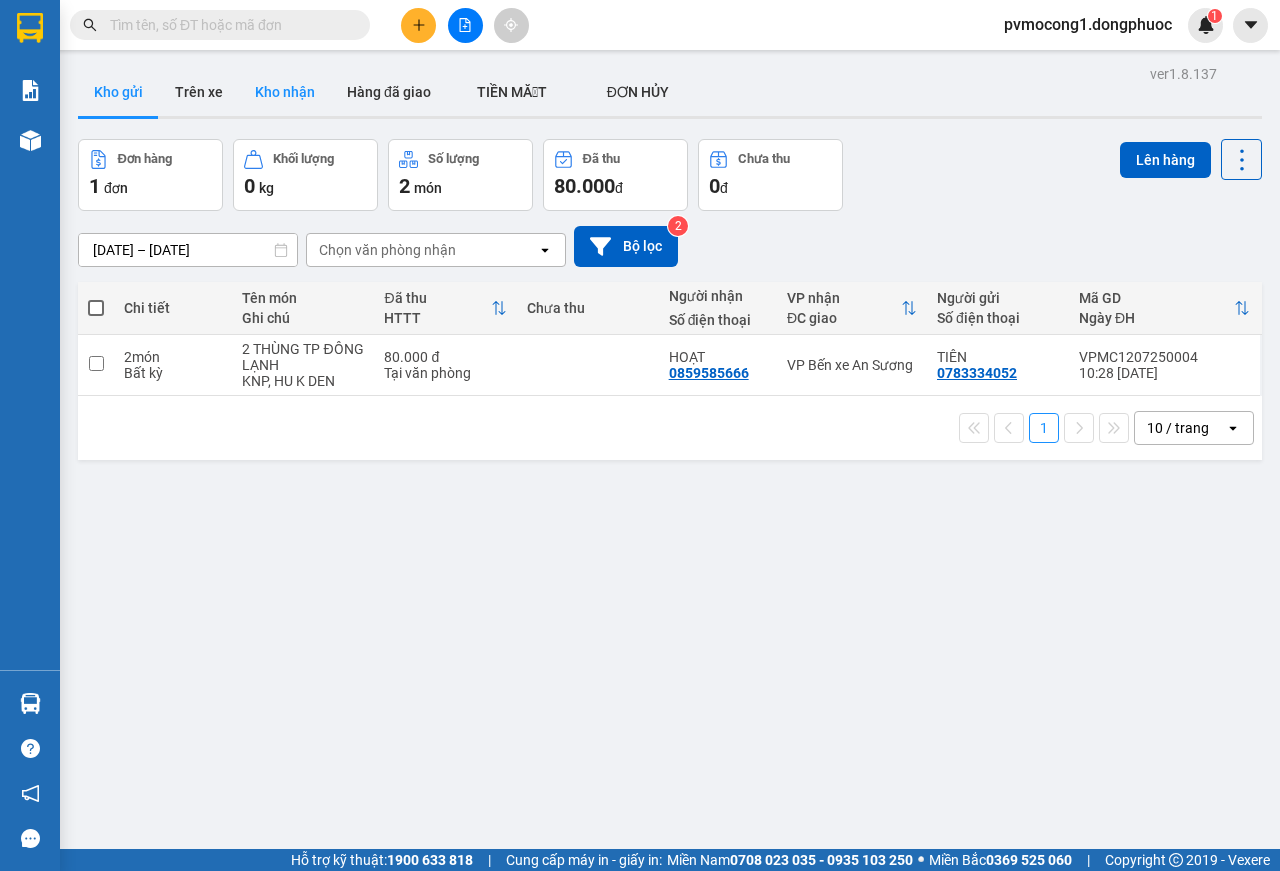 click on "Kho nhận" at bounding box center (285, 92) 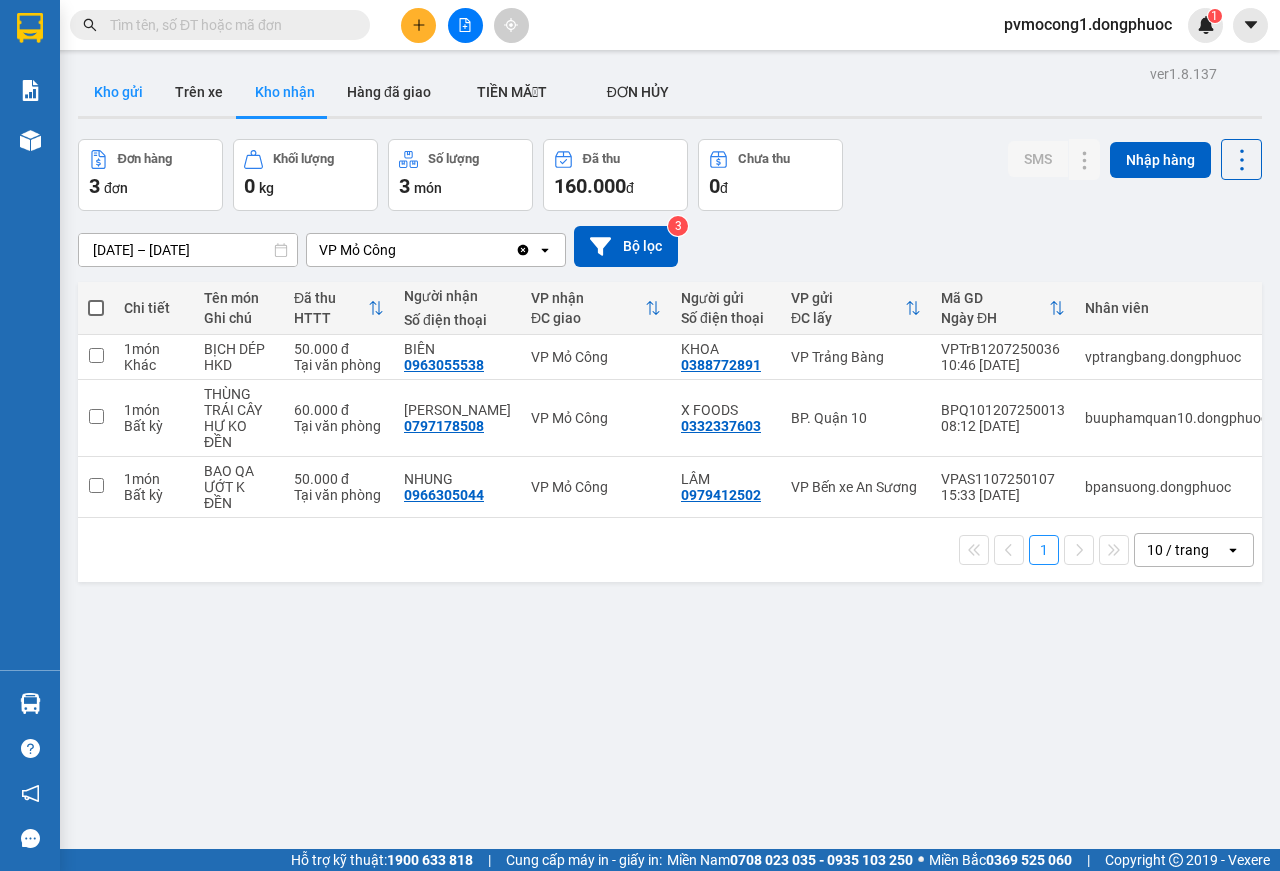 click on "Kho gửi" at bounding box center [118, 92] 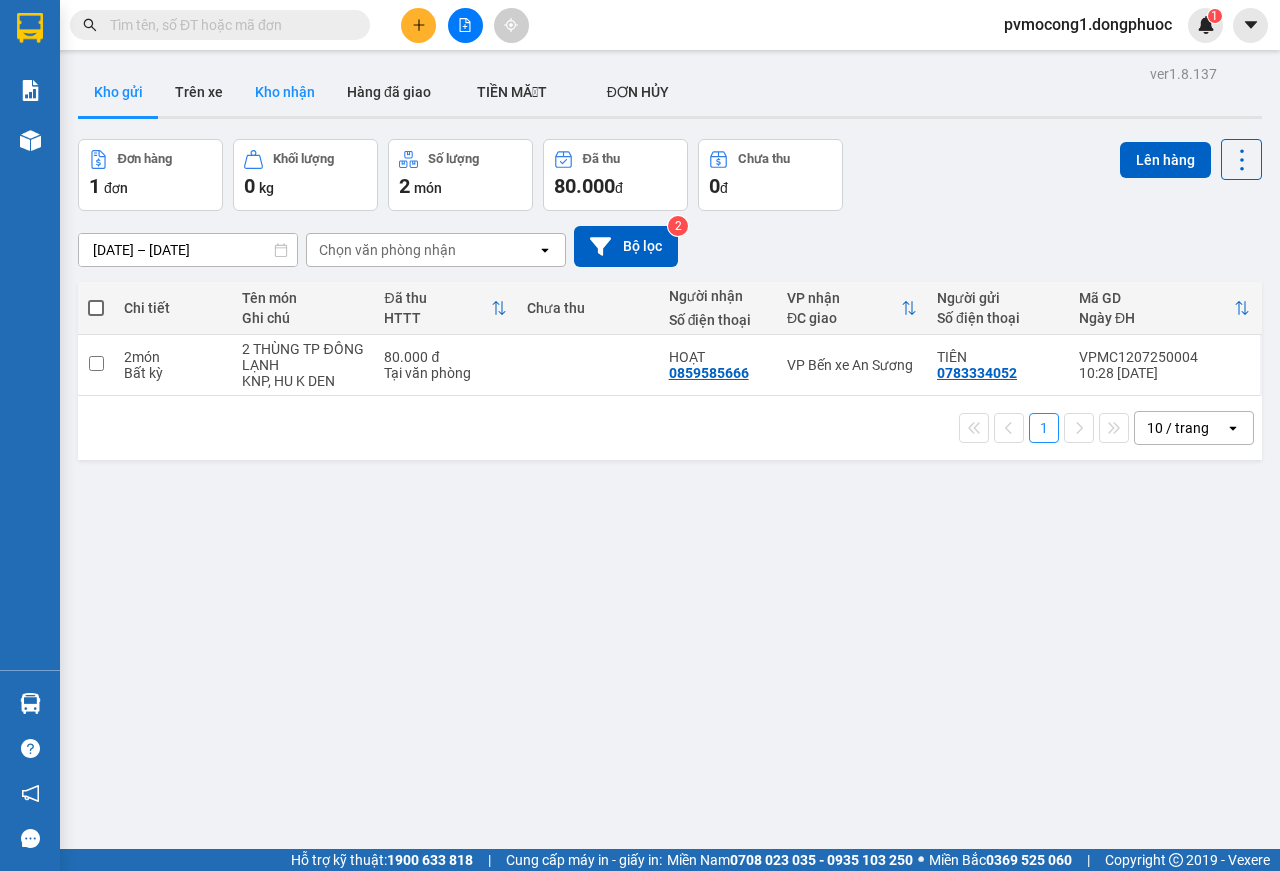 click on "Kho nhận" at bounding box center (285, 92) 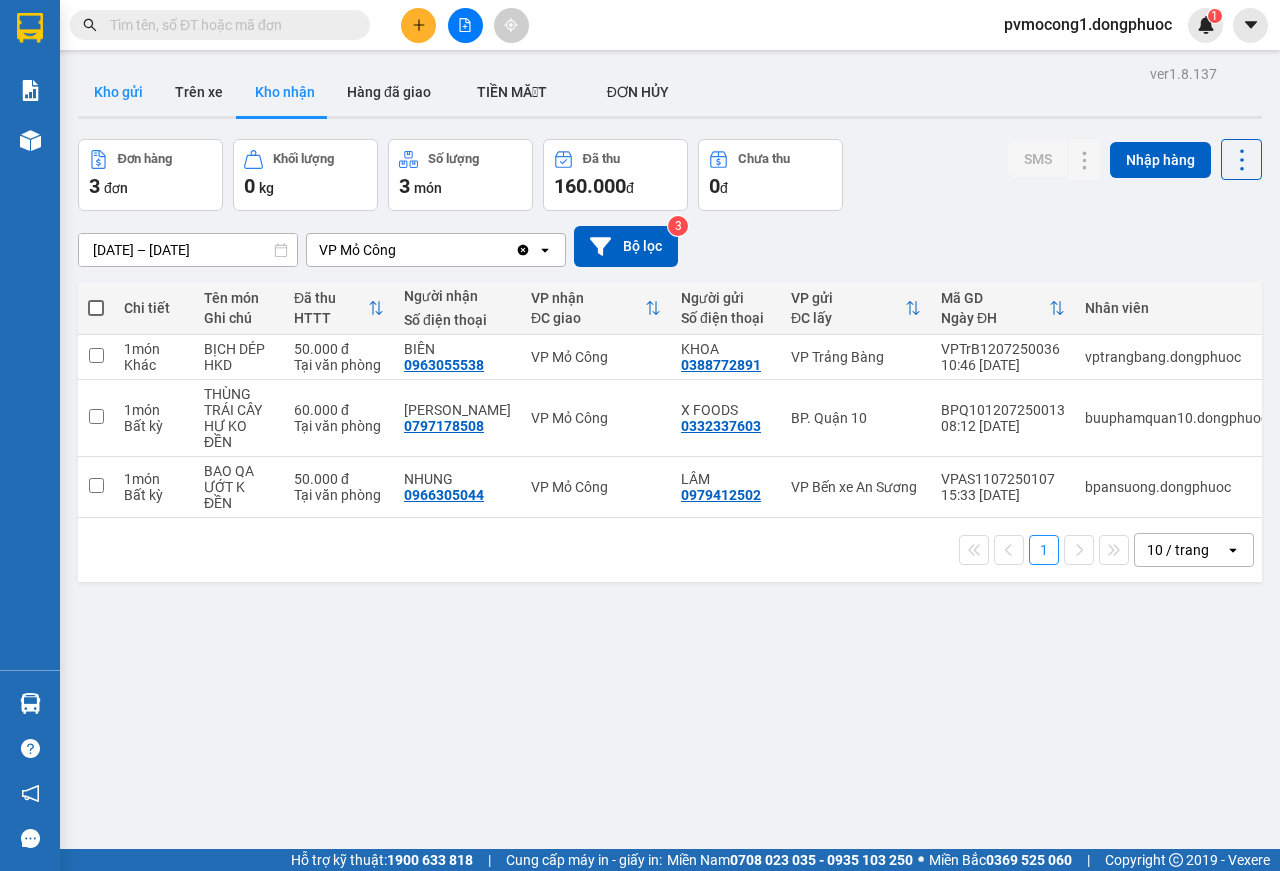click on "Kho gửi" at bounding box center (118, 92) 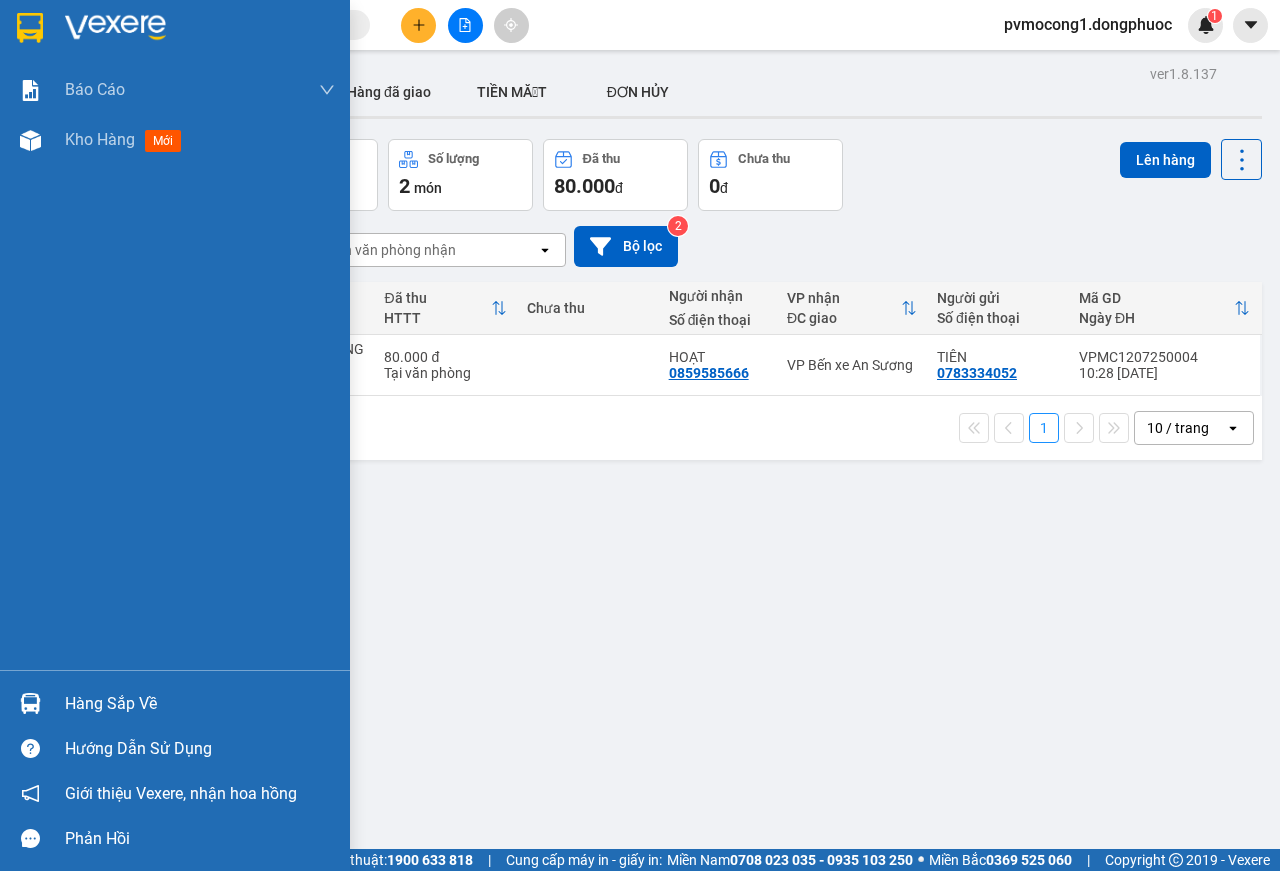 click on "Hàng sắp về" at bounding box center [200, 704] 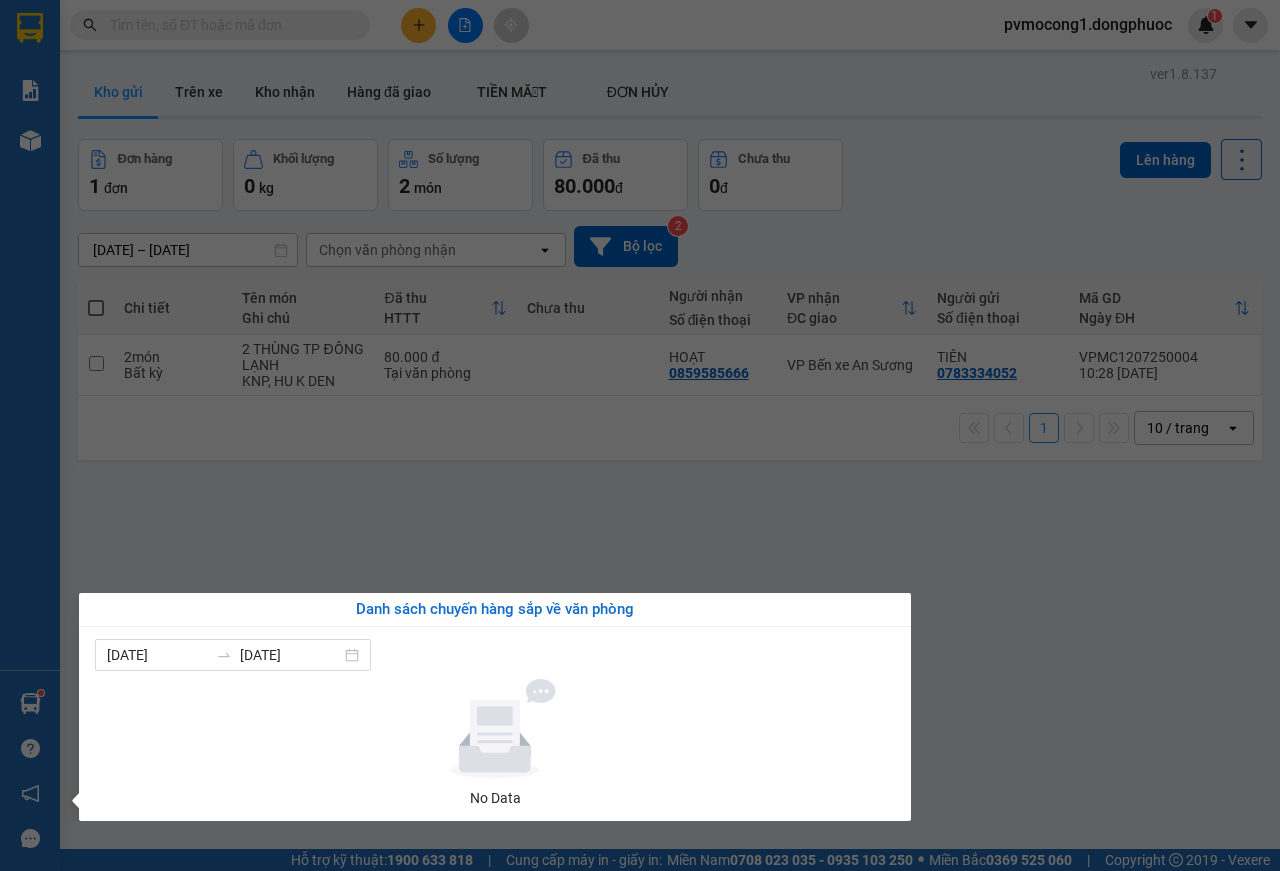click on "Kết quả tìm kiếm ( 0 )  Bộ lọc  No Data pvmocong1.dongphuoc 1     Báo cáo Mẫu 1: Báo cáo dòng tiền theo nhân viên Mẫu 1: Báo cáo dòng tiền theo nhân viên (VP)     Kho hàng mới Hàng sắp về Hướng dẫn sử dụng Giới thiệu [PERSON_NAME], nhận hoa hồng Phản hồi Phần mềm hỗ trợ bạn tốt chứ? ver  1.8.137 Kho gửi Trên xe Kho nhận Hàng đã giao TIỀN MẶT  ĐƠN HỦY Đơn hàng 1 đơn Khối lượng 0 kg Số lượng 2 món Đã thu 80.000  đ Chưa thu 0  đ Lên hàng [DATE] – [DATE] Press the down arrow key to interact with the calendar and select a date. Press the escape button to close the calendar. Selected date range is from [DATE] to [DATE]. Chọn văn phòng nhận open Bộ lọc 2 Chi tiết Tên món Ghi chú Đã thu HTTT Chưa thu Người nhận Số điện thoại VP nhận ĐC giao Người gửi Số điện thoại Mã GD Ngày ĐH 2  món Bất kỳ 2 THÙNG TP ĐÔNG LẠNH  KNP, HU K DEN  HOẠT" at bounding box center [640, 435] 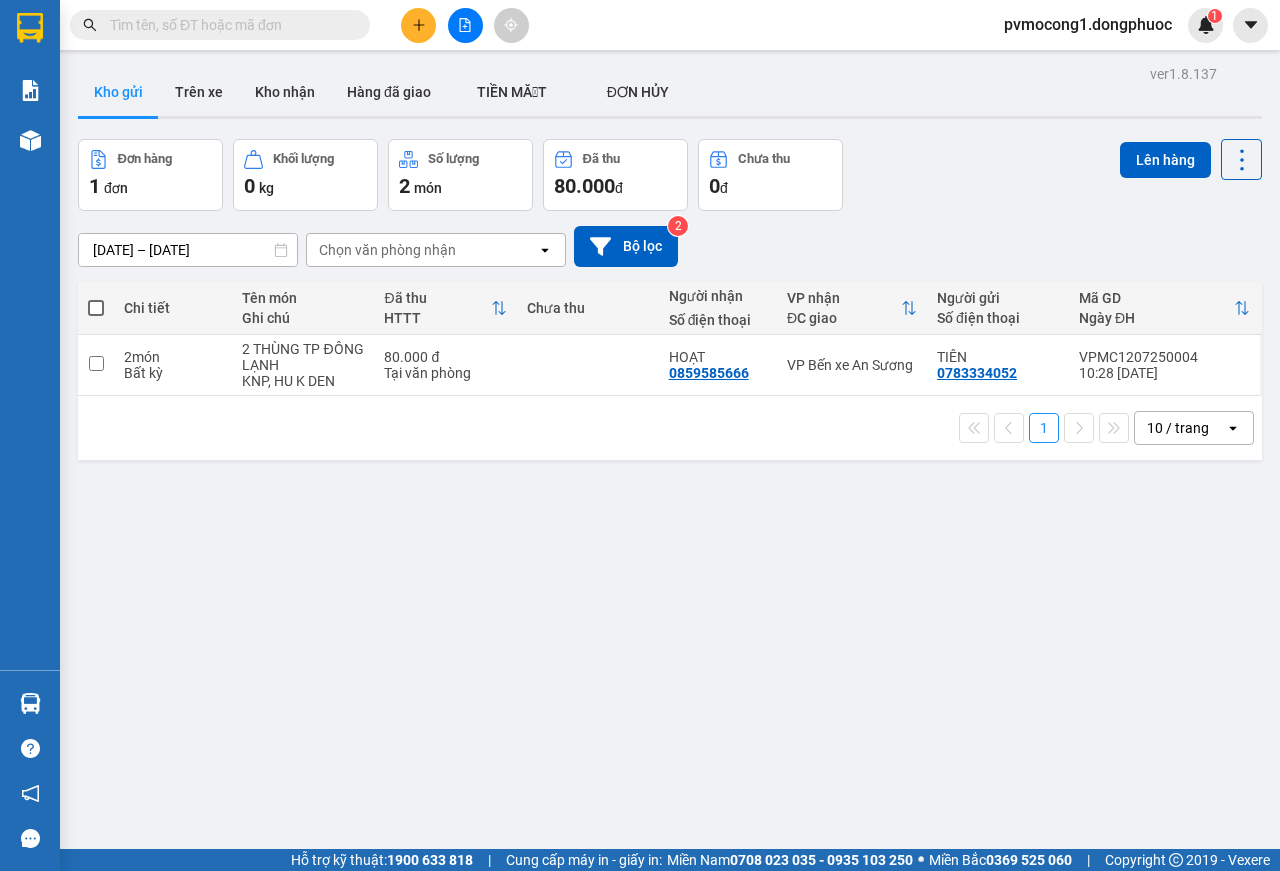 click at bounding box center (418, 25) 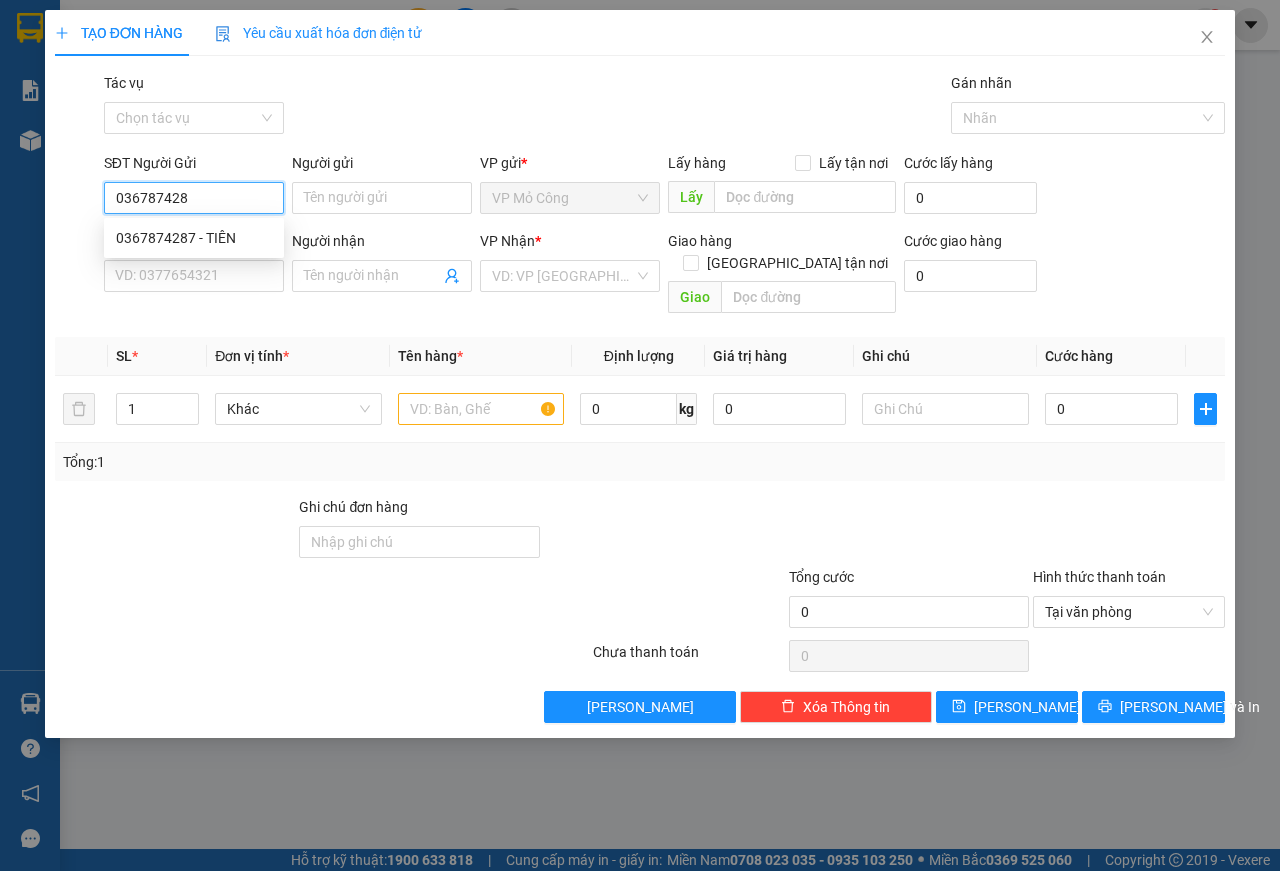 type on "0367874287" 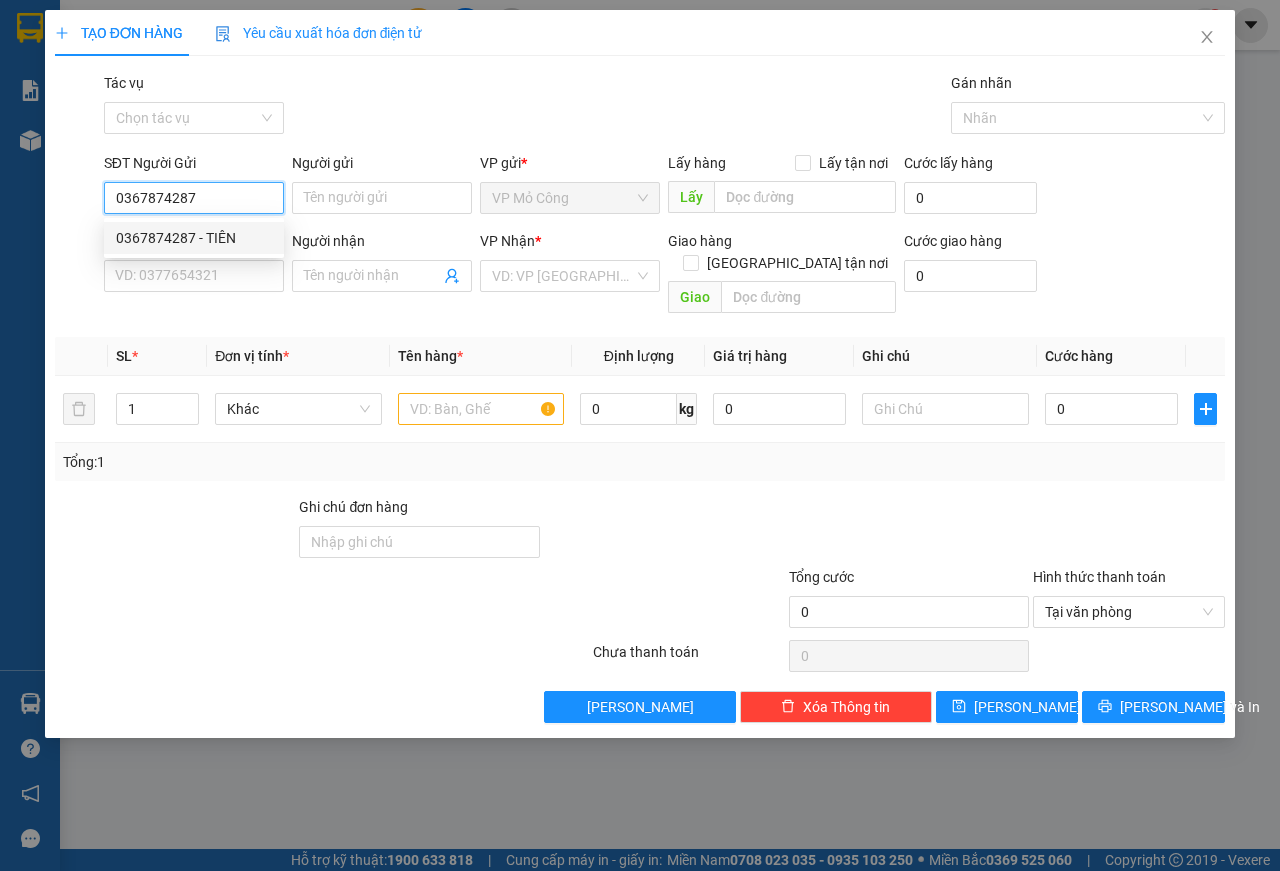 click on "0367874287 - TIÊN" at bounding box center [194, 238] 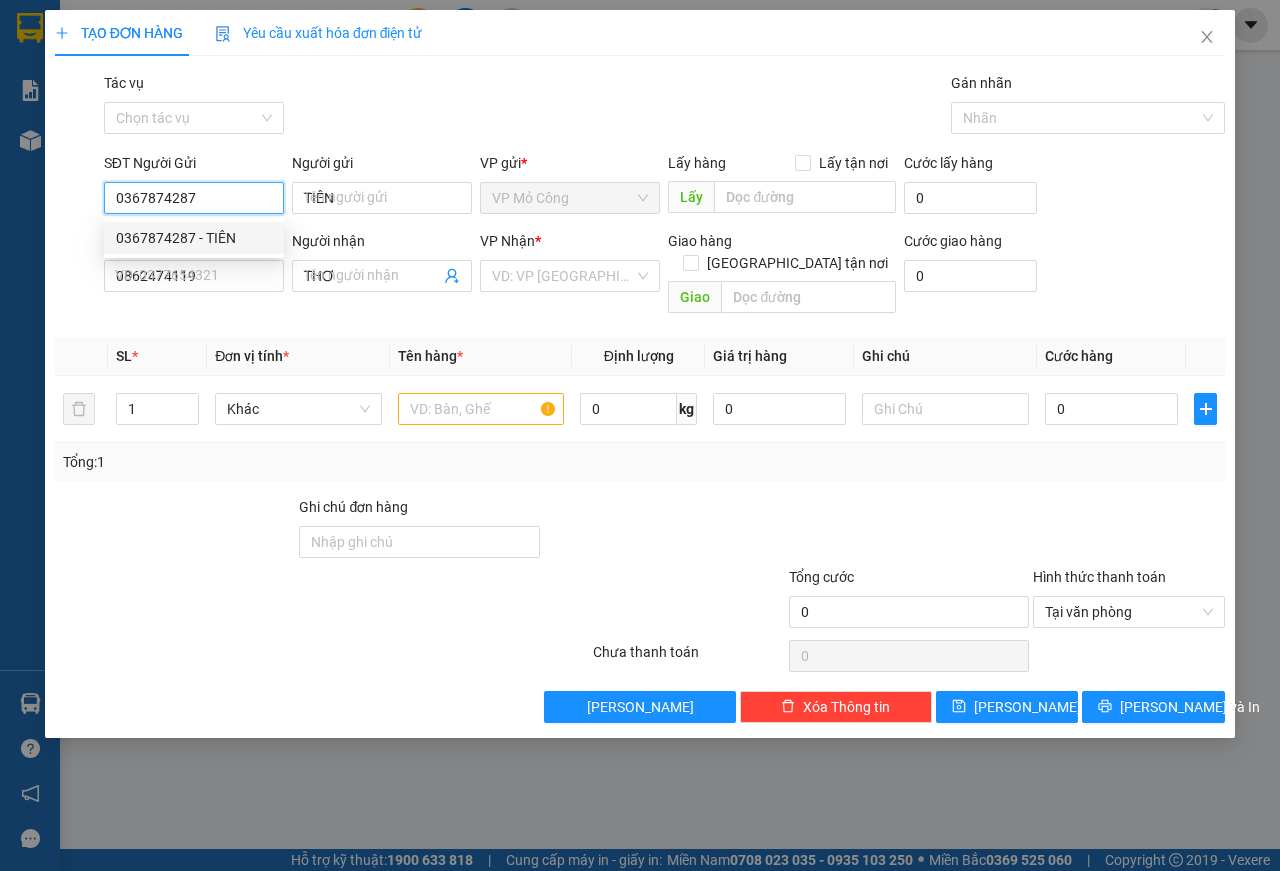 type on "30.000" 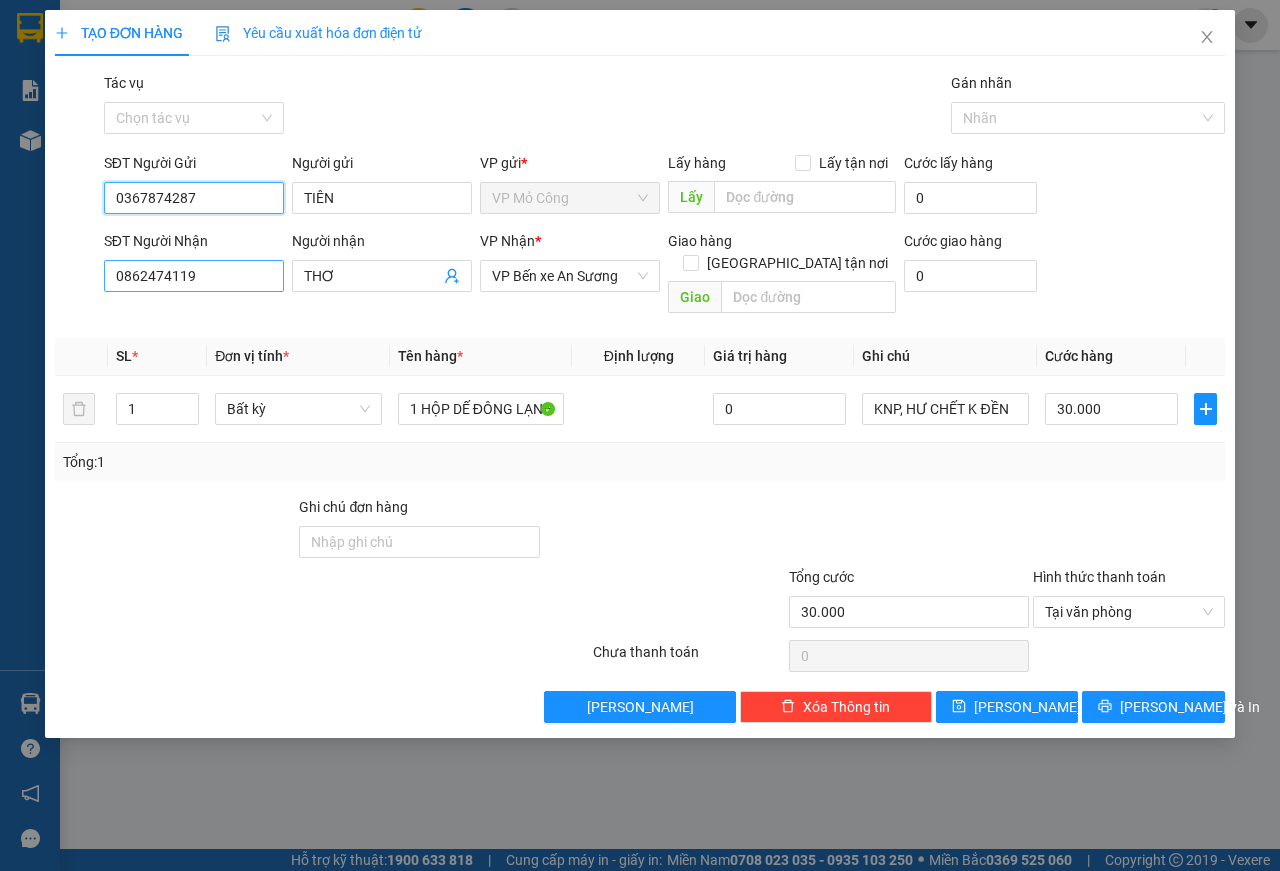 type on "0367874287" 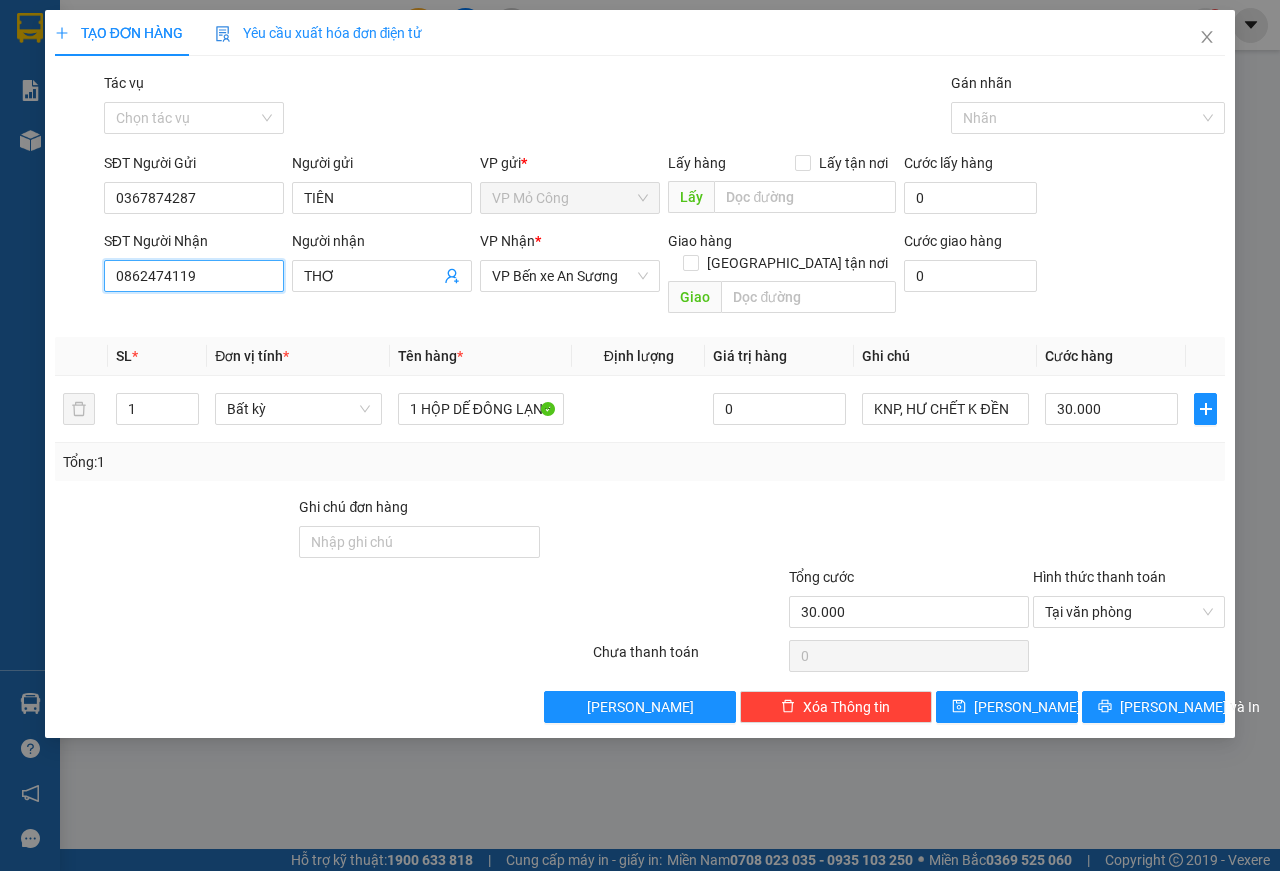 drag, startPoint x: 205, startPoint y: 278, endPoint x: 20, endPoint y: 280, distance: 185.0108 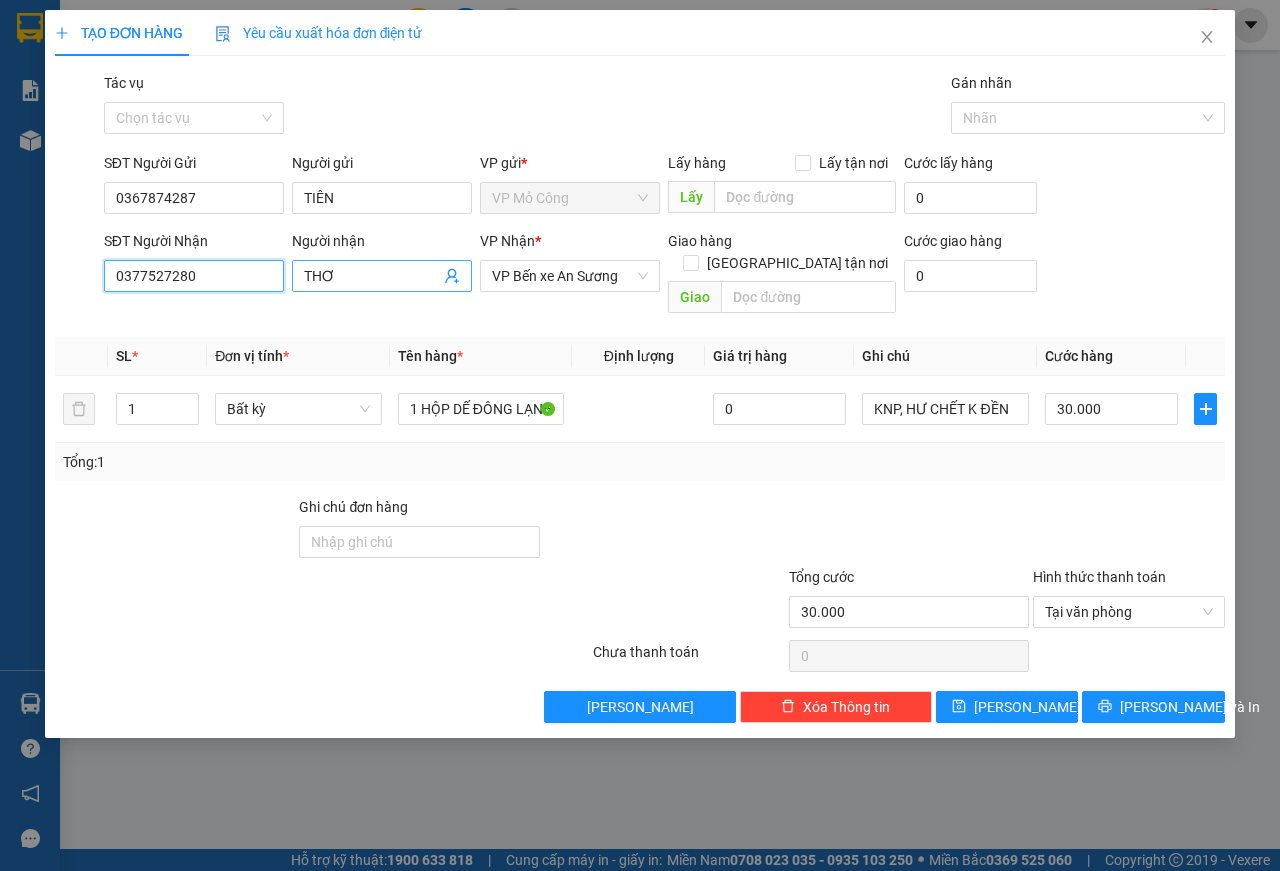 type on "0377527280" 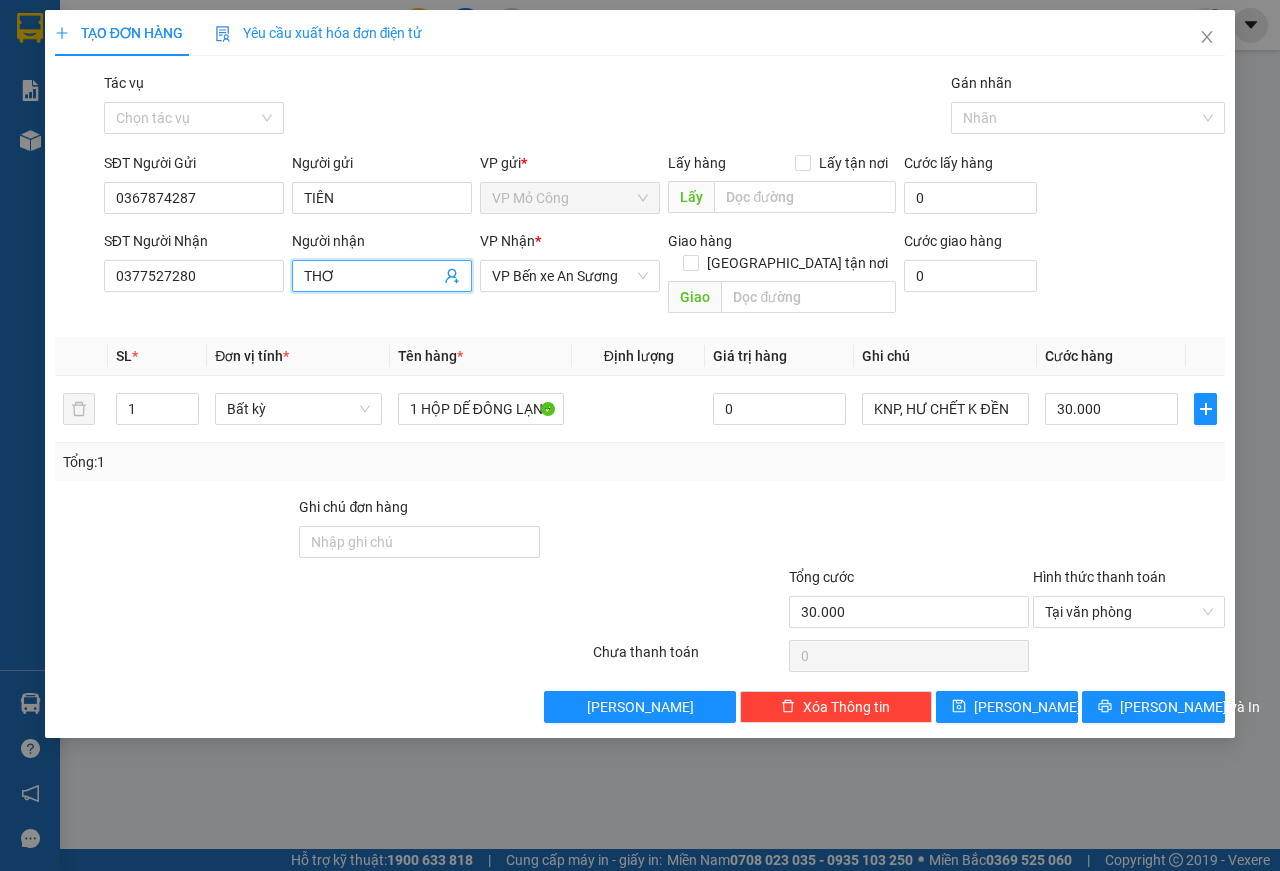 drag, startPoint x: 341, startPoint y: 277, endPoint x: 210, endPoint y: 256, distance: 132.67253 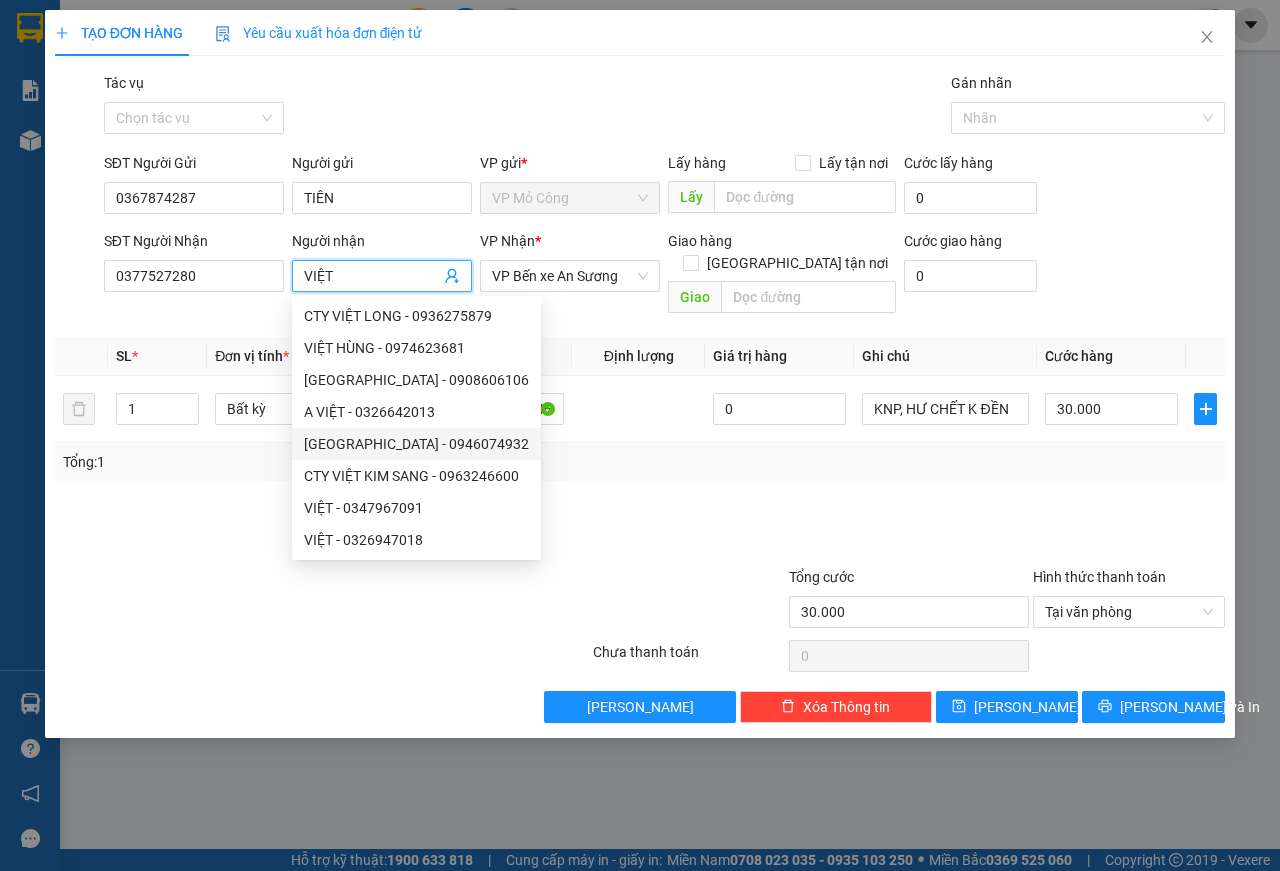 type on "VIỆT" 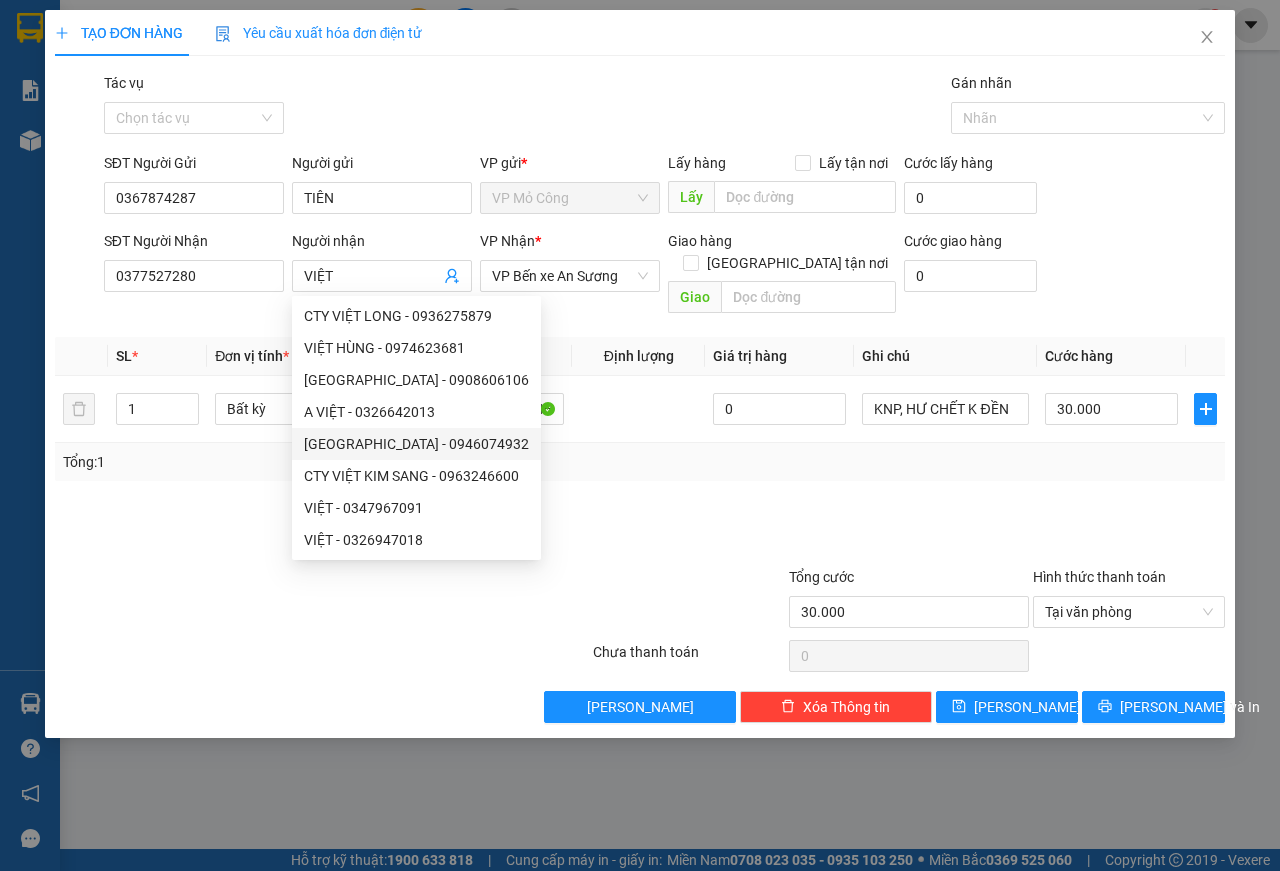 click at bounding box center (664, 531) 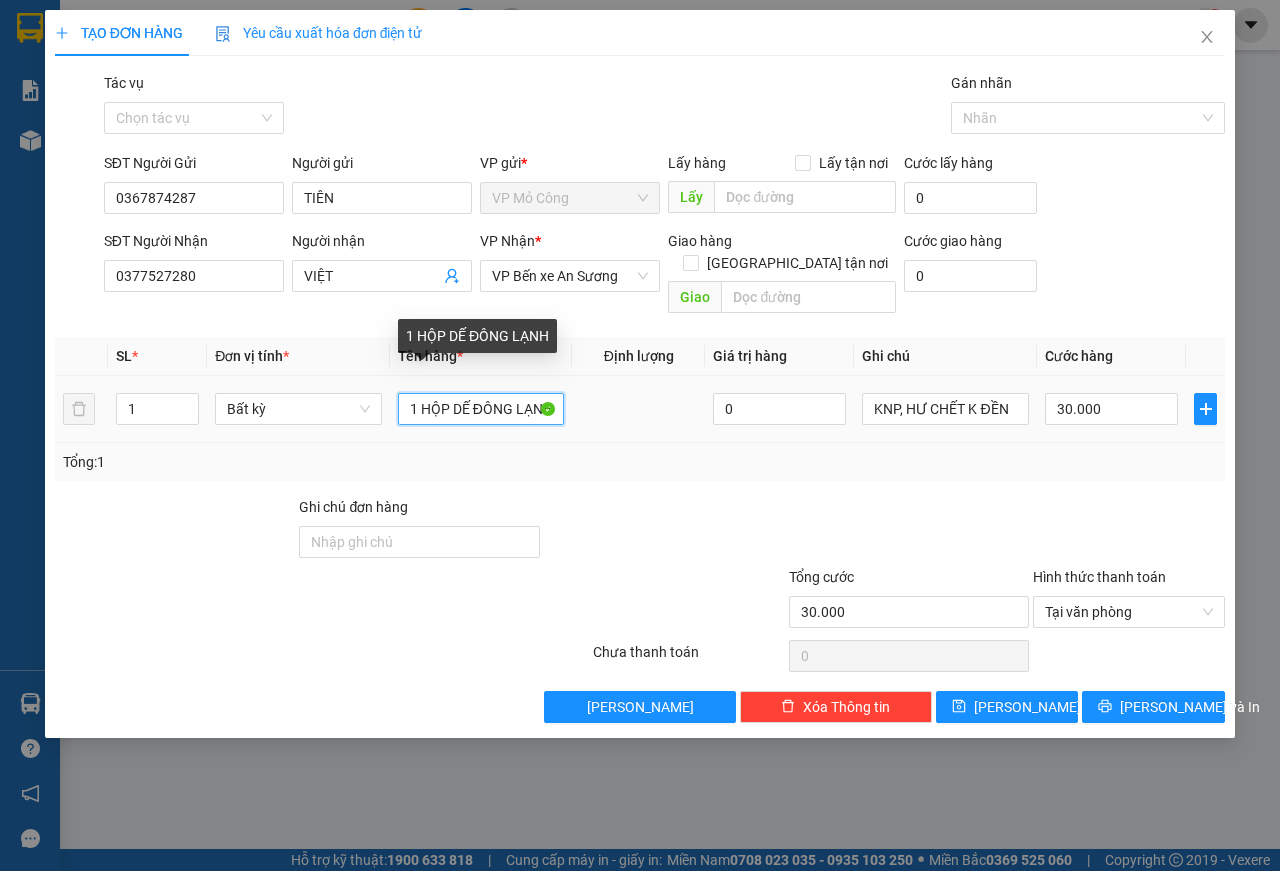 click on "1 HỘP DẾ ĐÔNG LẠNH" at bounding box center (481, 409) 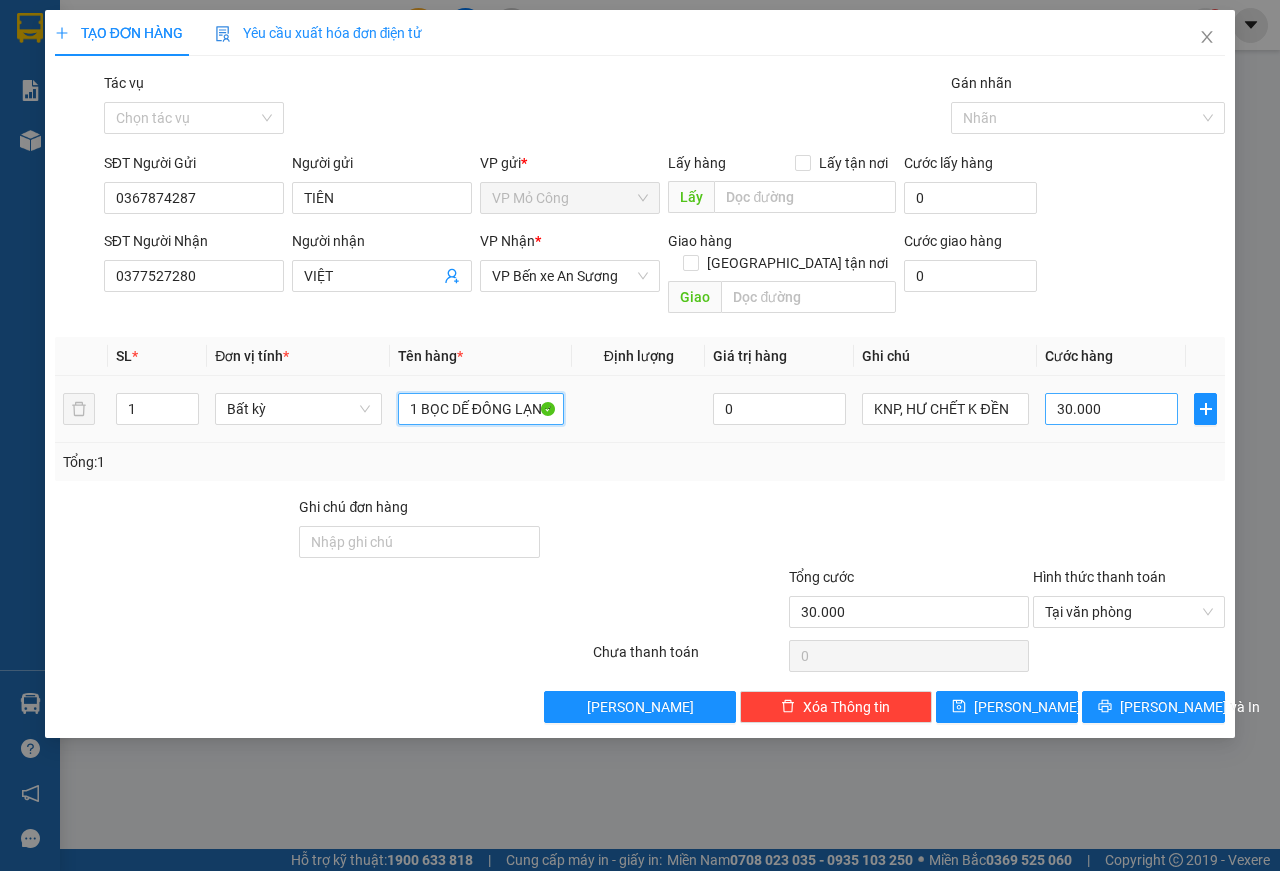 type on "1 BỌC DẾ ĐÔNG LẠNH" 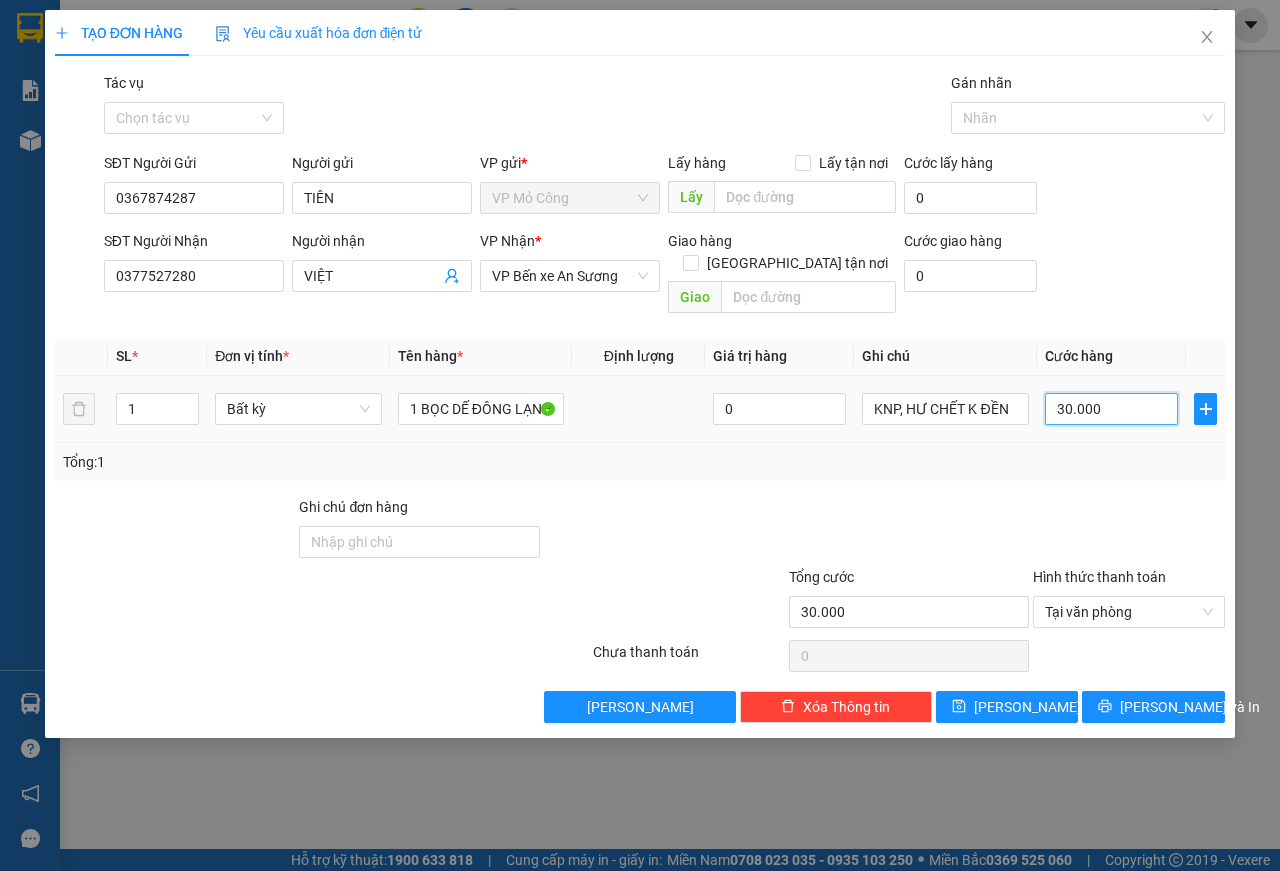 click on "30.000" at bounding box center [1111, 409] 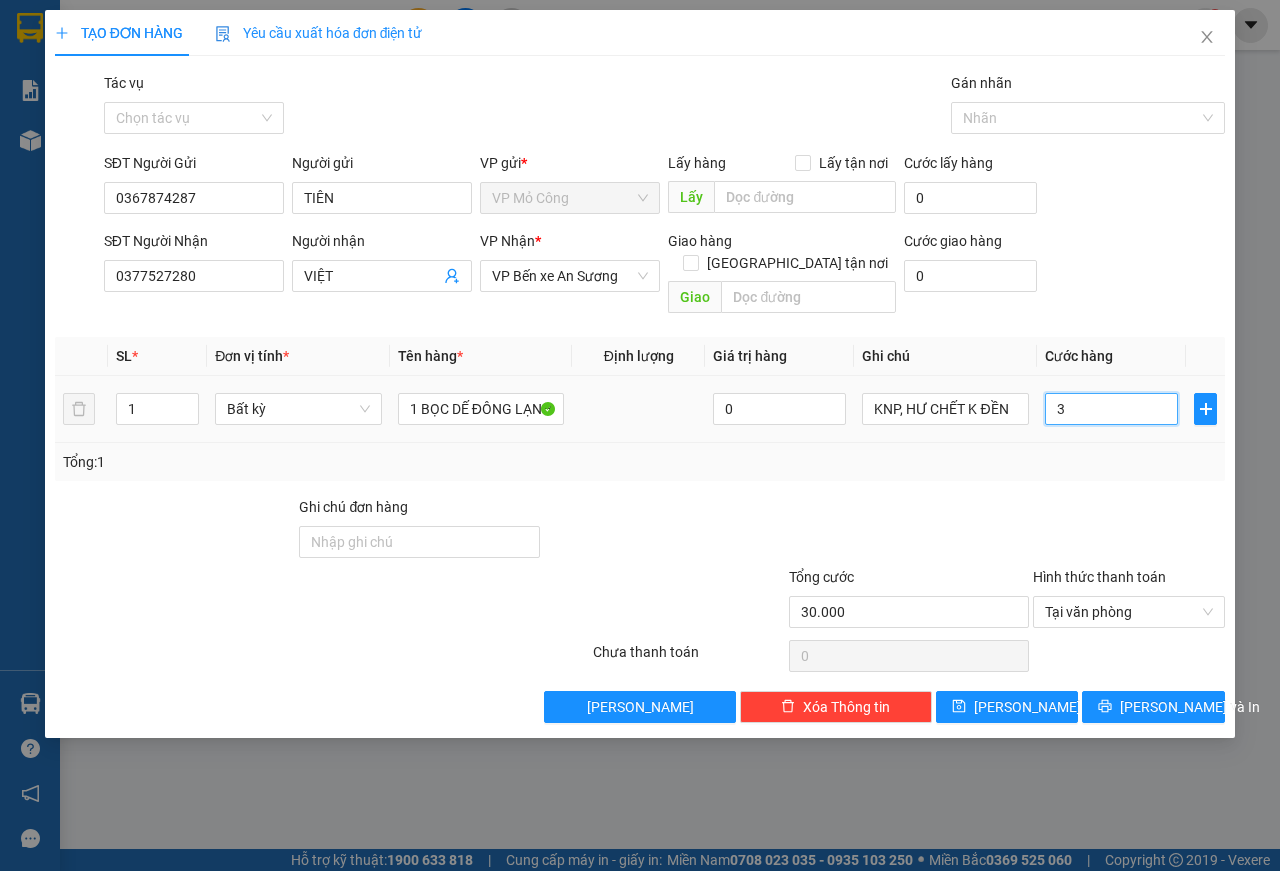 type on "3" 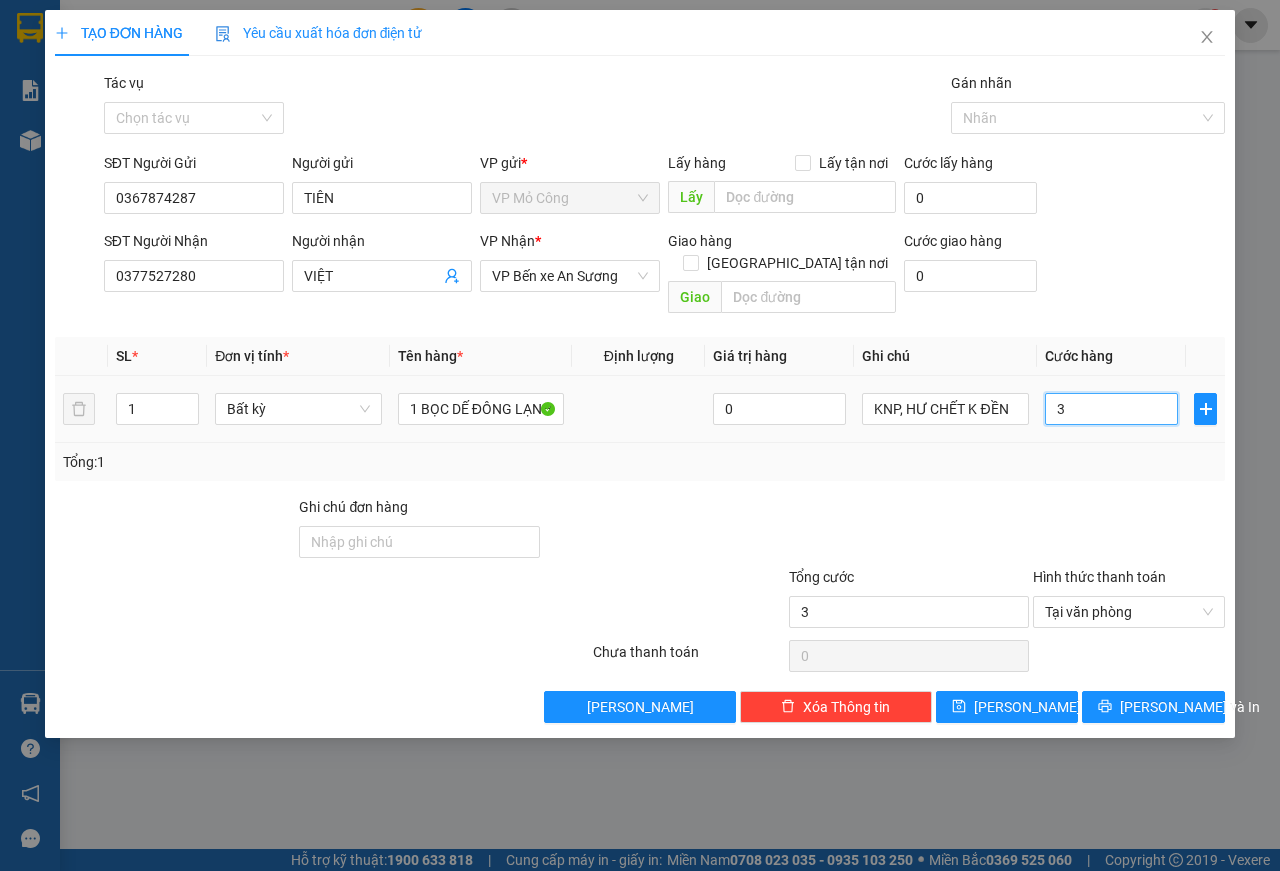 type on "30" 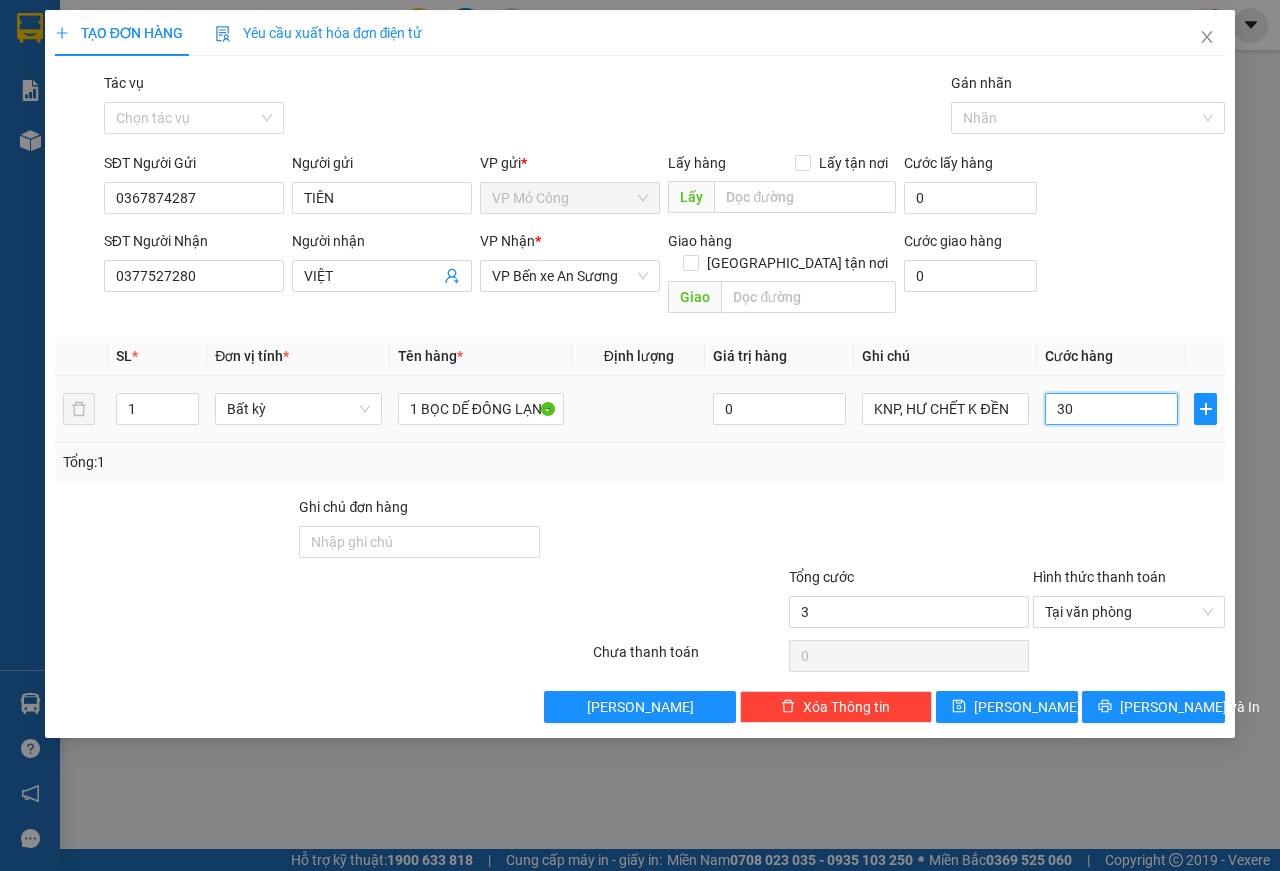type on "30" 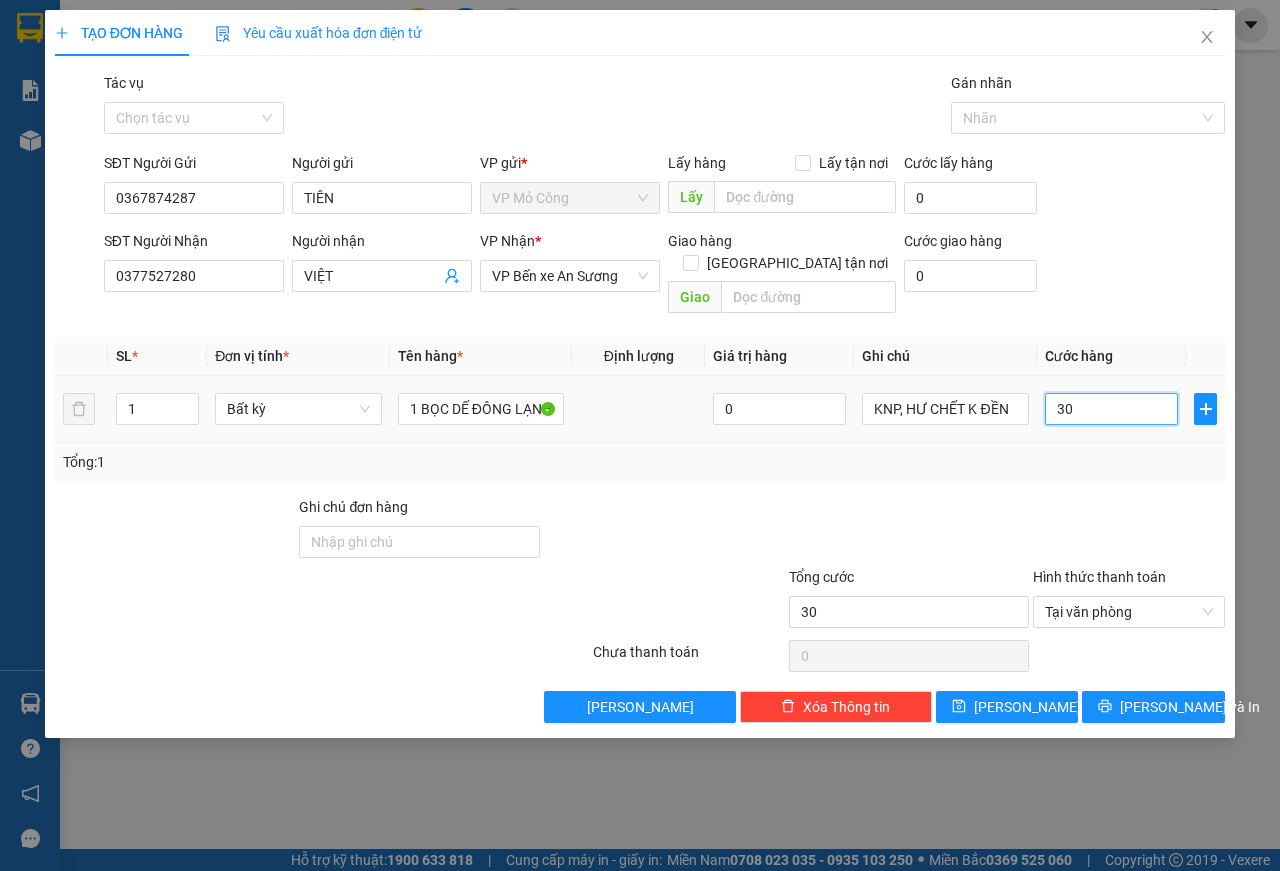 type on "300" 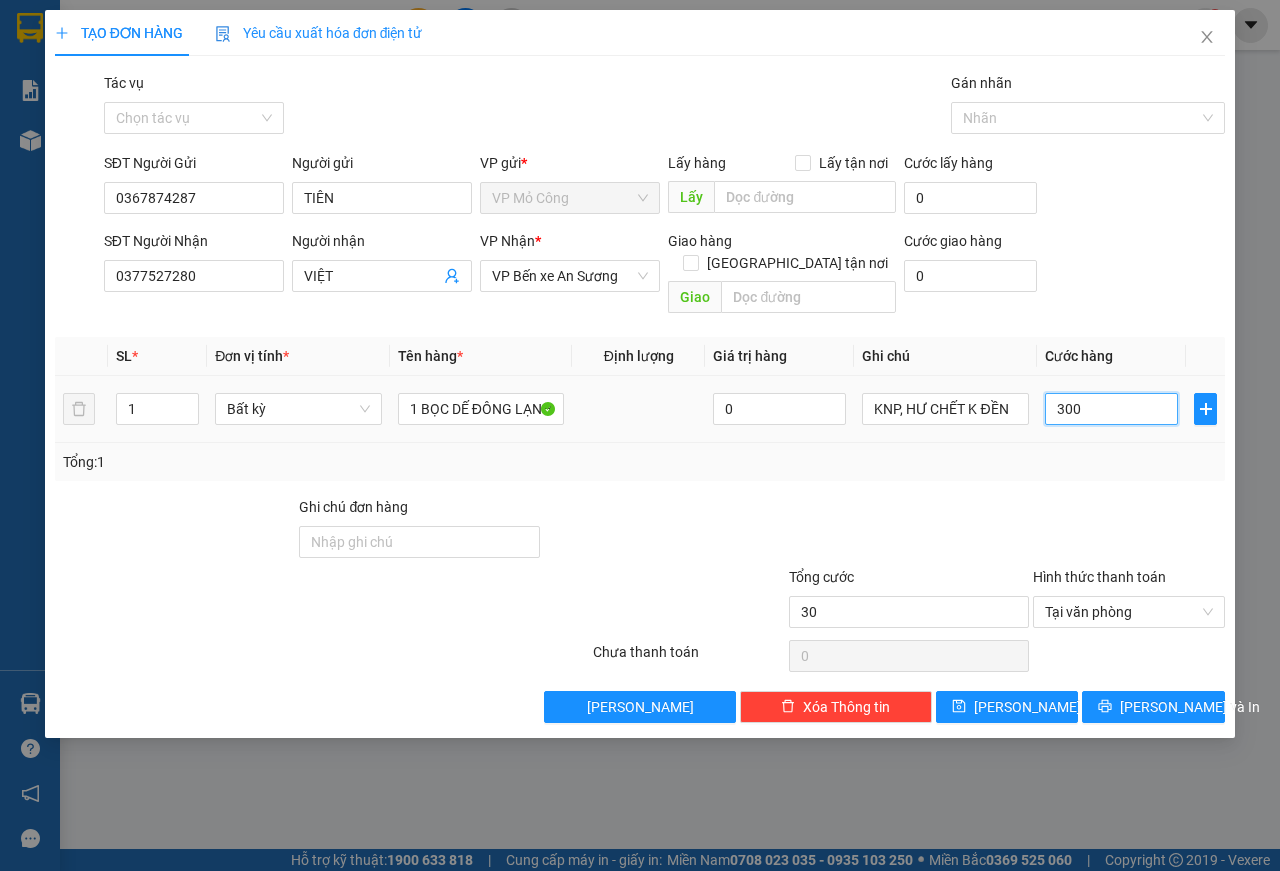 type on "300" 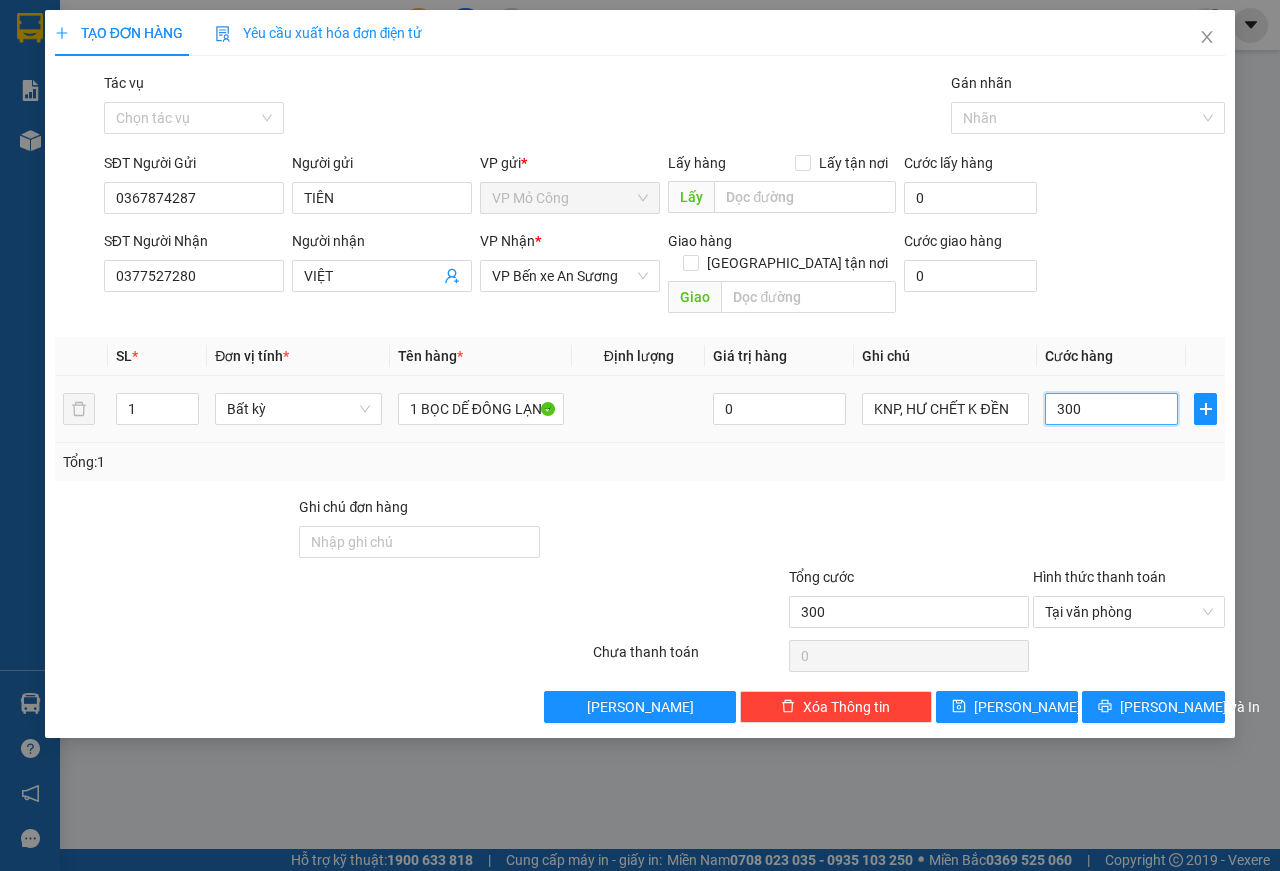 type on "3.000" 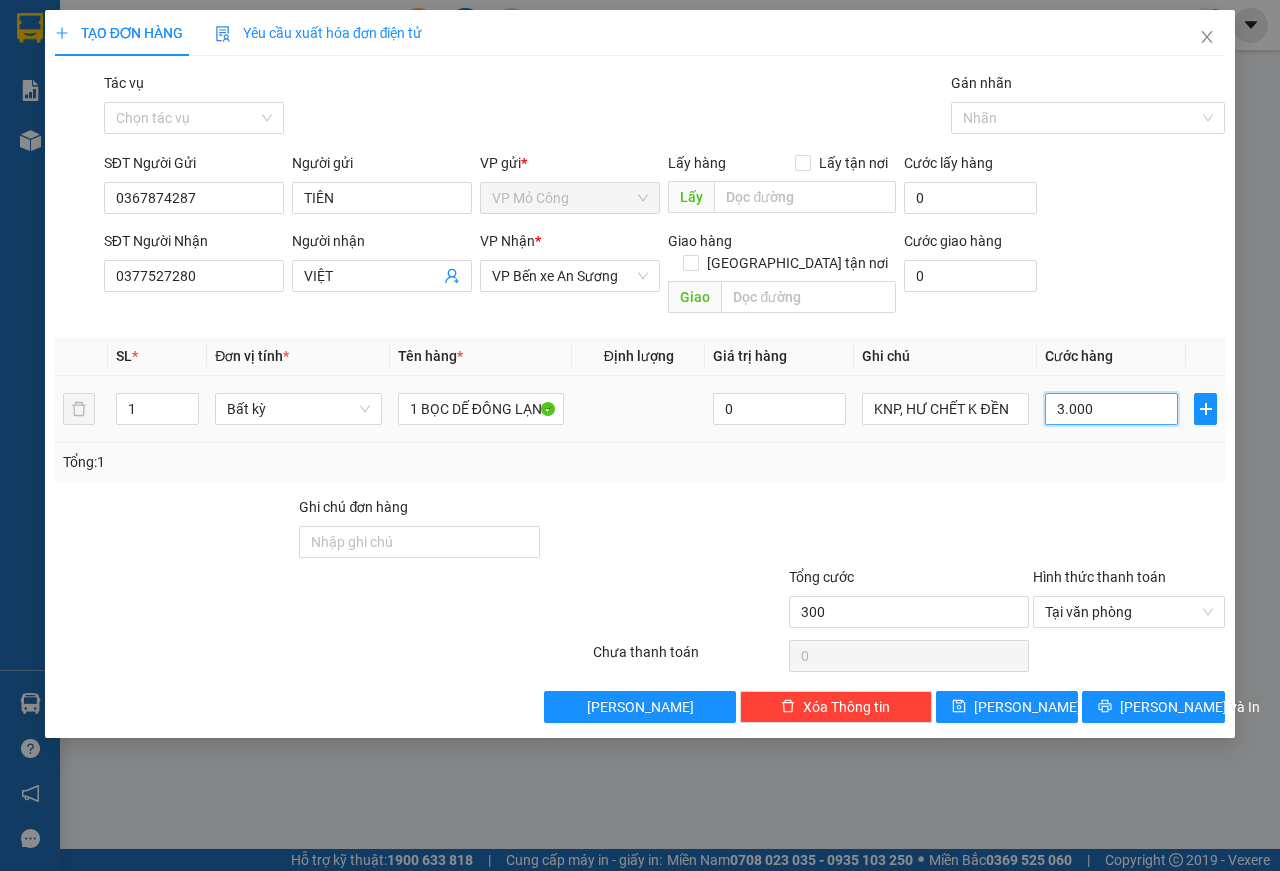 type on "3.000" 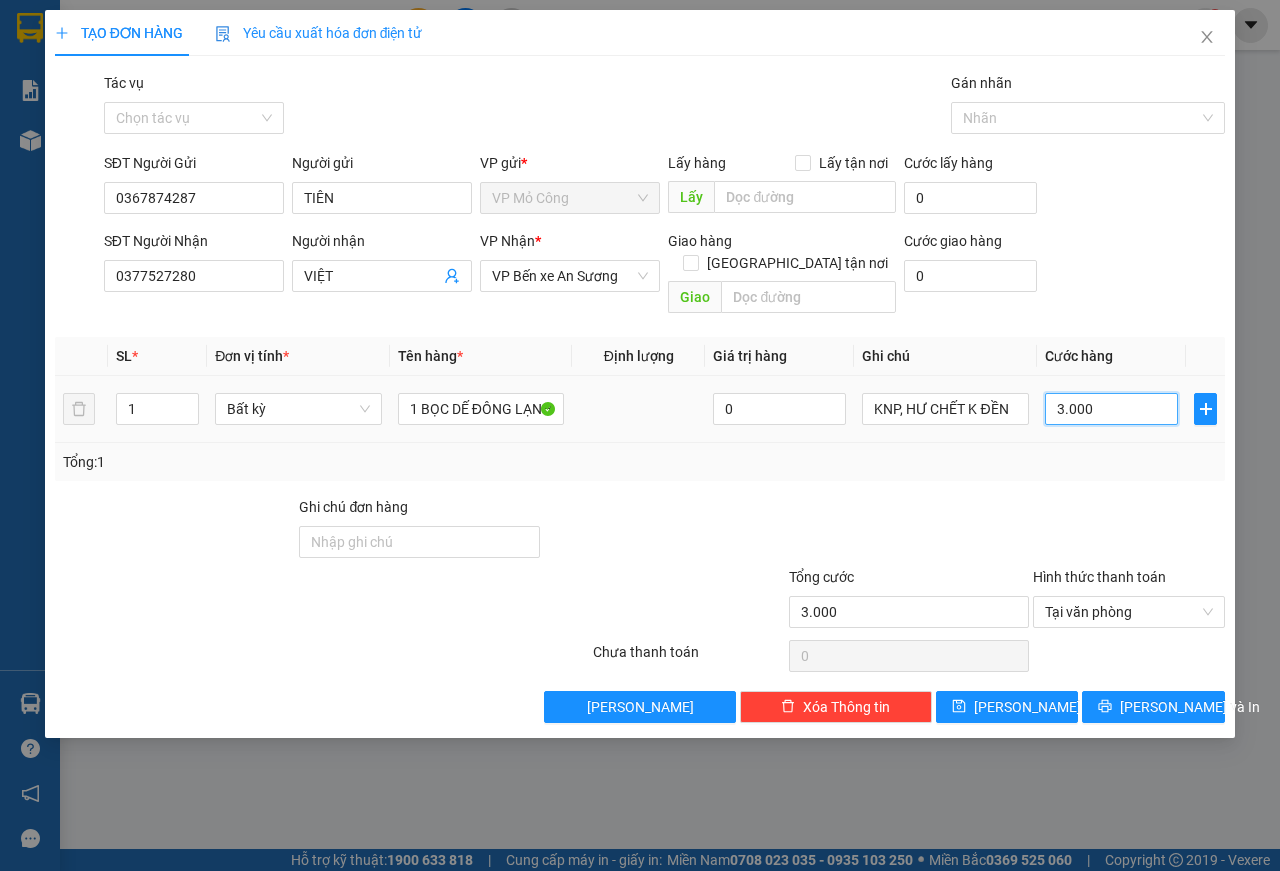 type on "30.000" 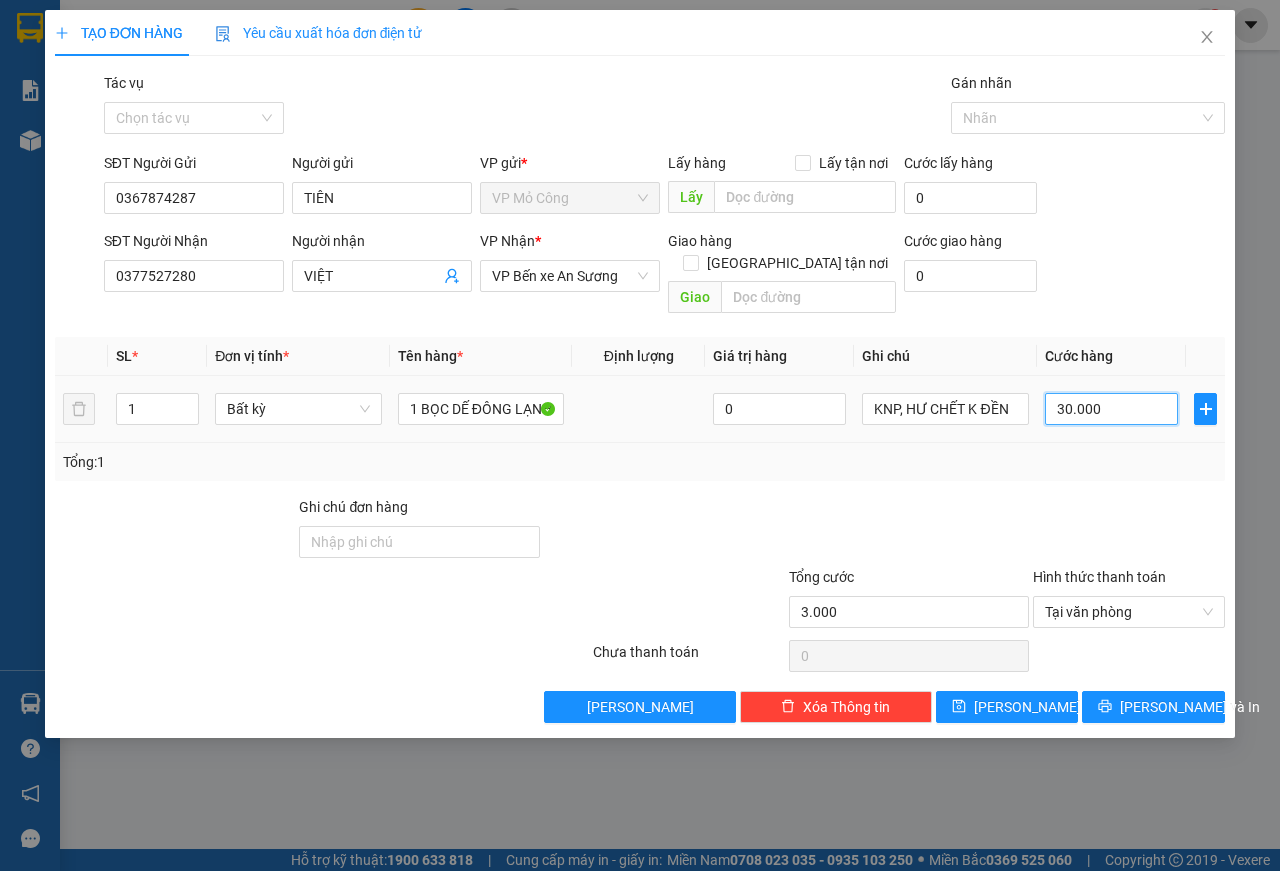 type on "30.000" 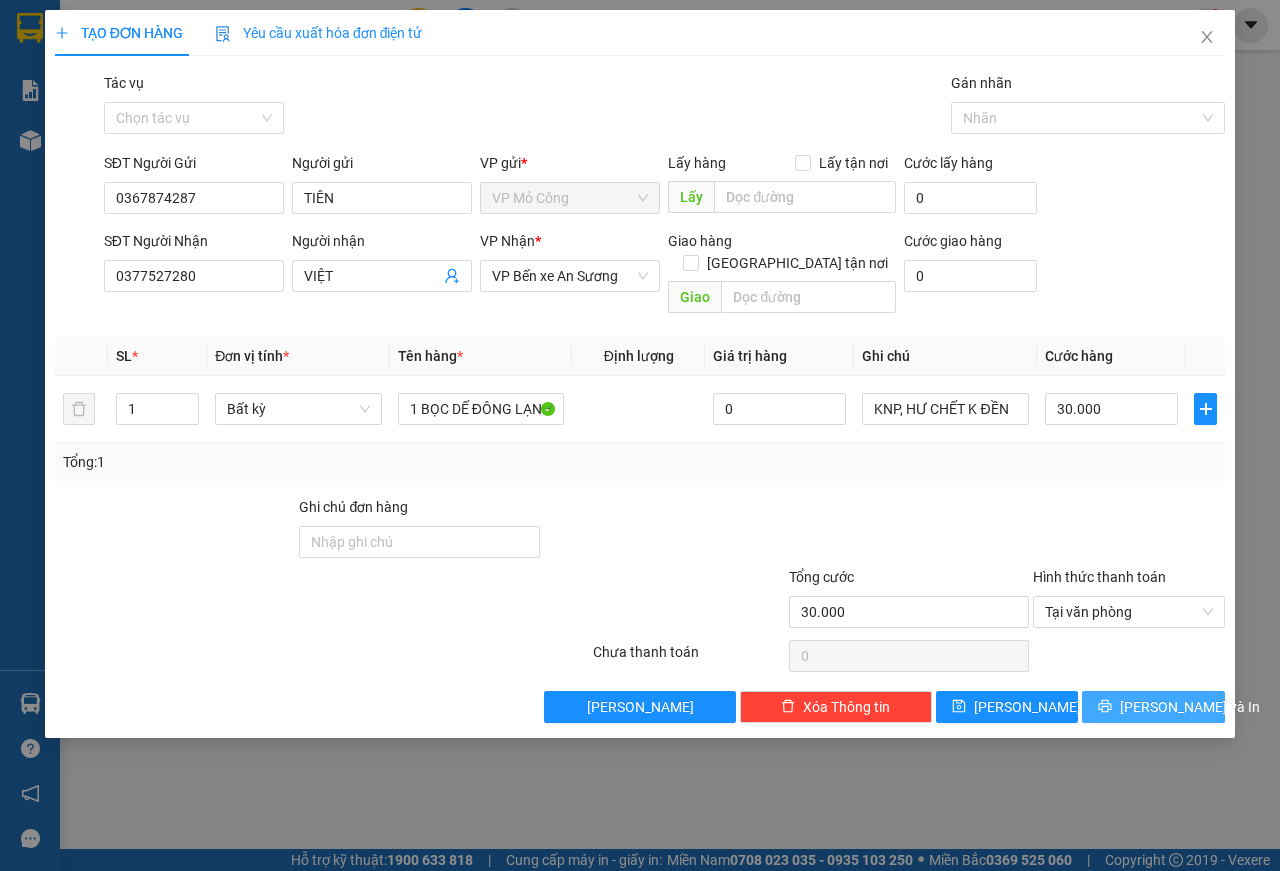 click on "[PERSON_NAME] và In" at bounding box center (1190, 707) 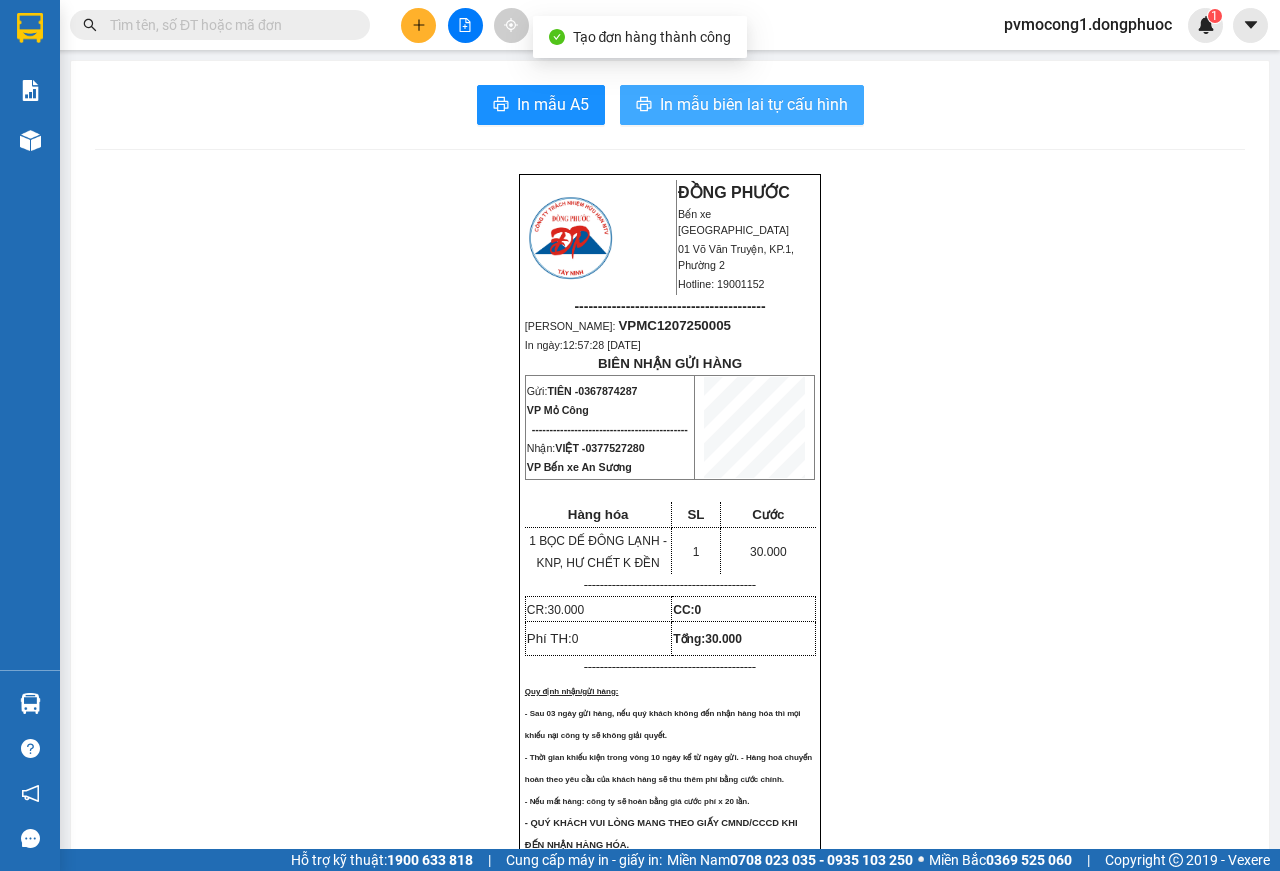 click on "In mẫu biên lai tự cấu hình" at bounding box center [754, 104] 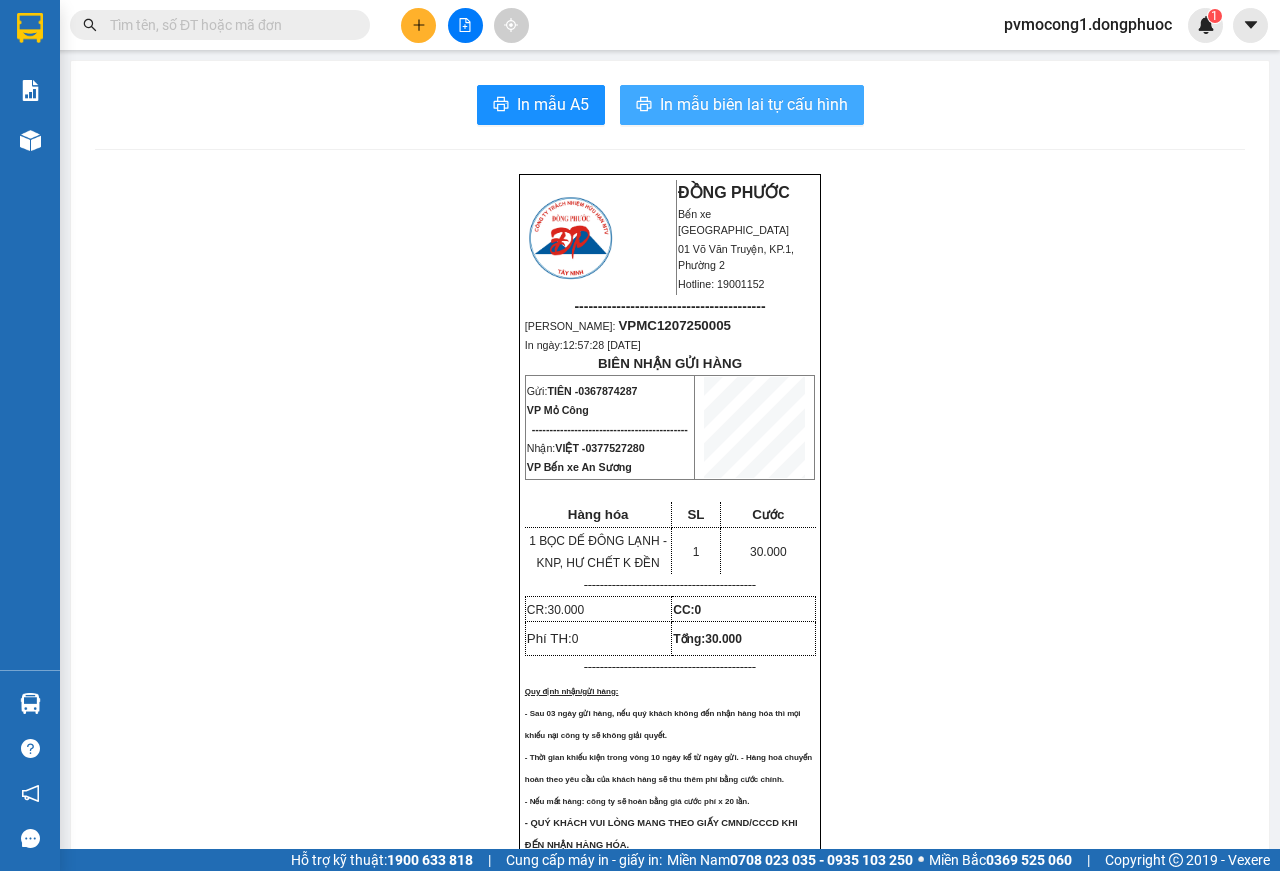 scroll, scrollTop: 0, scrollLeft: 0, axis: both 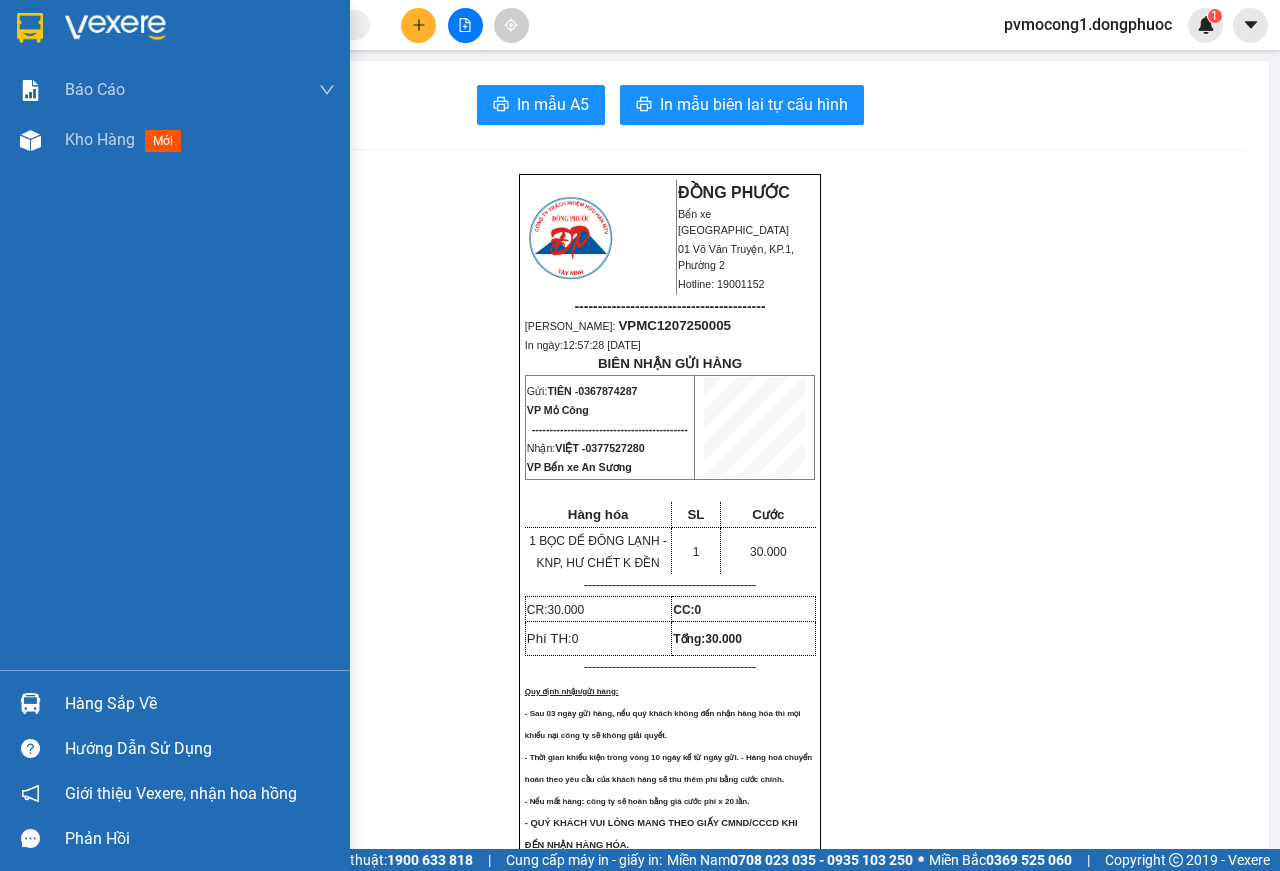 click at bounding box center (30, 28) 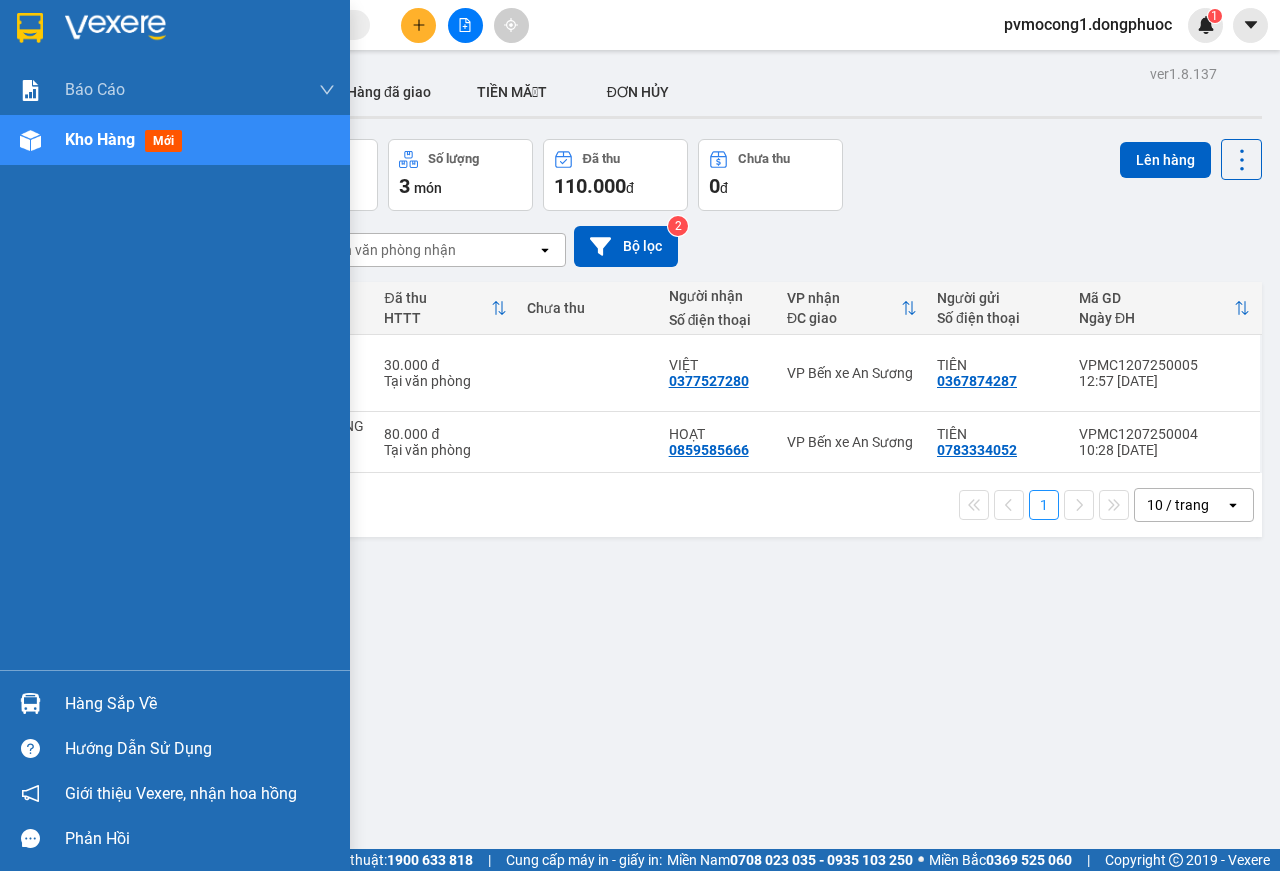 click on "Hàng sắp về" at bounding box center (200, 704) 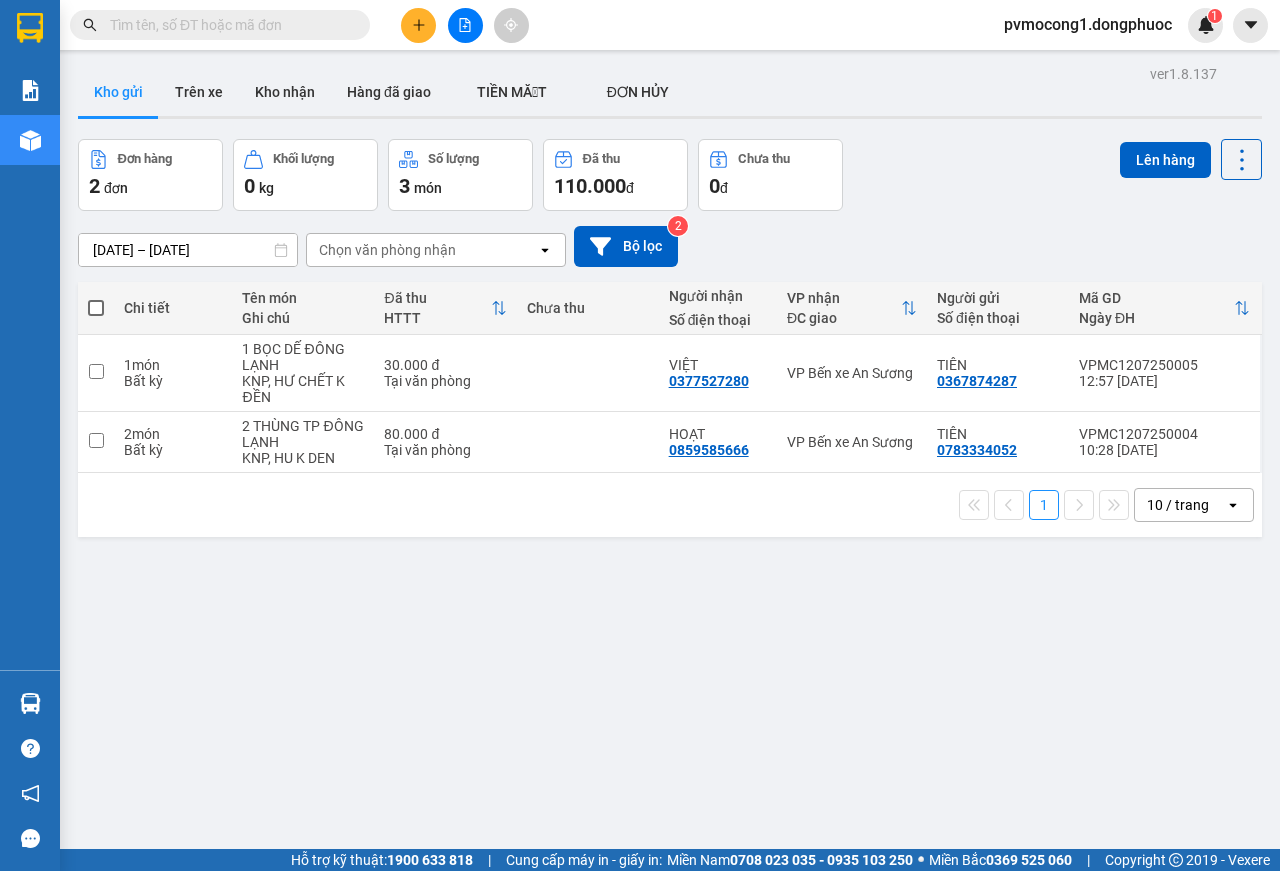 click on "Kết quả tìm kiếm ( 0 )  Bộ lọc  No Data pvmocong1.dongphuoc 1     Báo cáo Mẫu 1: Báo cáo dòng tiền theo nhân viên Mẫu 1: Báo cáo dòng tiền theo nhân viên (VP)     Kho hàng mới Hàng sắp về Hướng dẫn sử dụng Giới thiệu [PERSON_NAME], nhận hoa hồng Phản hồi Phần mềm hỗ trợ bạn tốt chứ? ver  1.8.137 Kho gửi Trên xe Kho nhận Hàng đã giao TIỀN MẶT  ĐƠN HỦY Đơn hàng 2 đơn Khối lượng 0 kg Số lượng 3 món Đã thu 110.000  đ Chưa thu 0  đ Lên hàng [DATE] – [DATE] Press the down arrow key to interact with the calendar and select a date. Press the escape button to close the calendar. Selected date range is from [DATE] to [DATE]. Chọn văn phòng nhận open Bộ lọc 2 Chi tiết Tên món Ghi chú Đã thu HTTT Chưa thu Người nhận Số điện thoại VP nhận ĐC giao Người gửi Số điện thoại Mã GD Ngày ĐH 1  món Bất kỳ 1 BỌC DẾ ĐÔNG LẠNH 30.000 đ VIỆT  2 1" at bounding box center [640, 435] 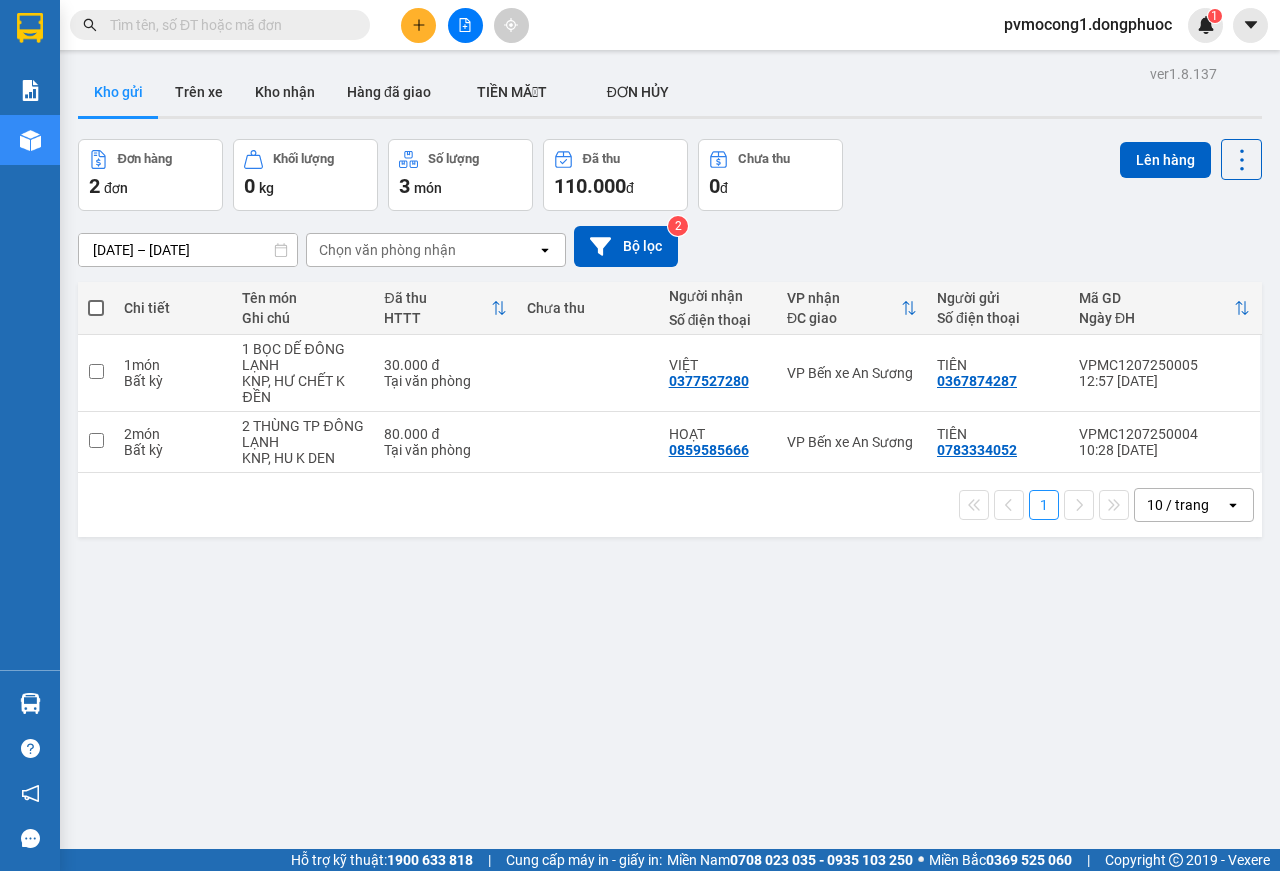 click on "pvmocong1.dongphuoc" at bounding box center (1088, 24) 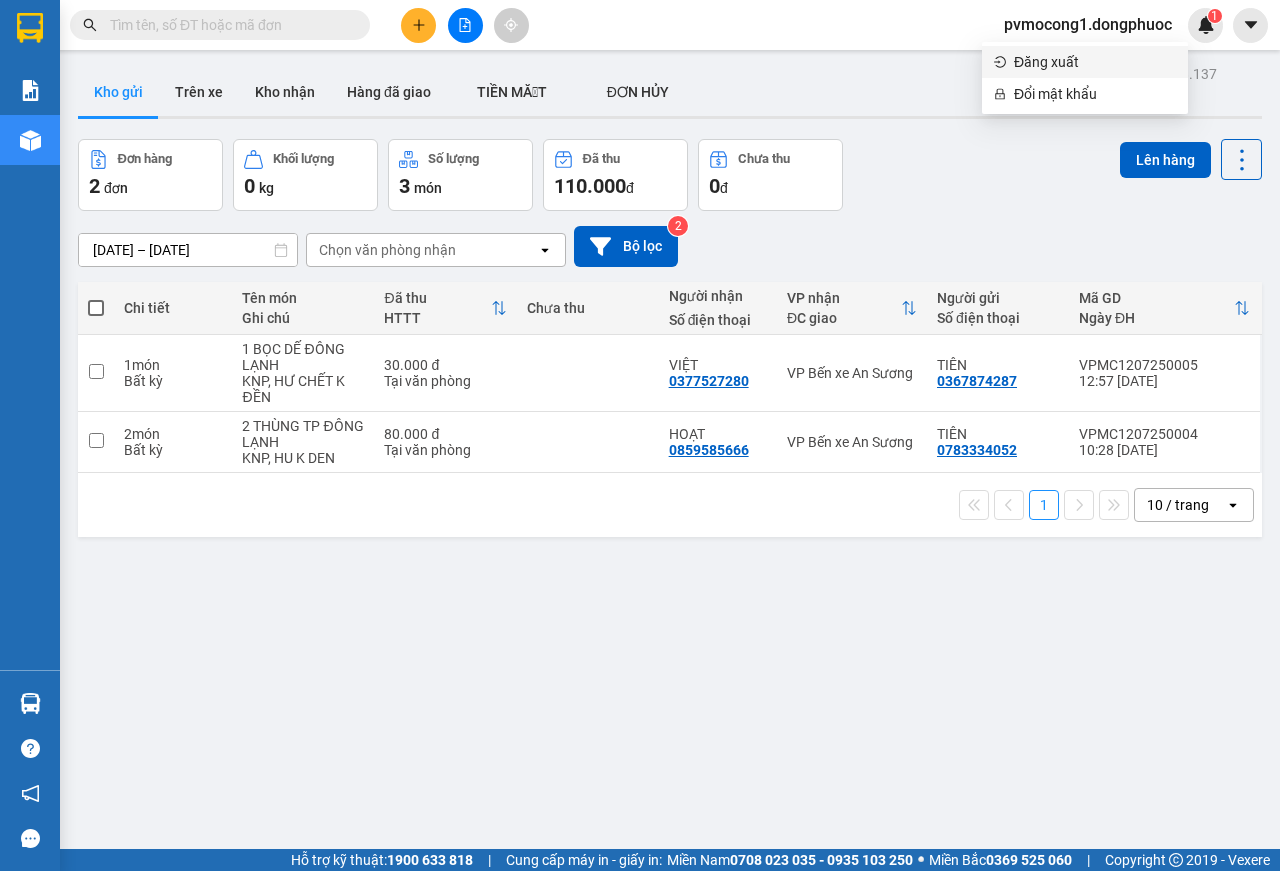 click on "Đăng xuất" at bounding box center (1095, 62) 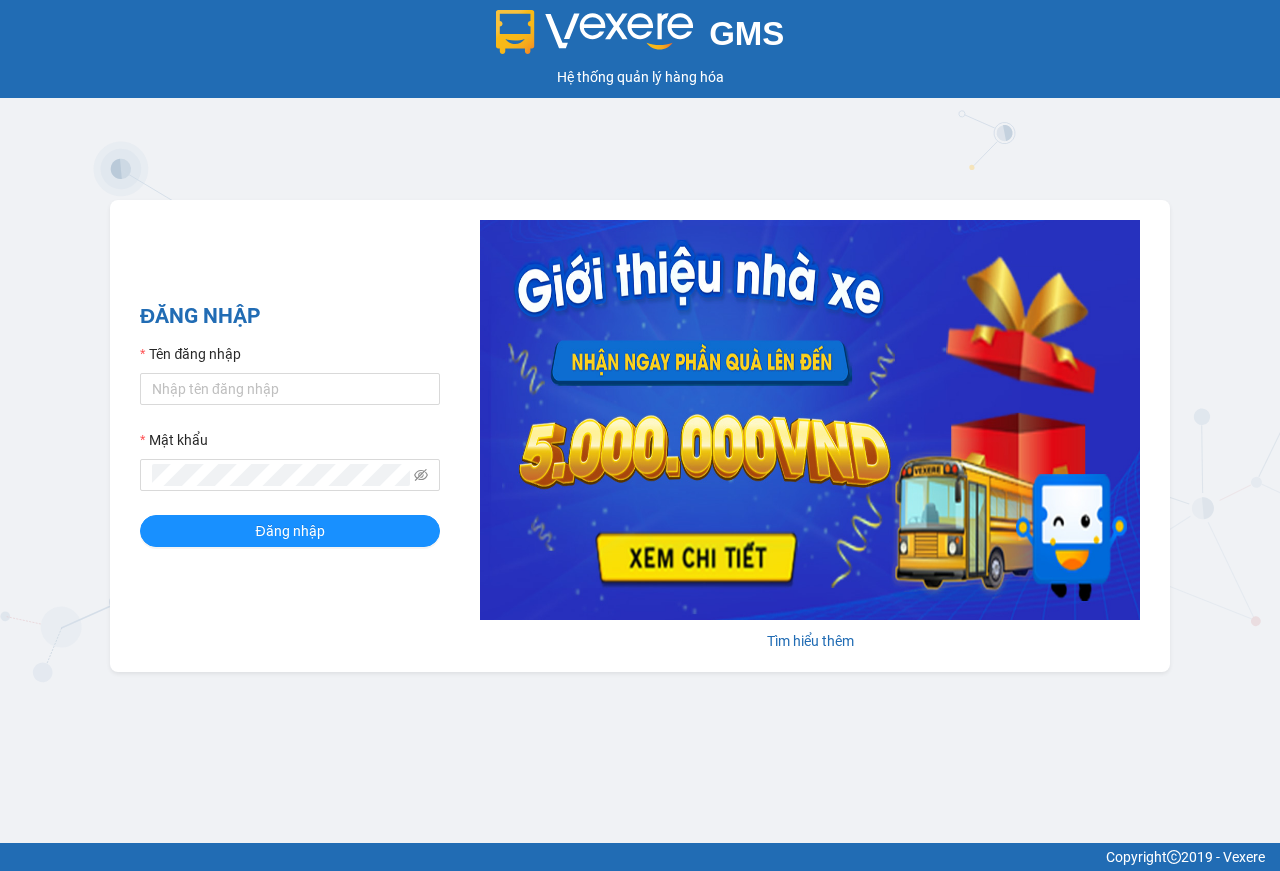 scroll, scrollTop: 0, scrollLeft: 0, axis: both 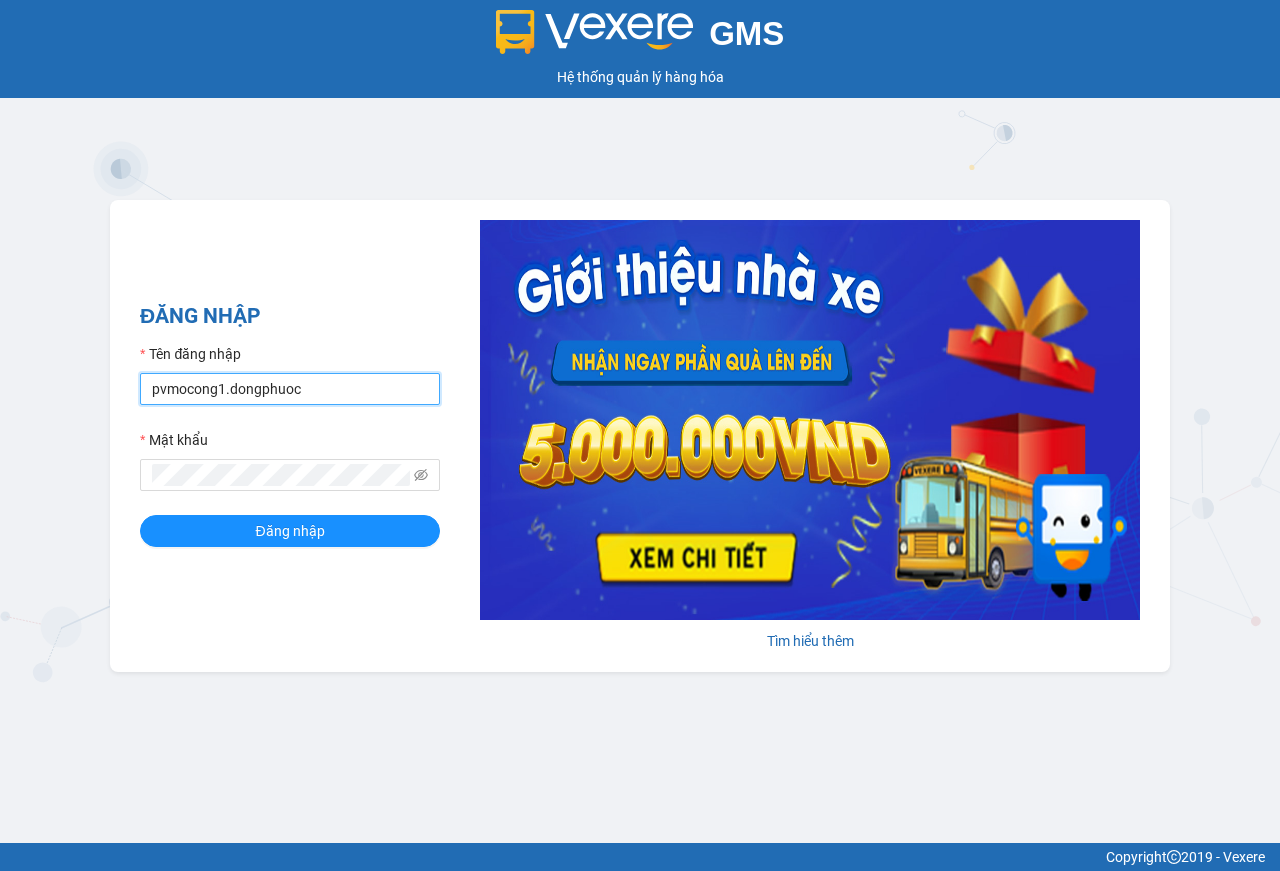 click on "pvmocong1.dongphuoc" at bounding box center (290, 389) 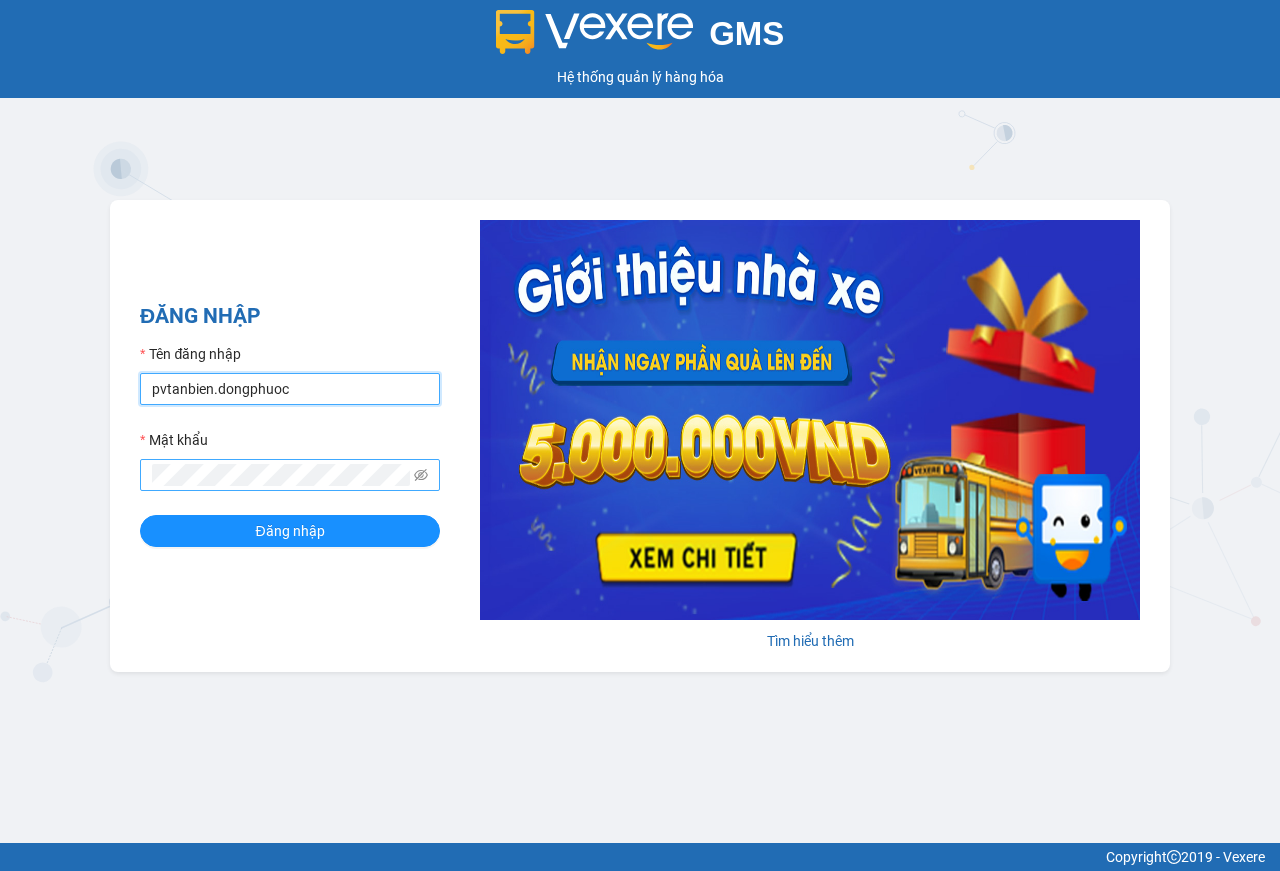 type on "pvtanbien.dongphuoc" 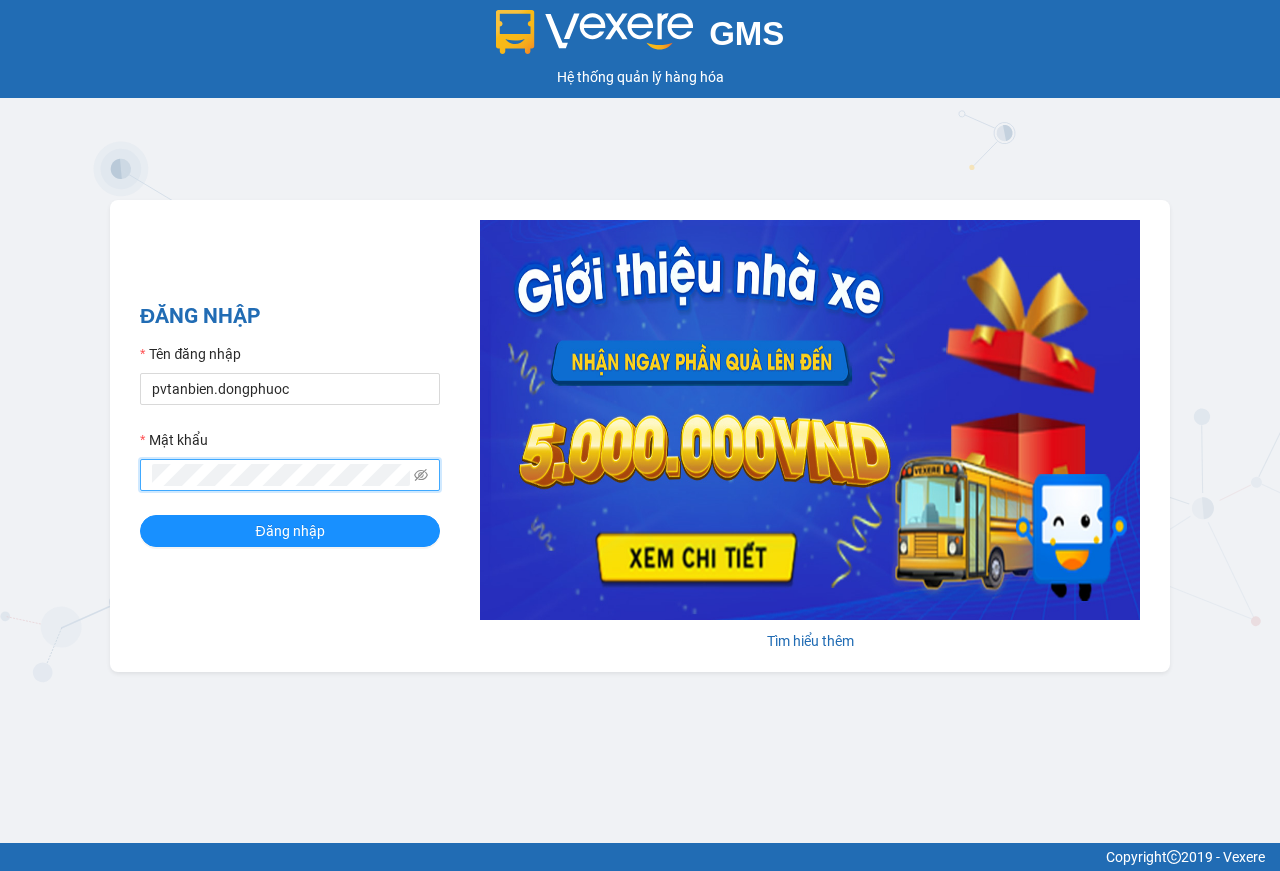click on "GMS Hệ thống quản lý hàng hóa ĐĂNG NHẬP Tên đăng nhập pvtanbien.dongphuoc Mật khẩu Đăng nhập Tìm hiểu thêm" at bounding box center (640, 421) 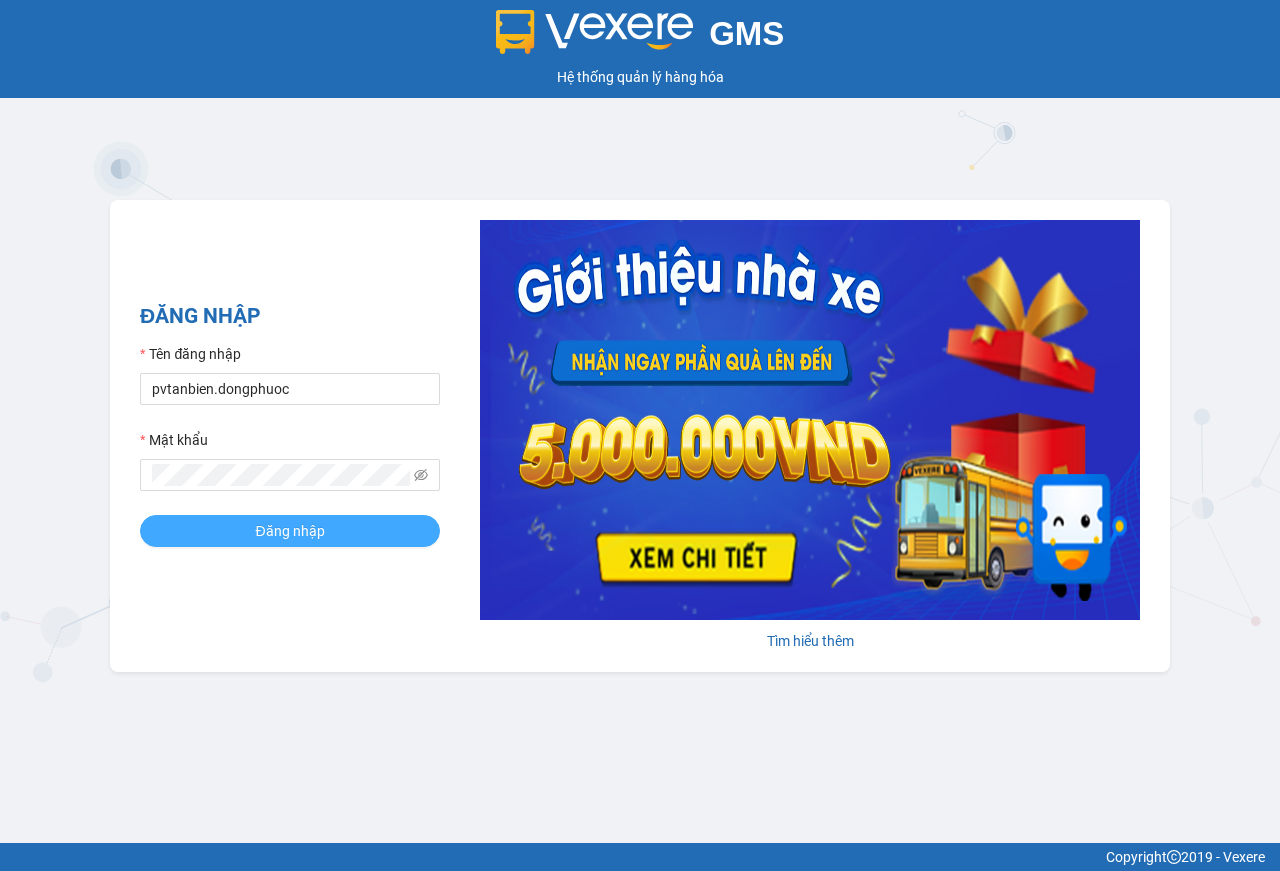 click on "Đăng nhập" at bounding box center [289, 531] 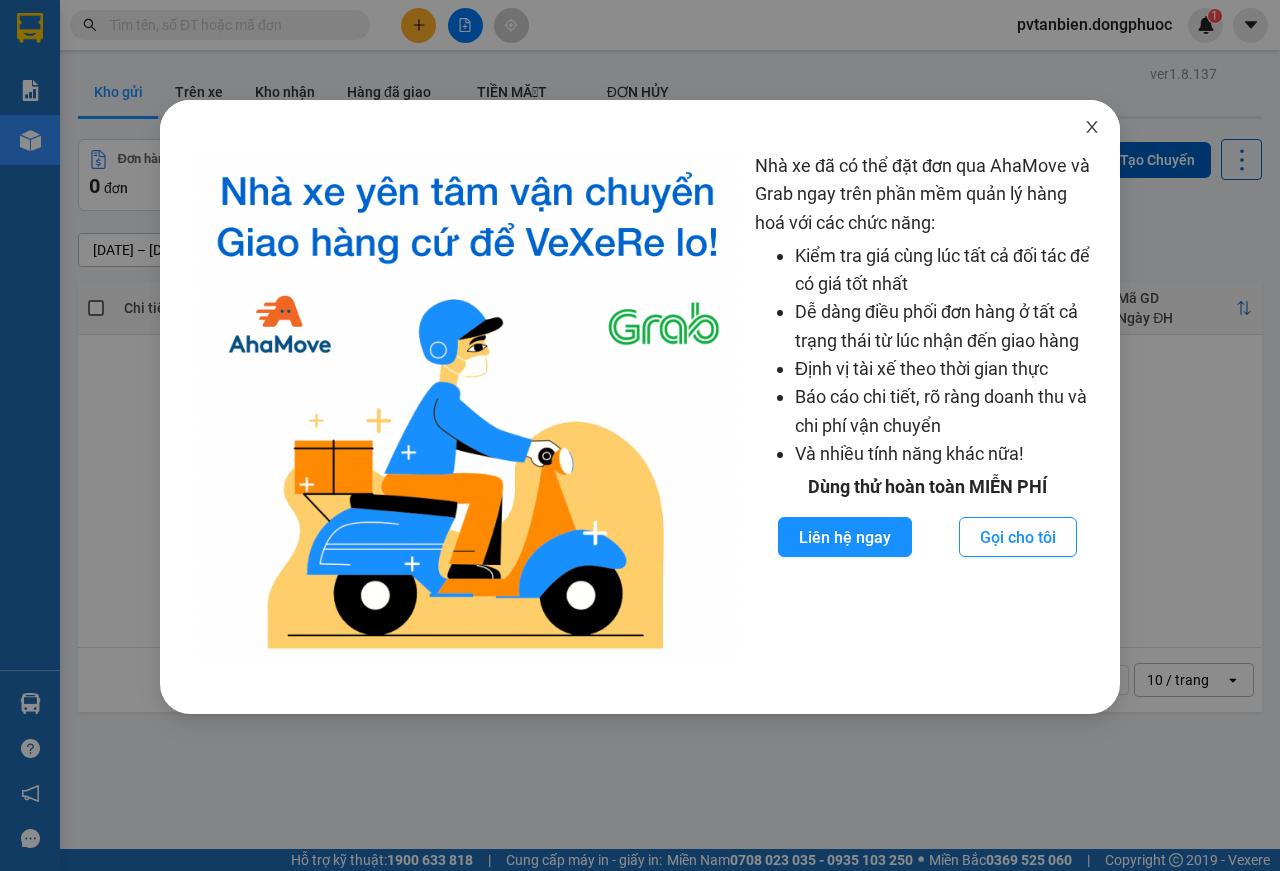 click 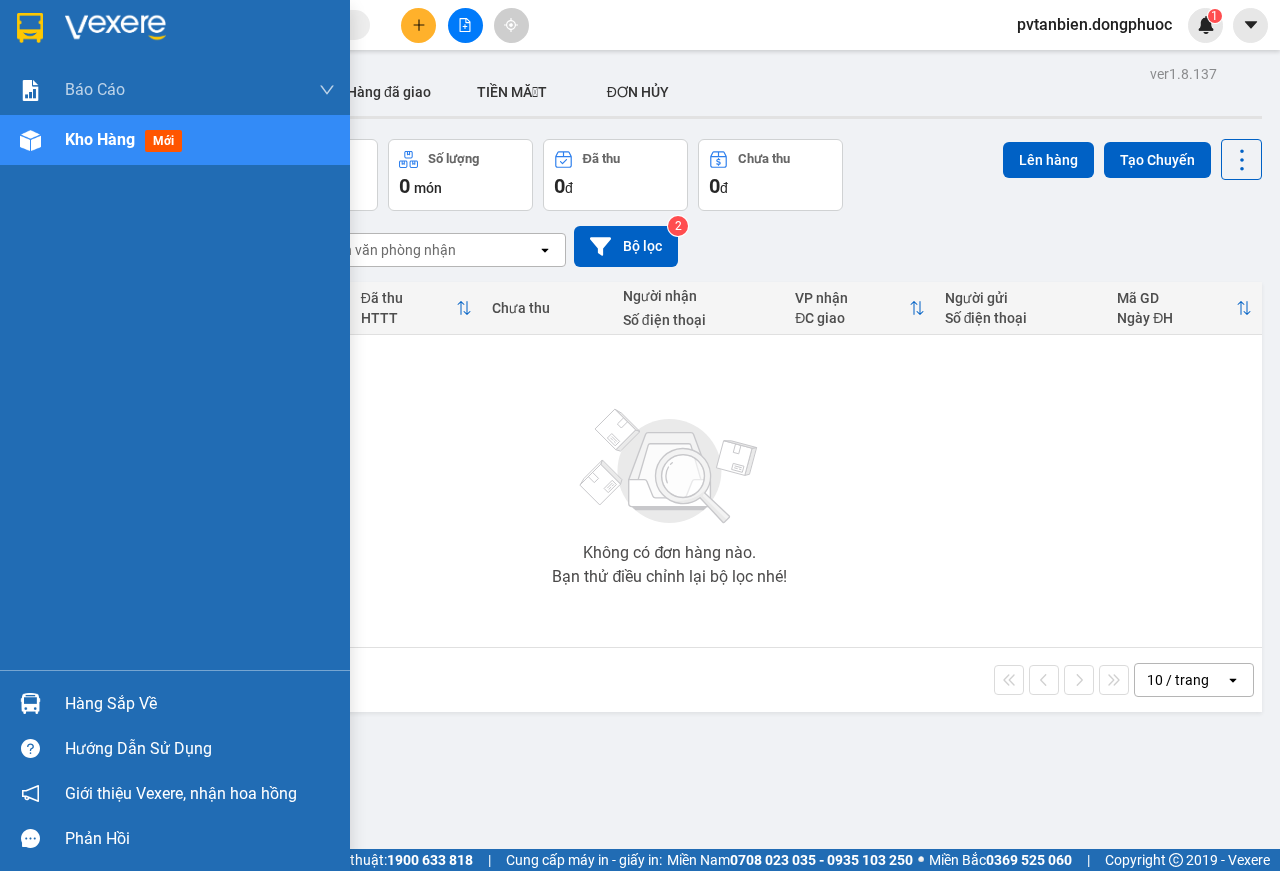 click on "Hàng sắp về" at bounding box center [200, 704] 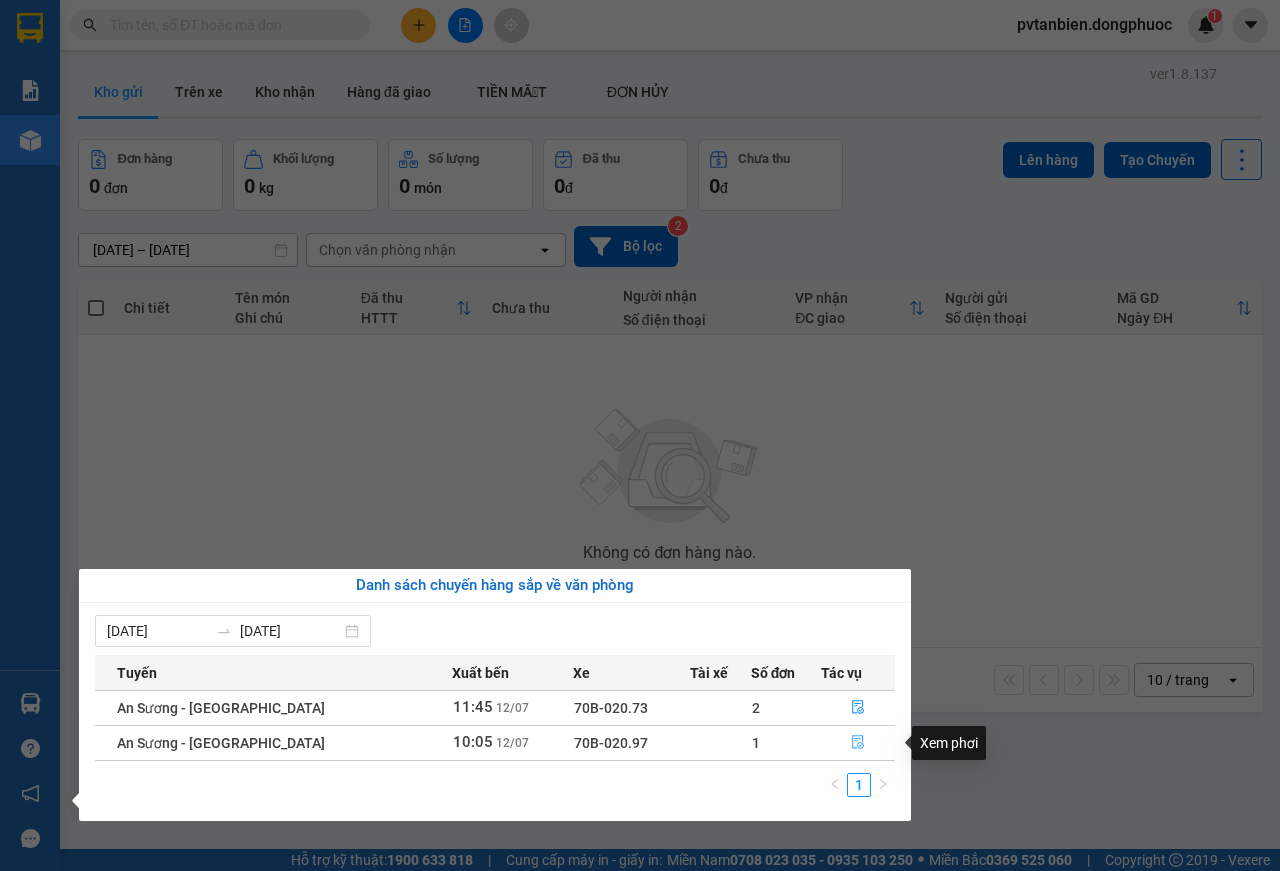 click 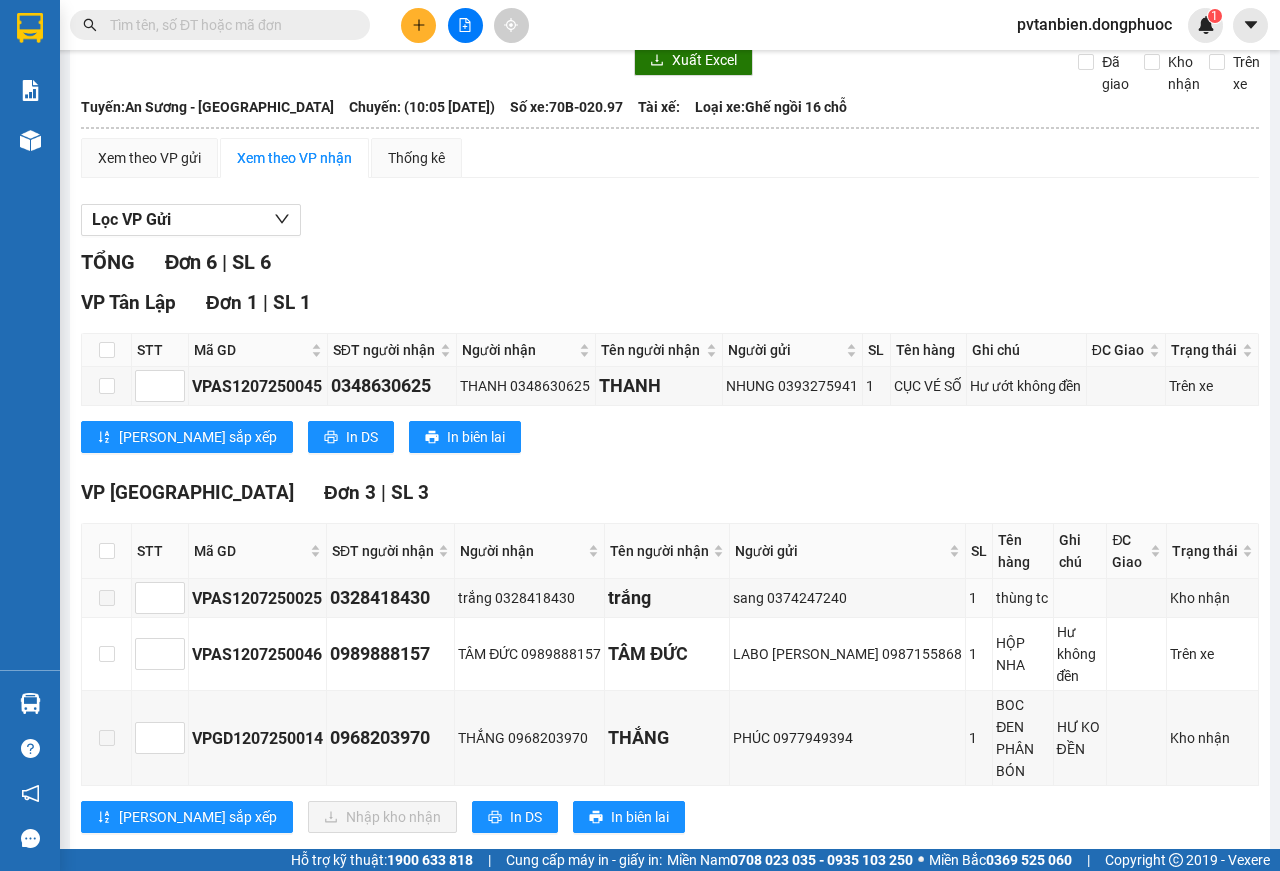 scroll, scrollTop: 200, scrollLeft: 0, axis: vertical 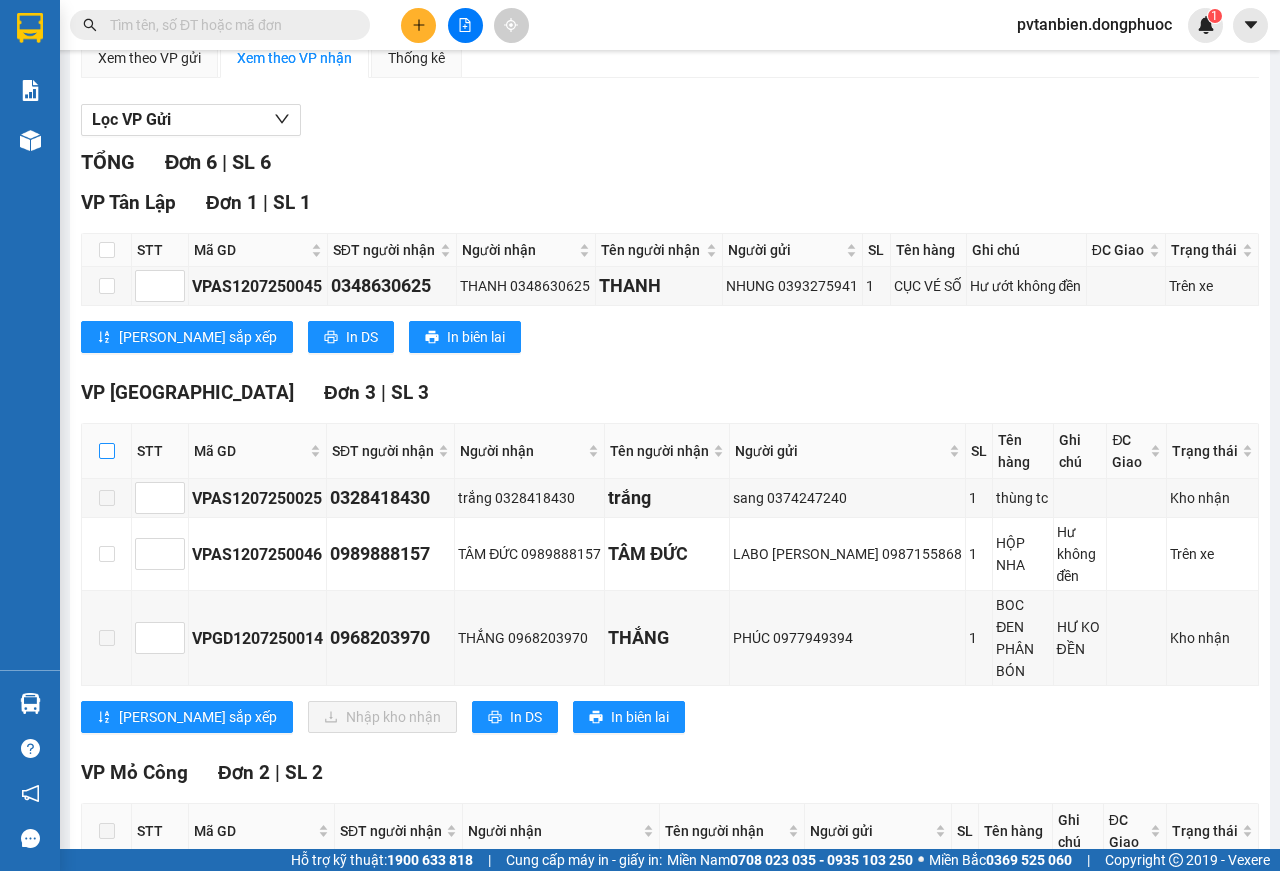 click at bounding box center [107, 451] 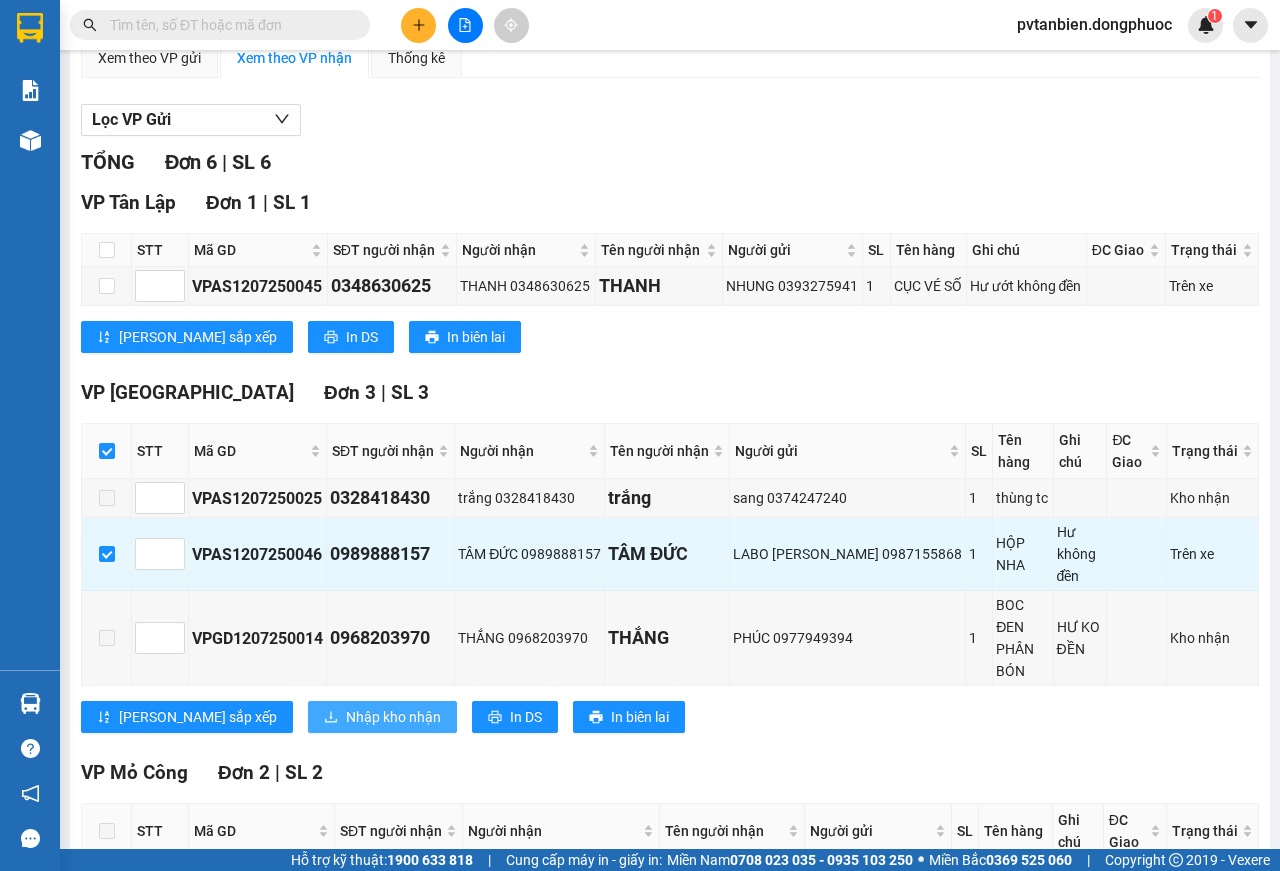 click on "Nhập kho nhận" at bounding box center (393, 717) 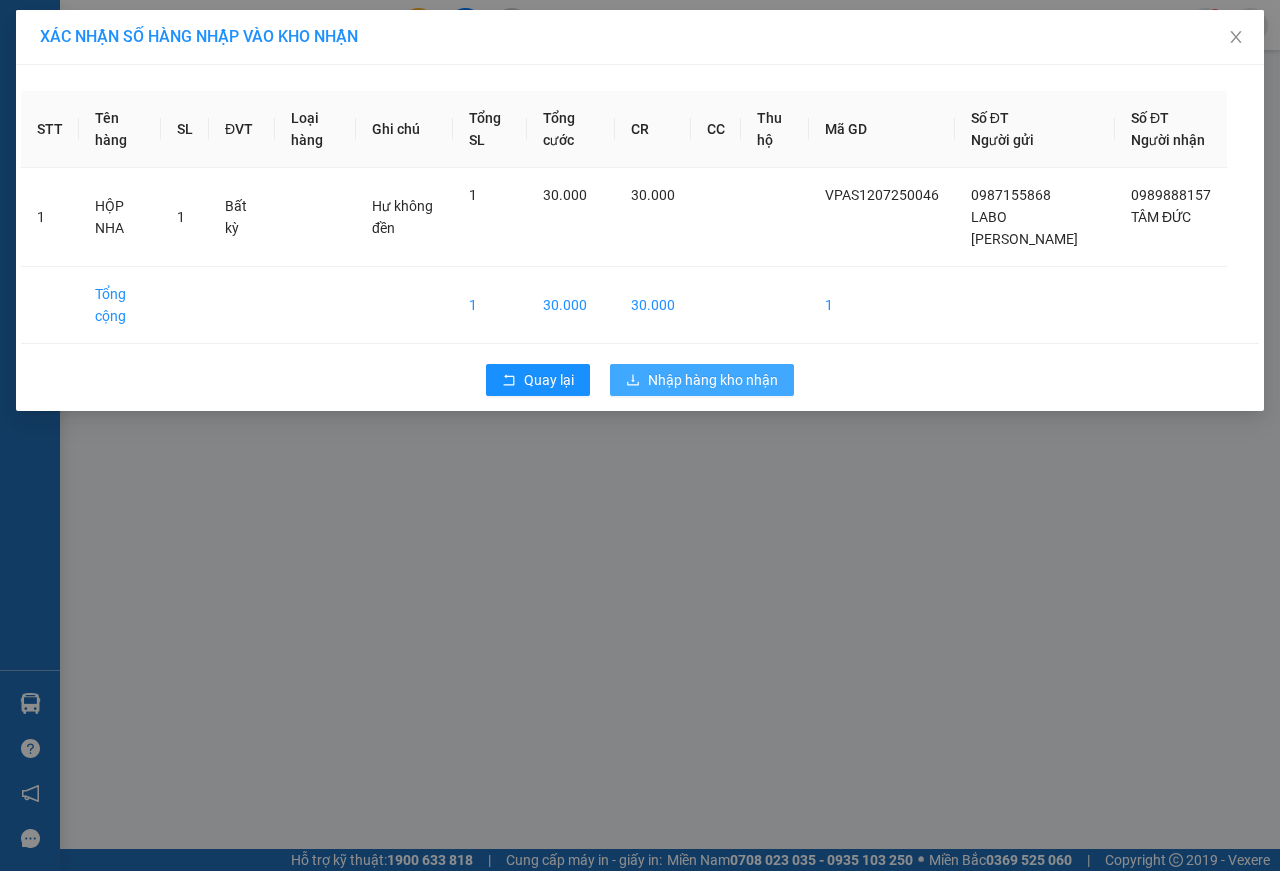 click on "Nhập hàng kho nhận" at bounding box center (713, 380) 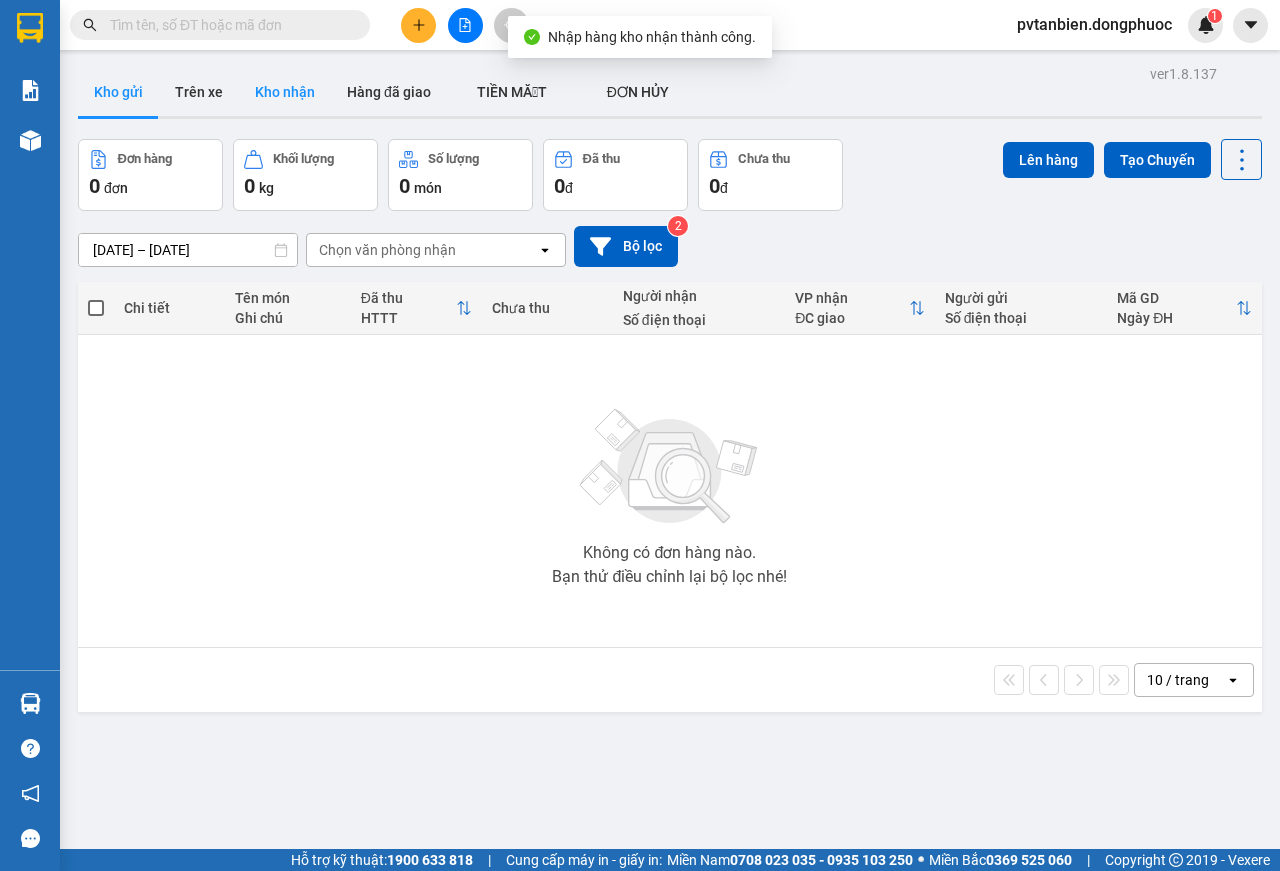click on "Kho nhận" at bounding box center (285, 92) 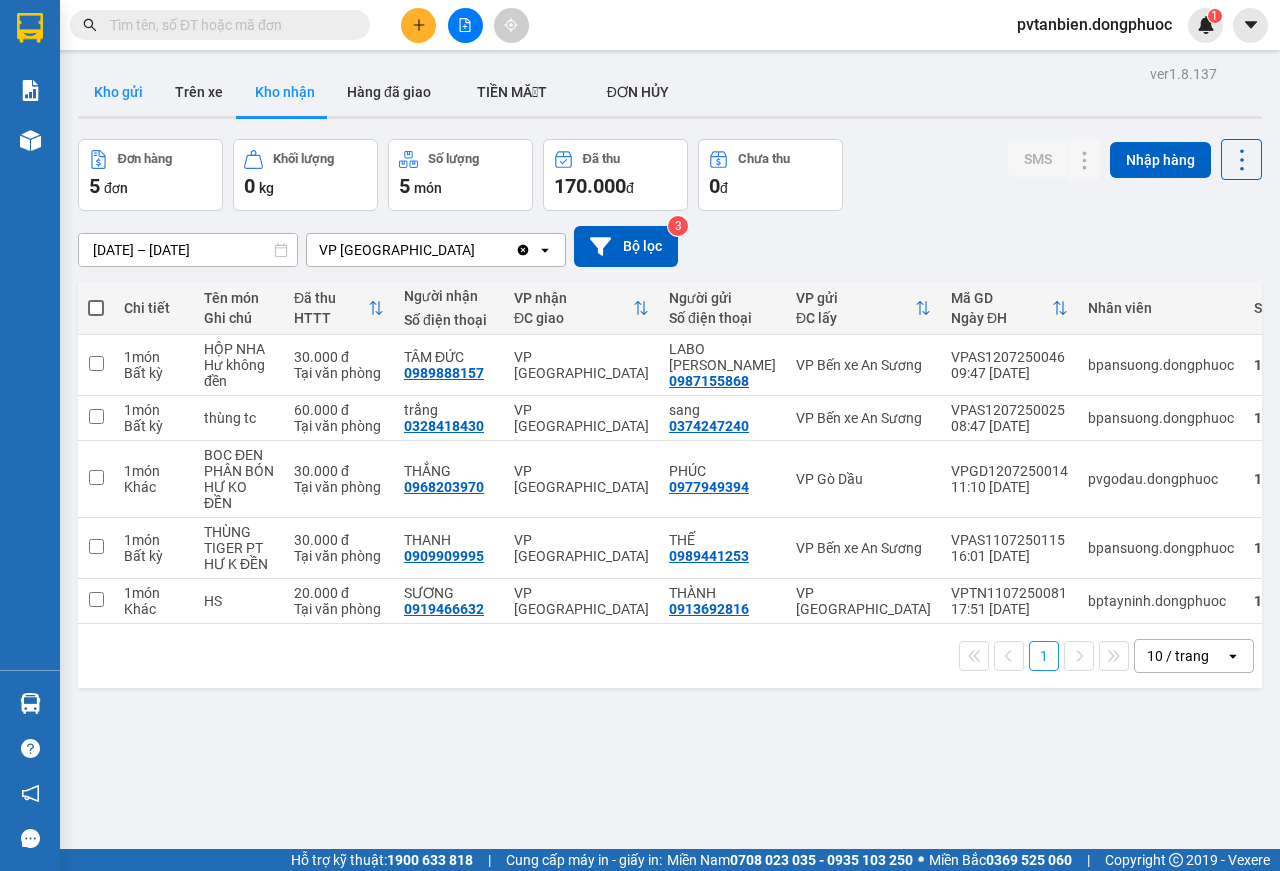 click on "Kho gửi" at bounding box center (118, 92) 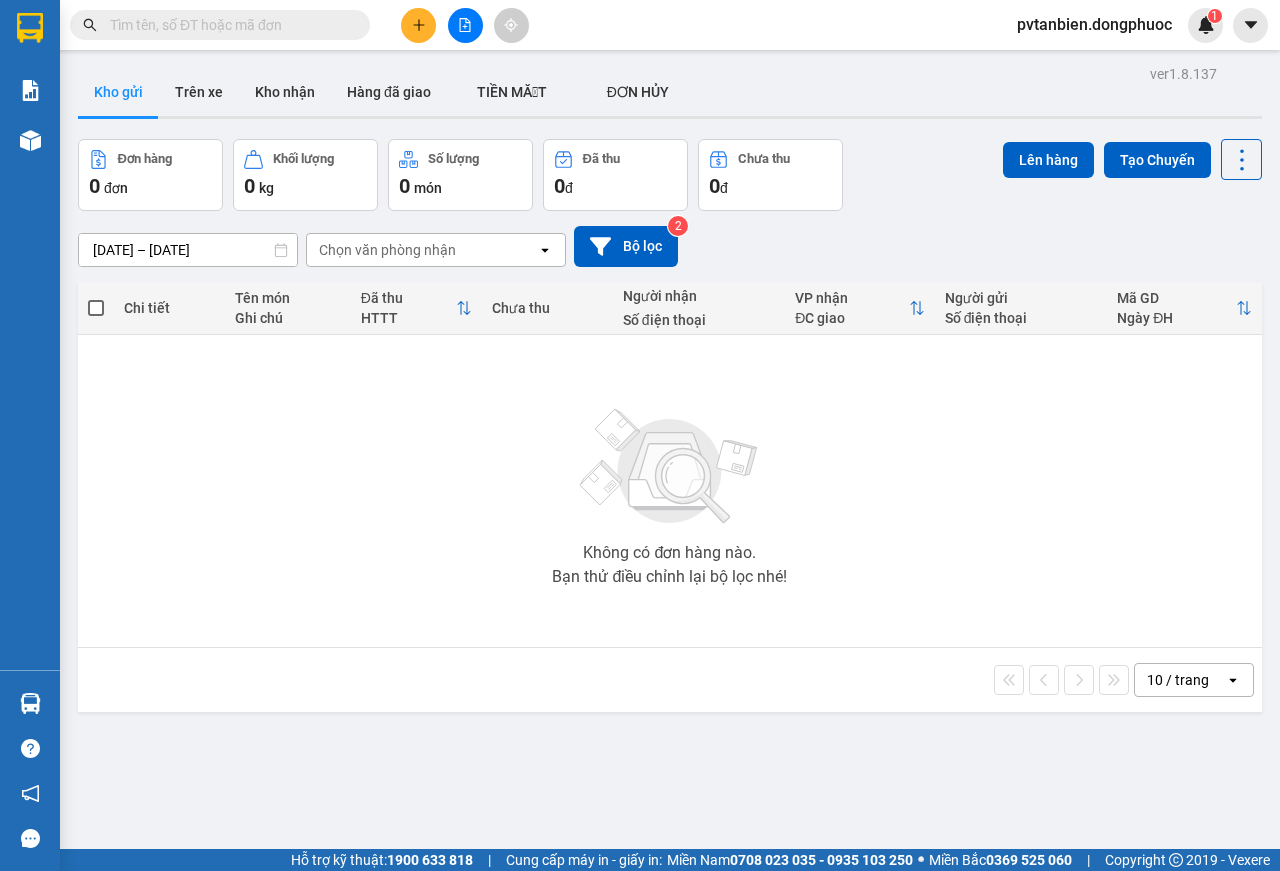 click on "pvtanbien.dongphuoc" at bounding box center [1094, 24] 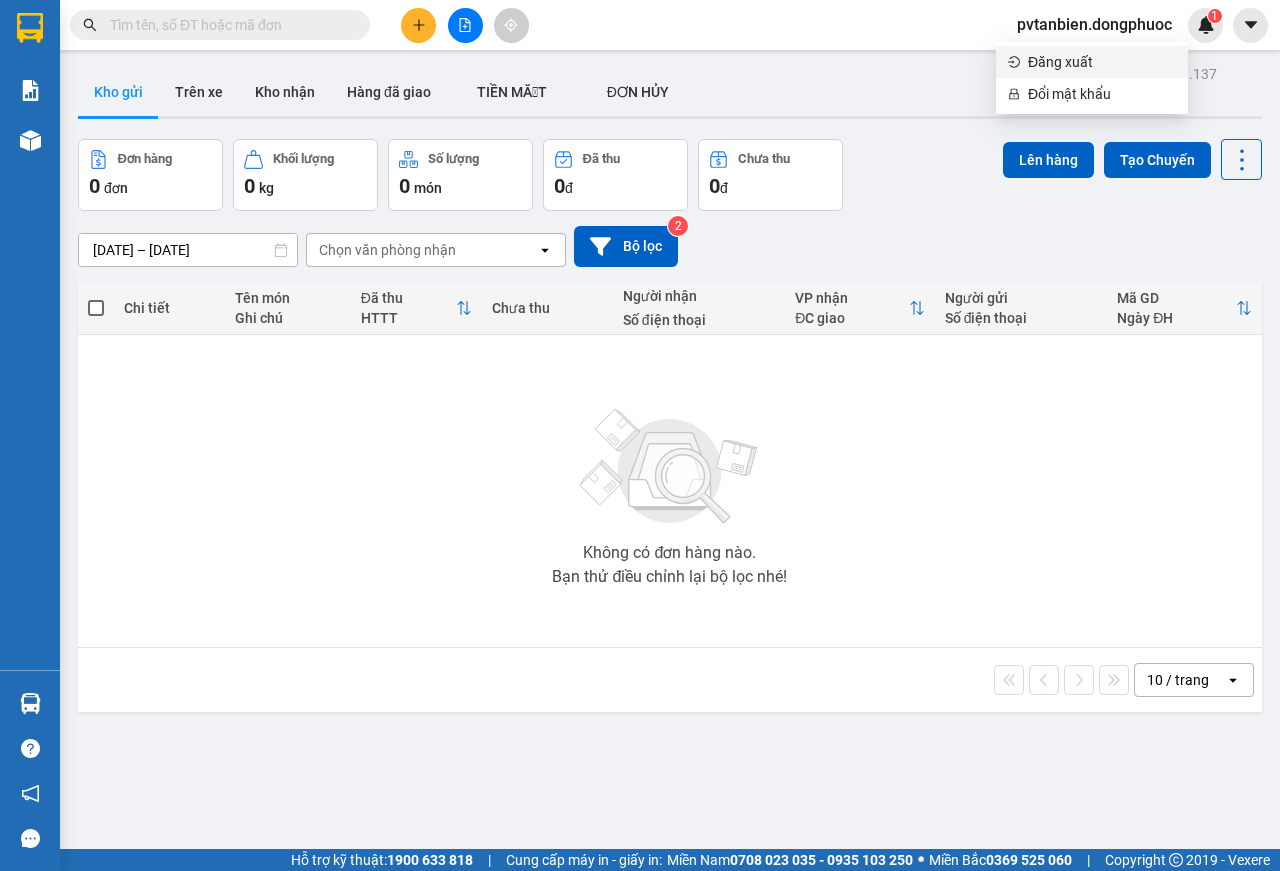 click on "Đăng xuất" at bounding box center [1102, 62] 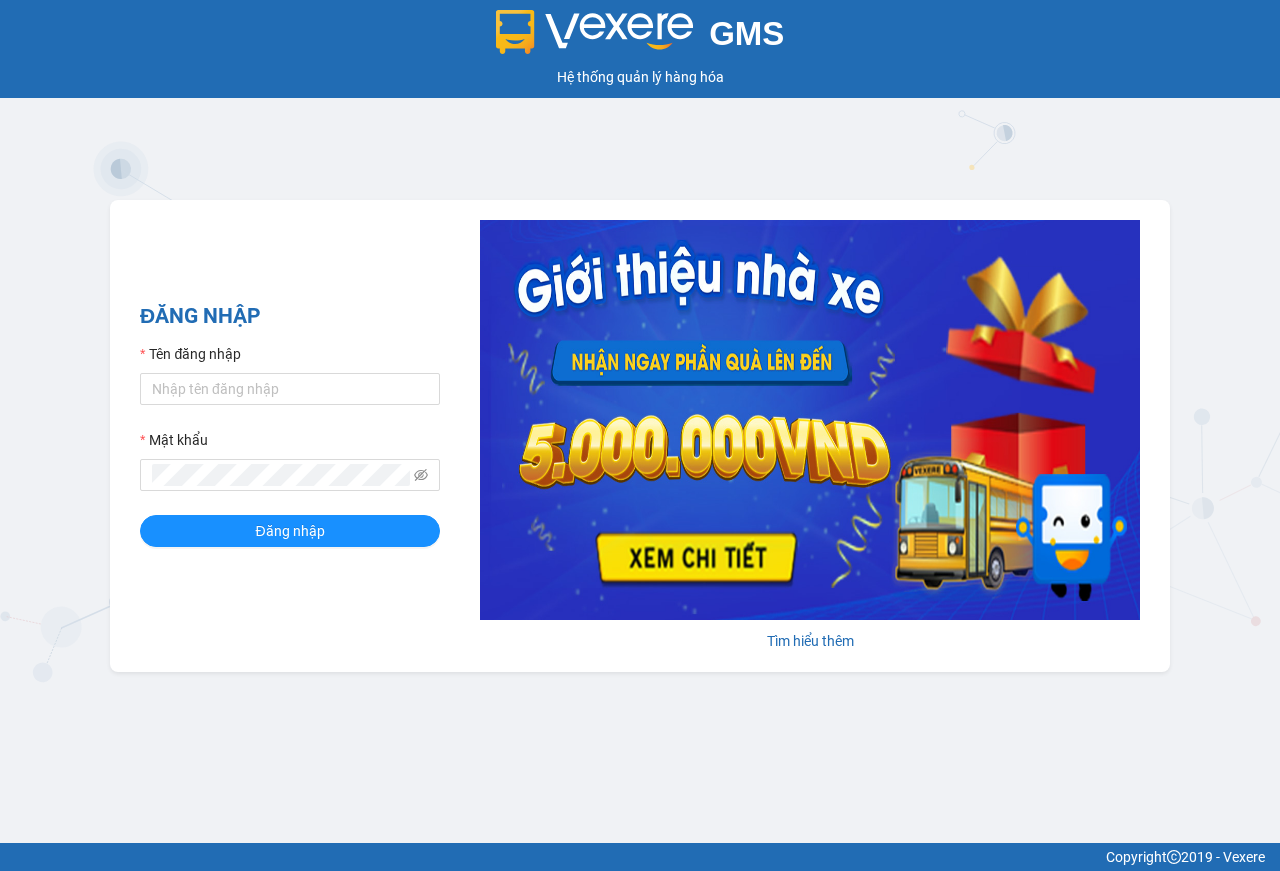 scroll, scrollTop: 0, scrollLeft: 0, axis: both 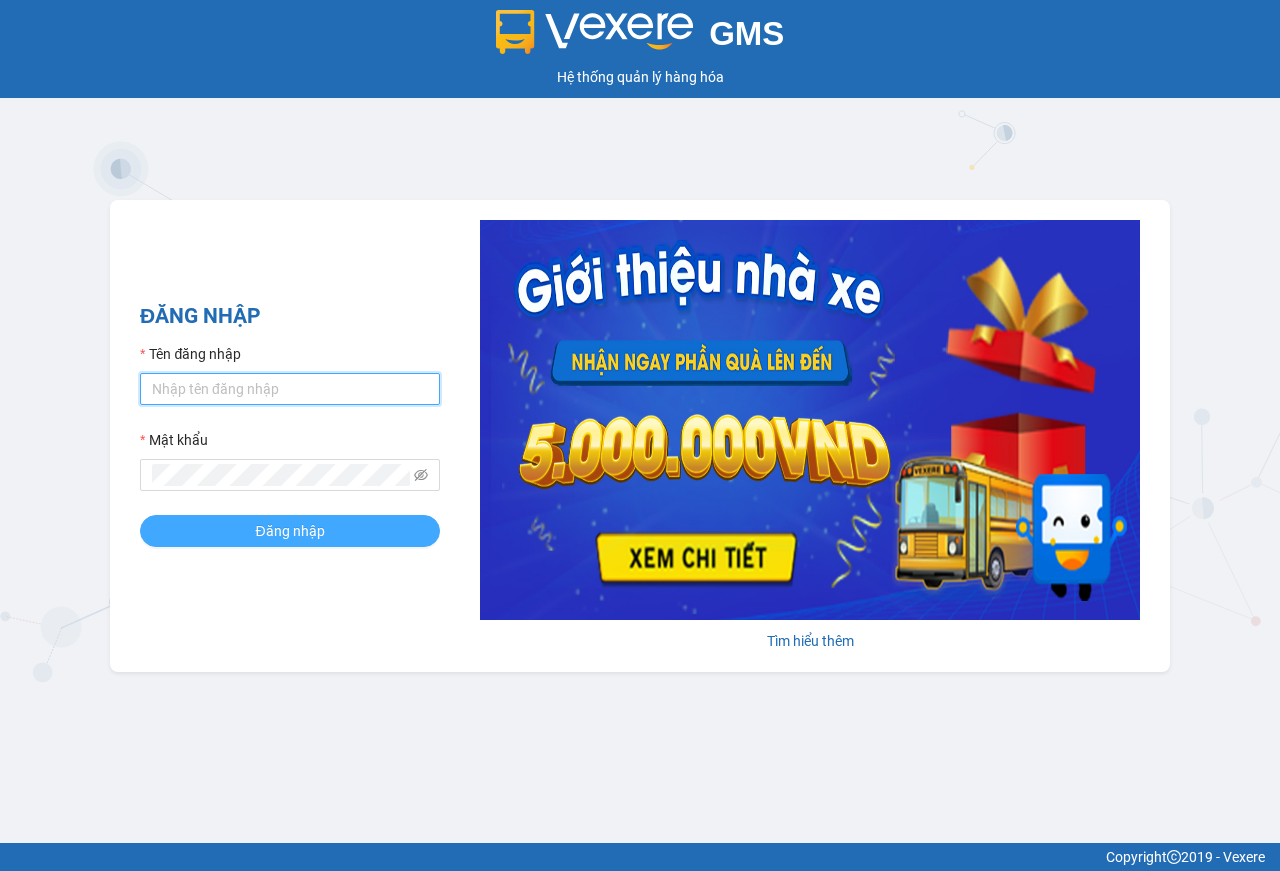 type on "pvmocong1.dongphuoc" 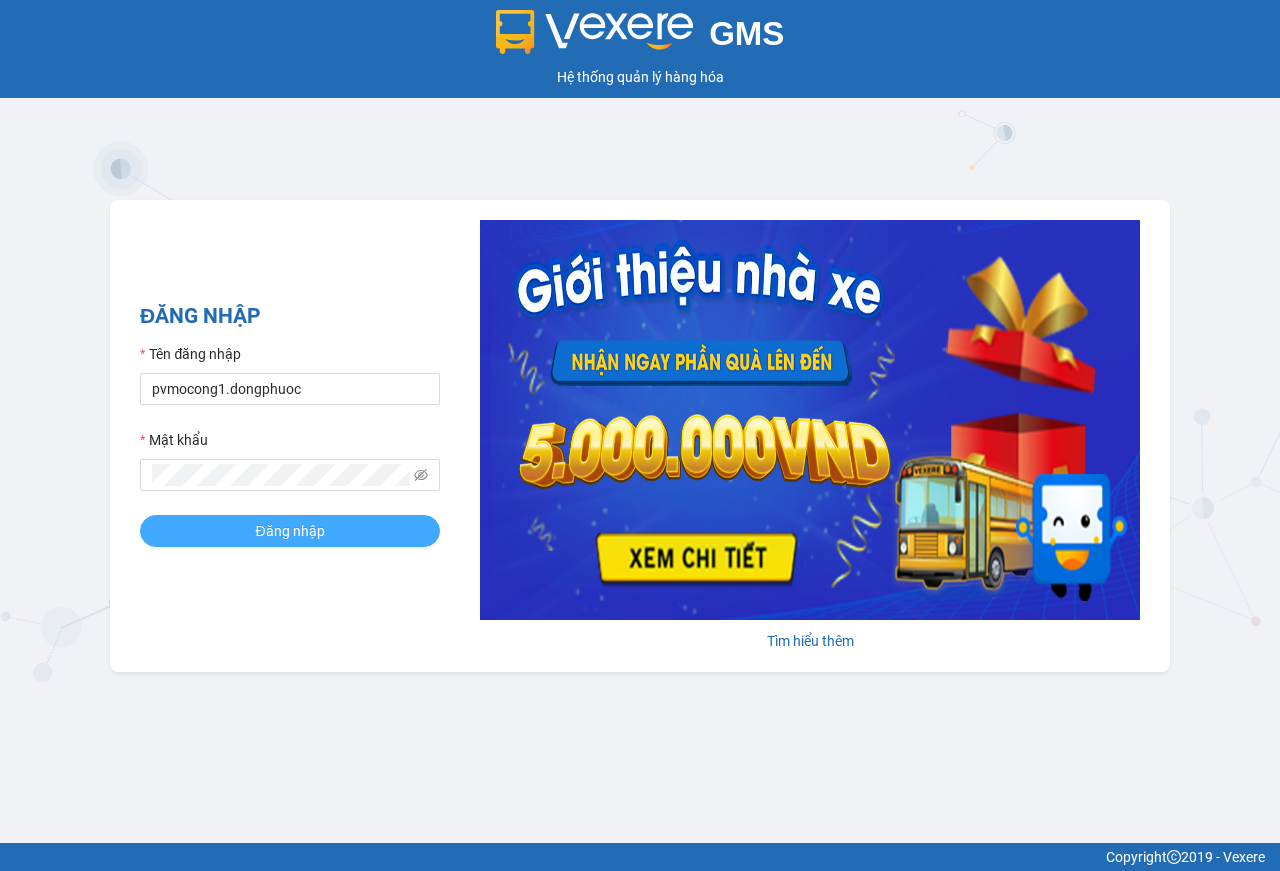 click on "Đăng nhập" at bounding box center (289, 531) 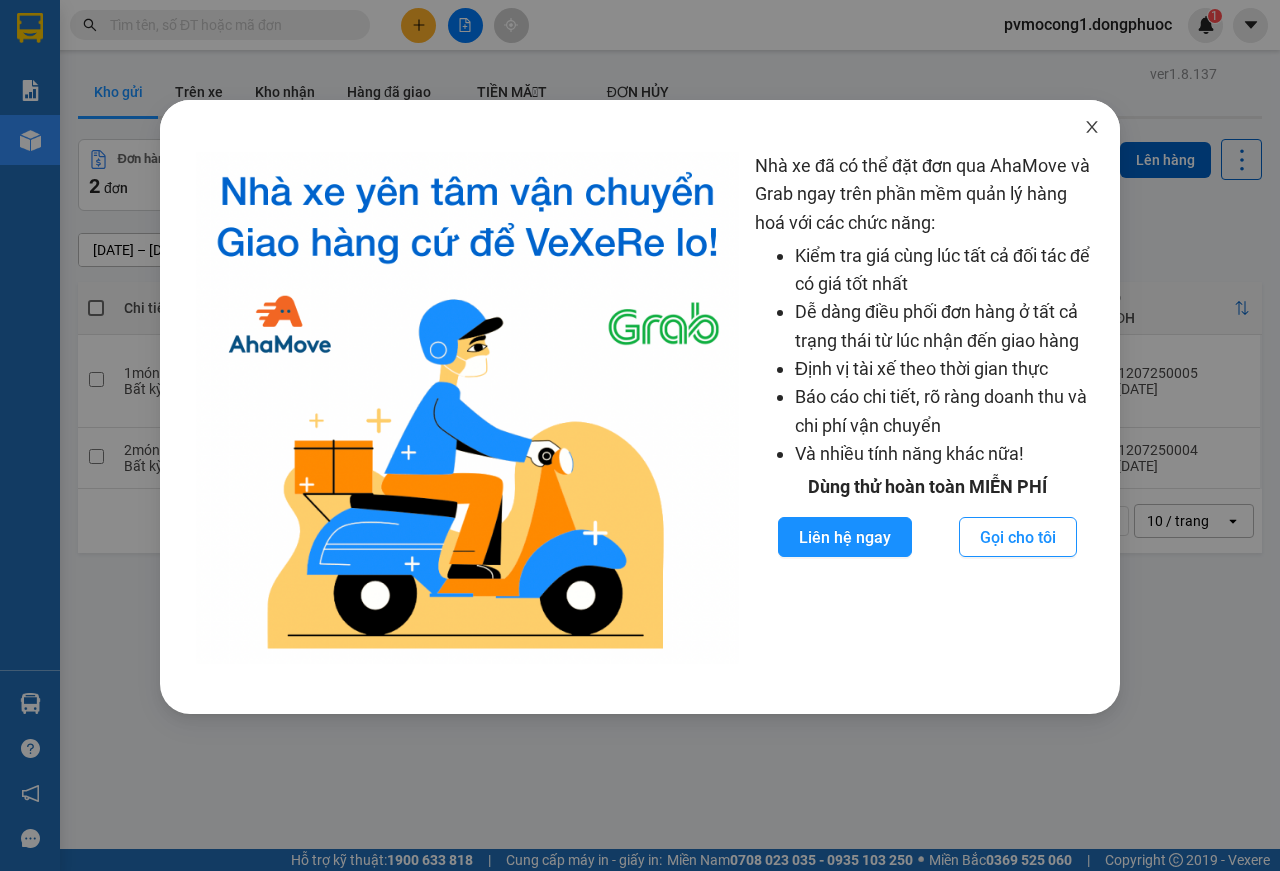 click 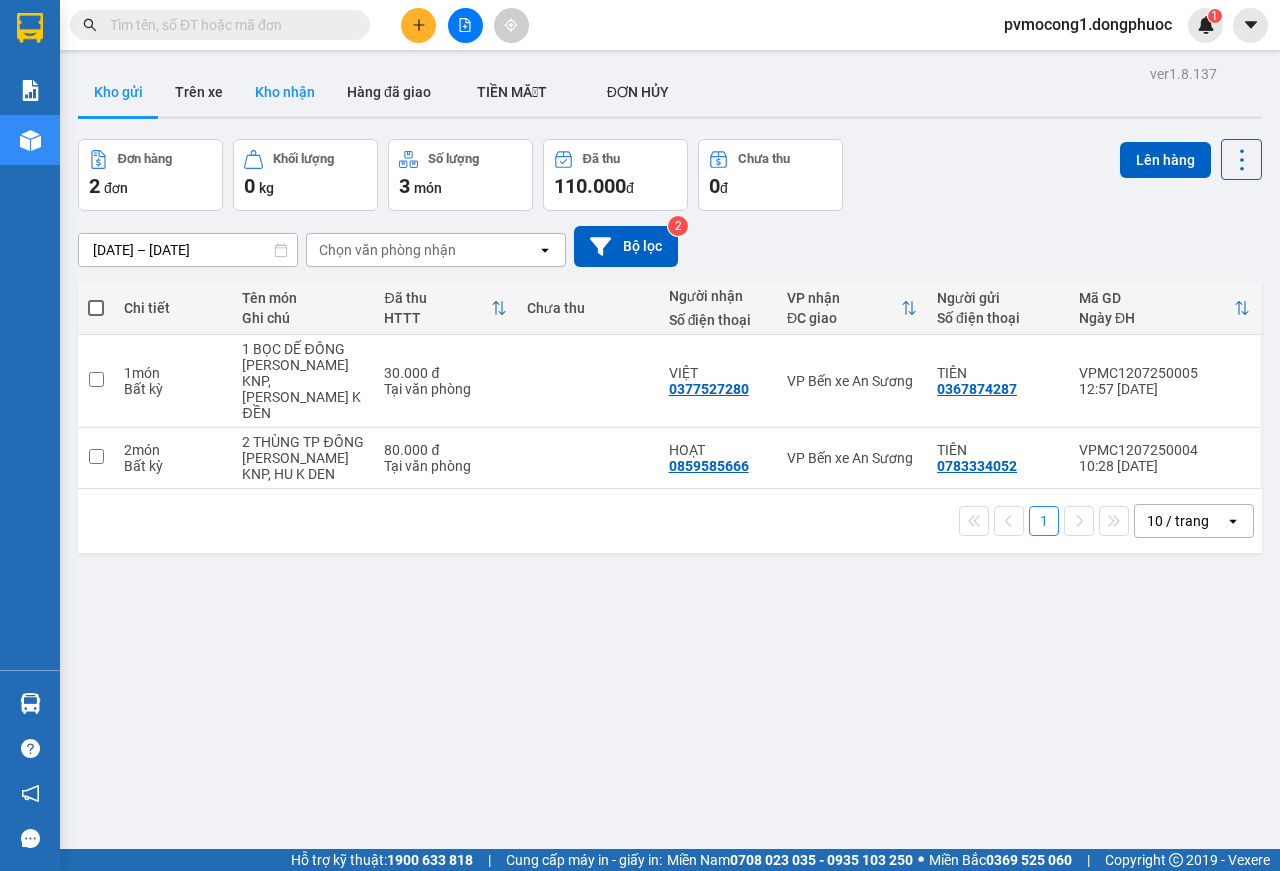click on "Kho nhận" at bounding box center (285, 92) 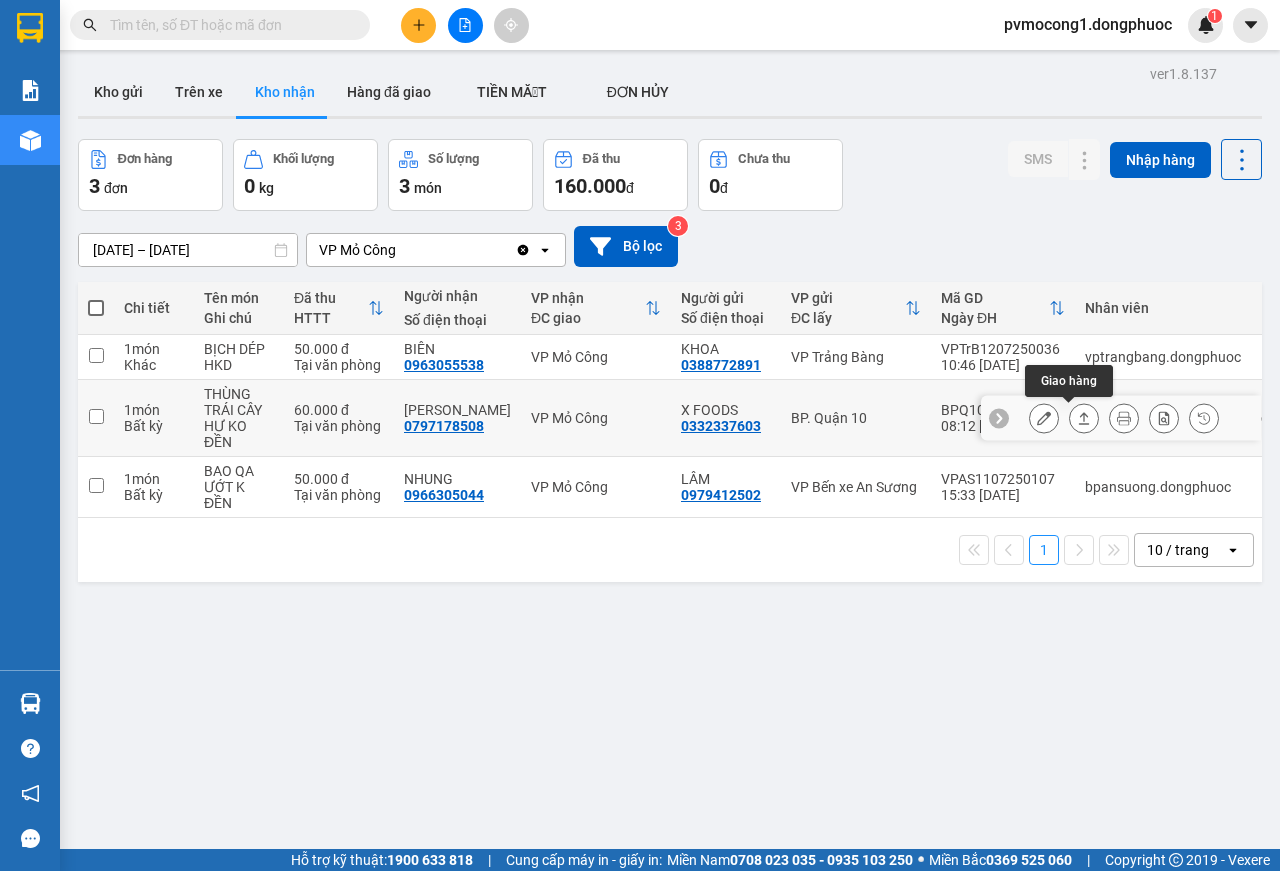 click 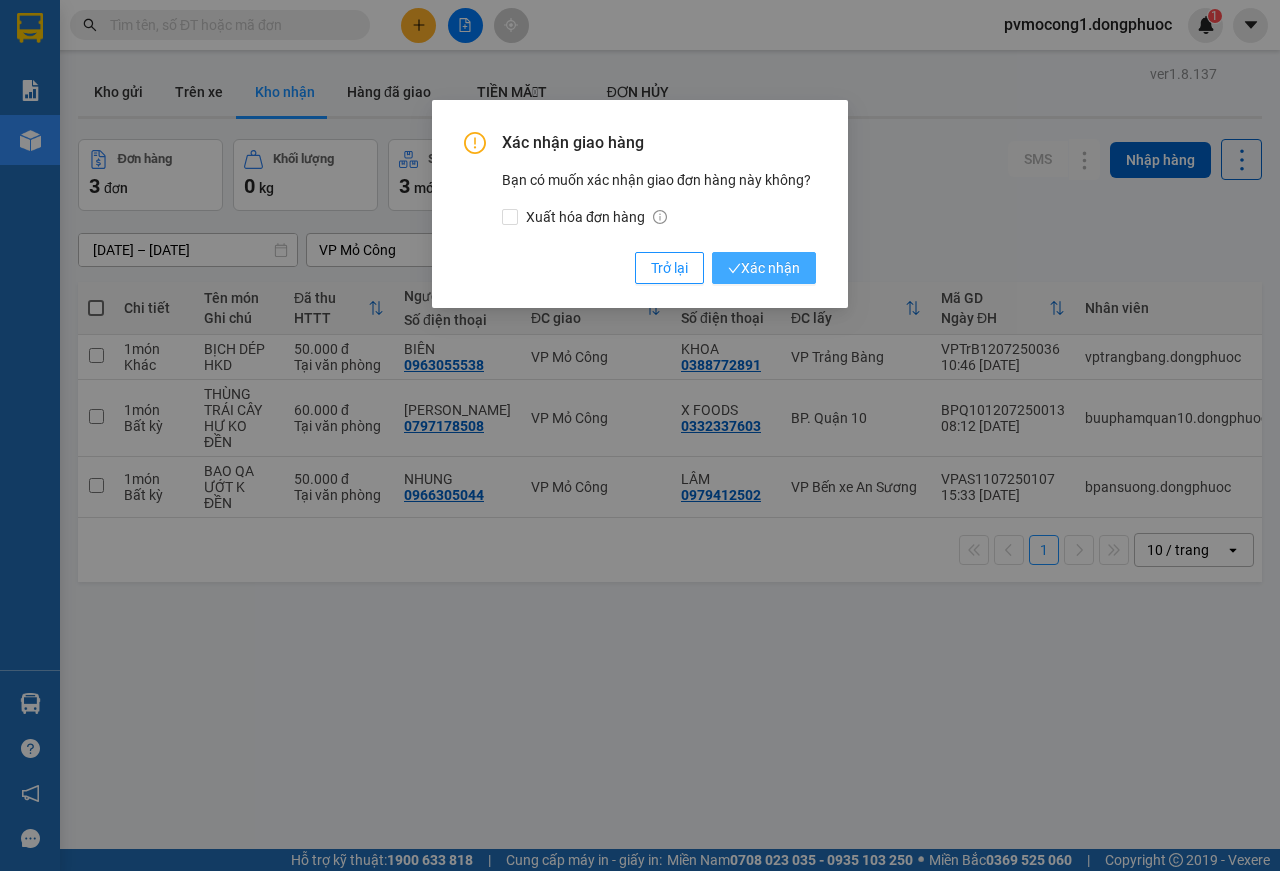 click on "Xác nhận" at bounding box center [764, 268] 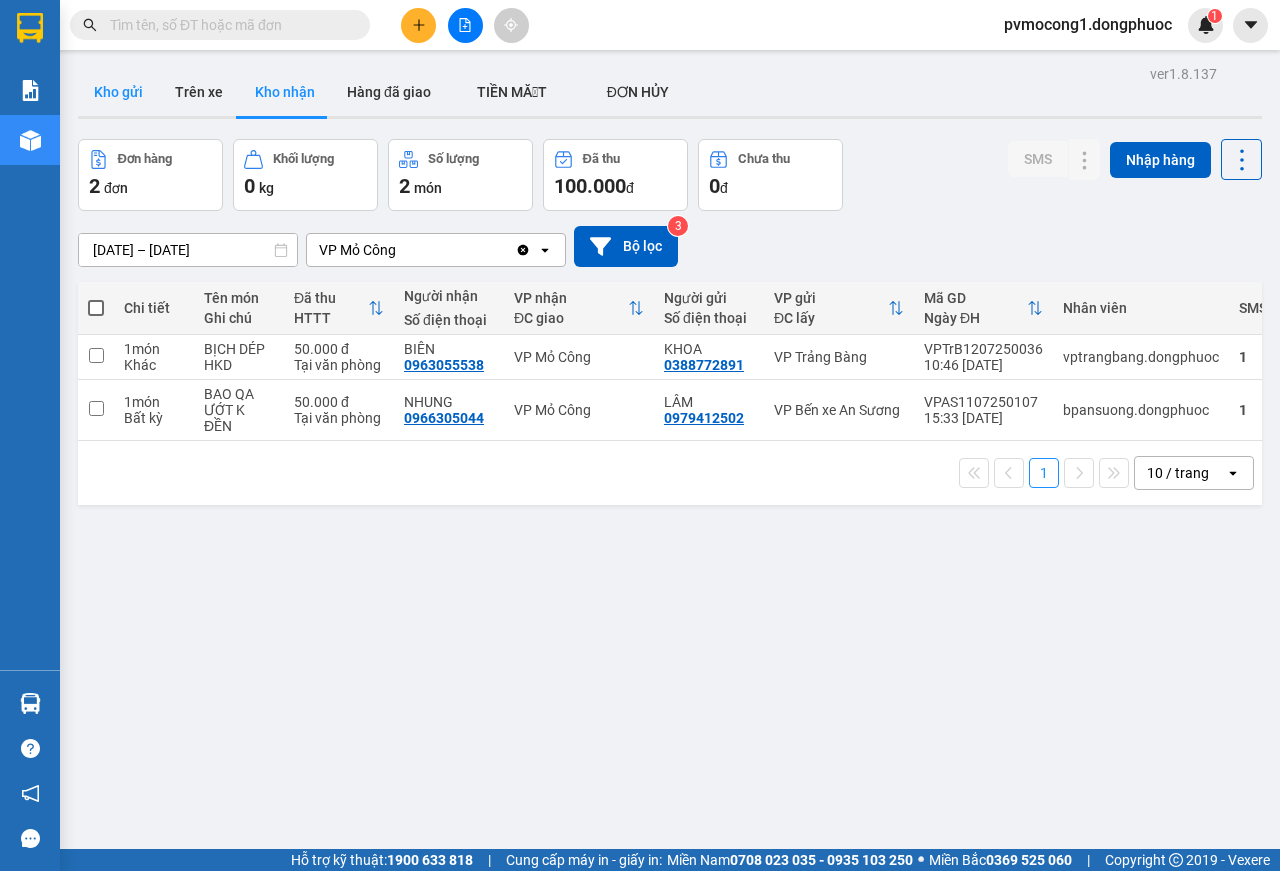 click on "Kho gửi" at bounding box center (118, 92) 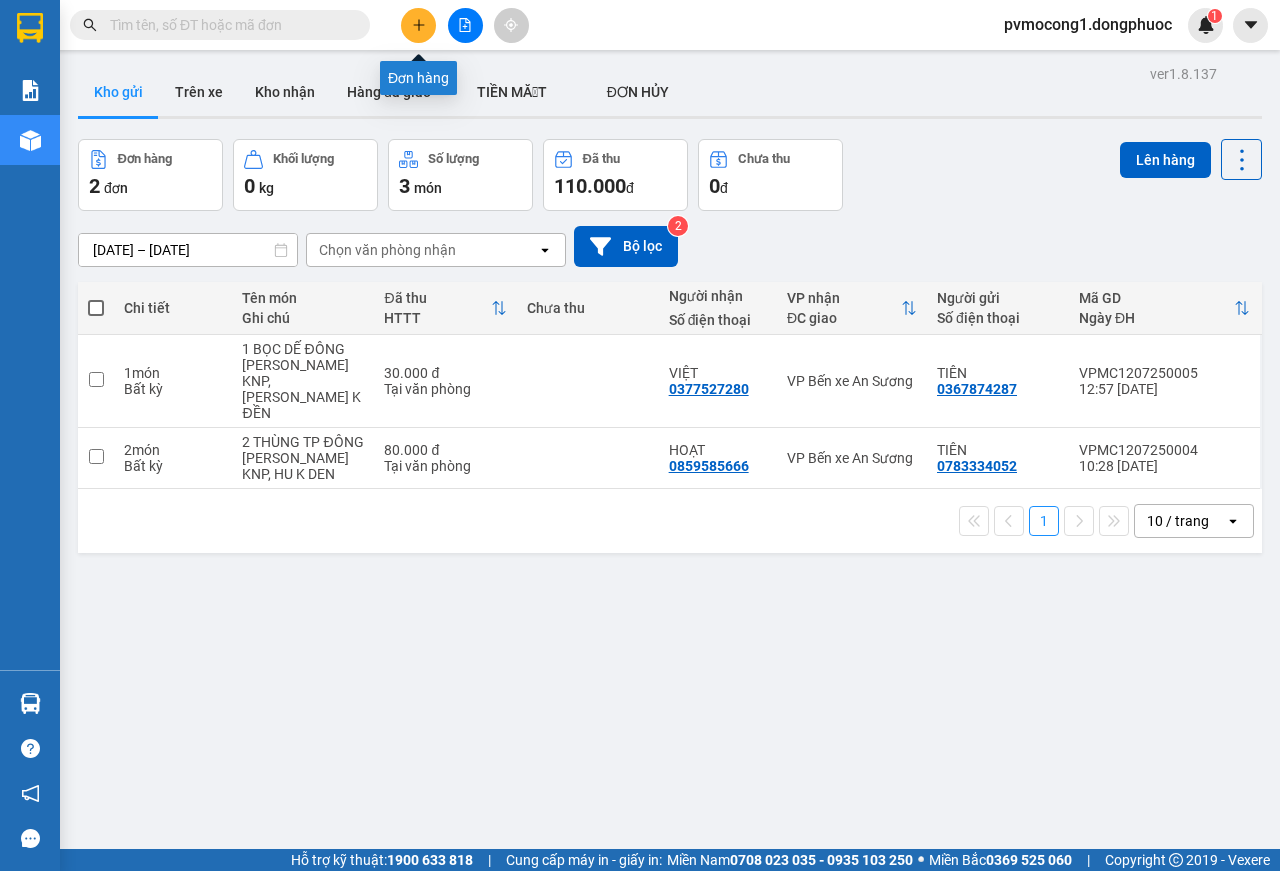click at bounding box center [418, 25] 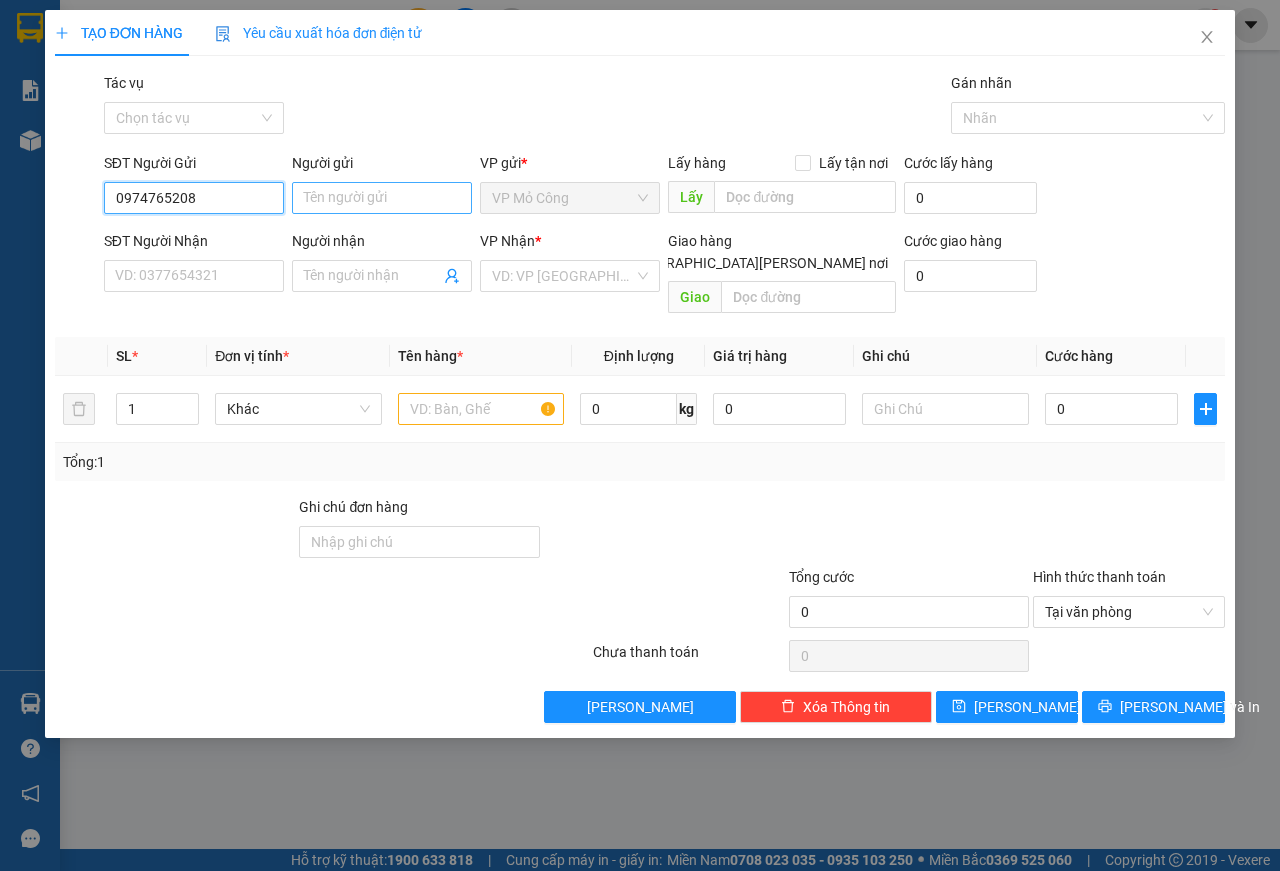 type on "0974765208" 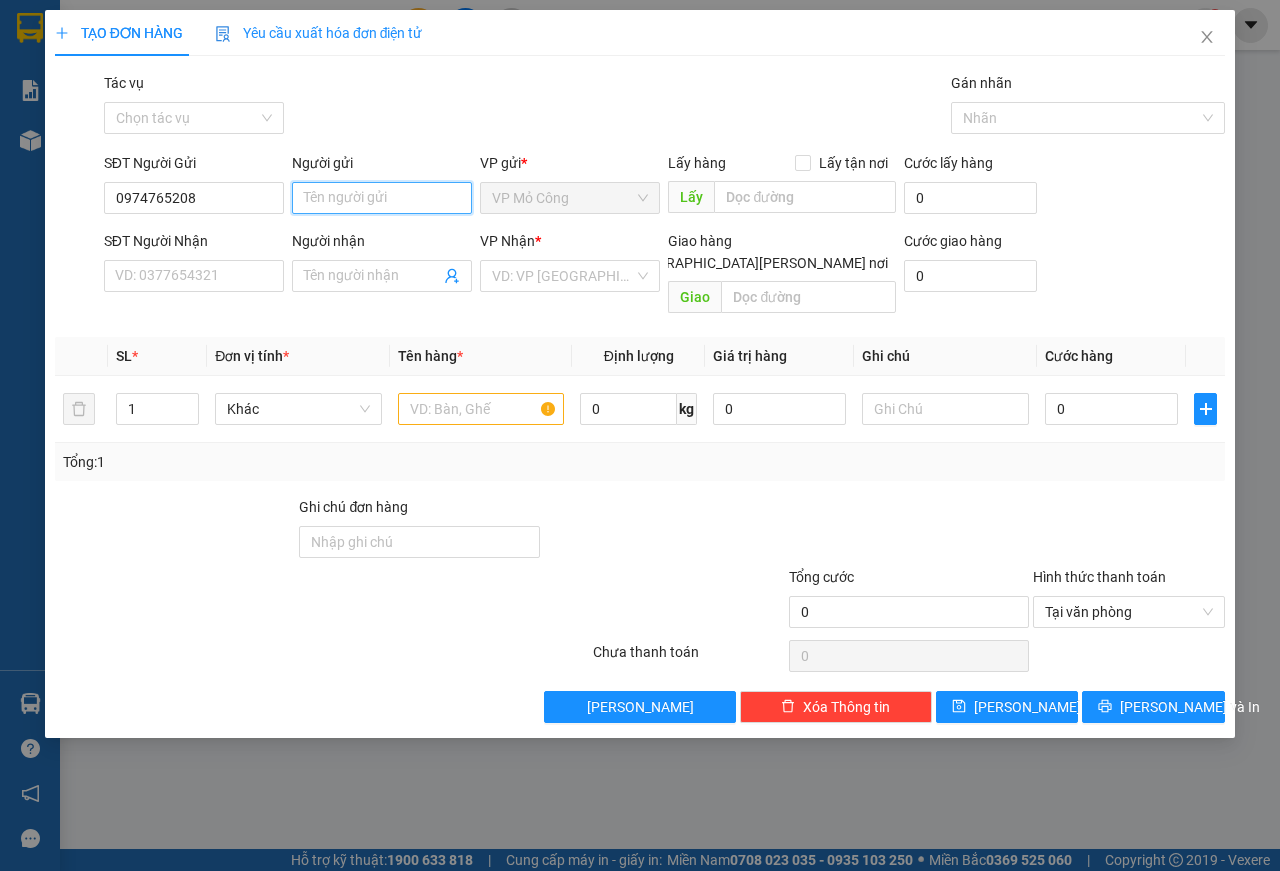 click on "Người gửi" at bounding box center [382, 198] 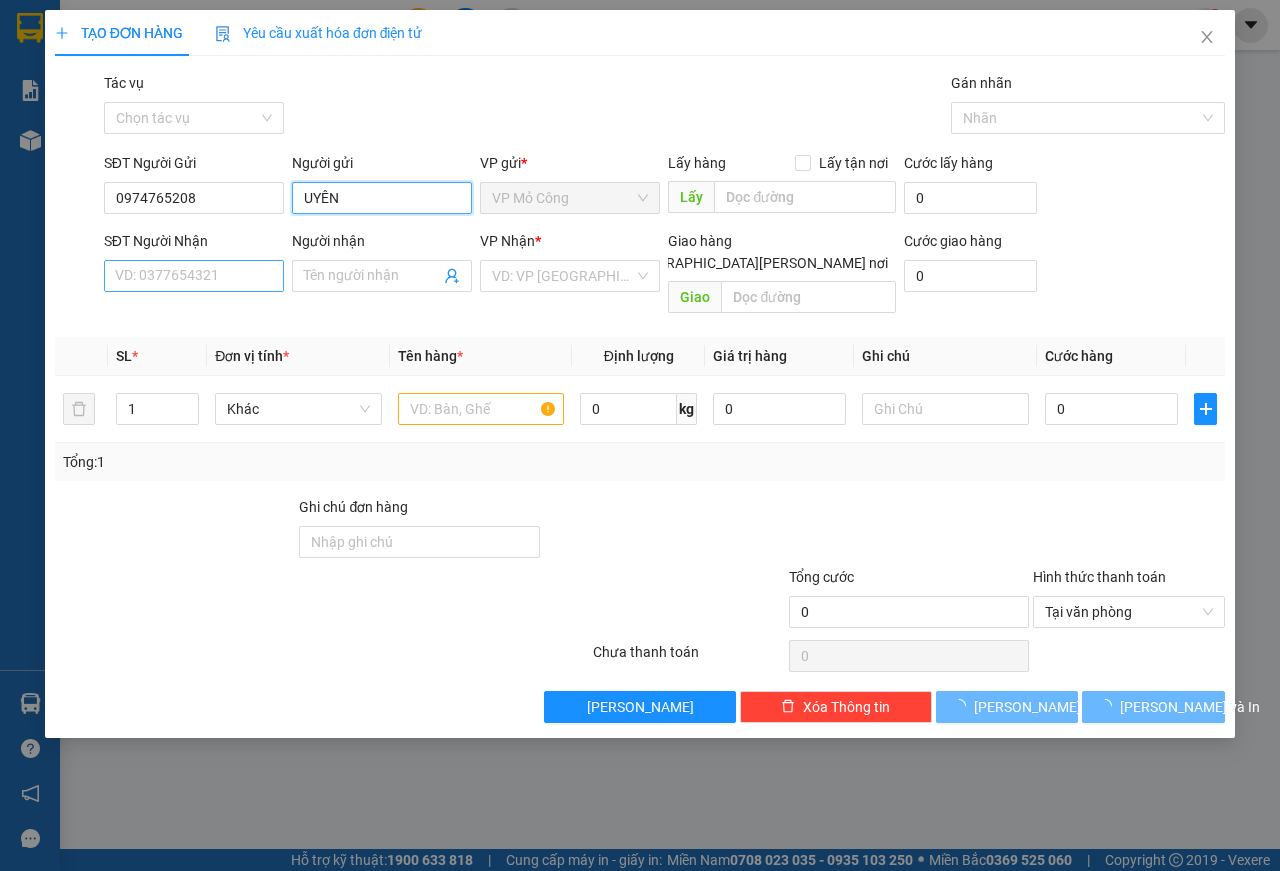 type on "UYÊN" 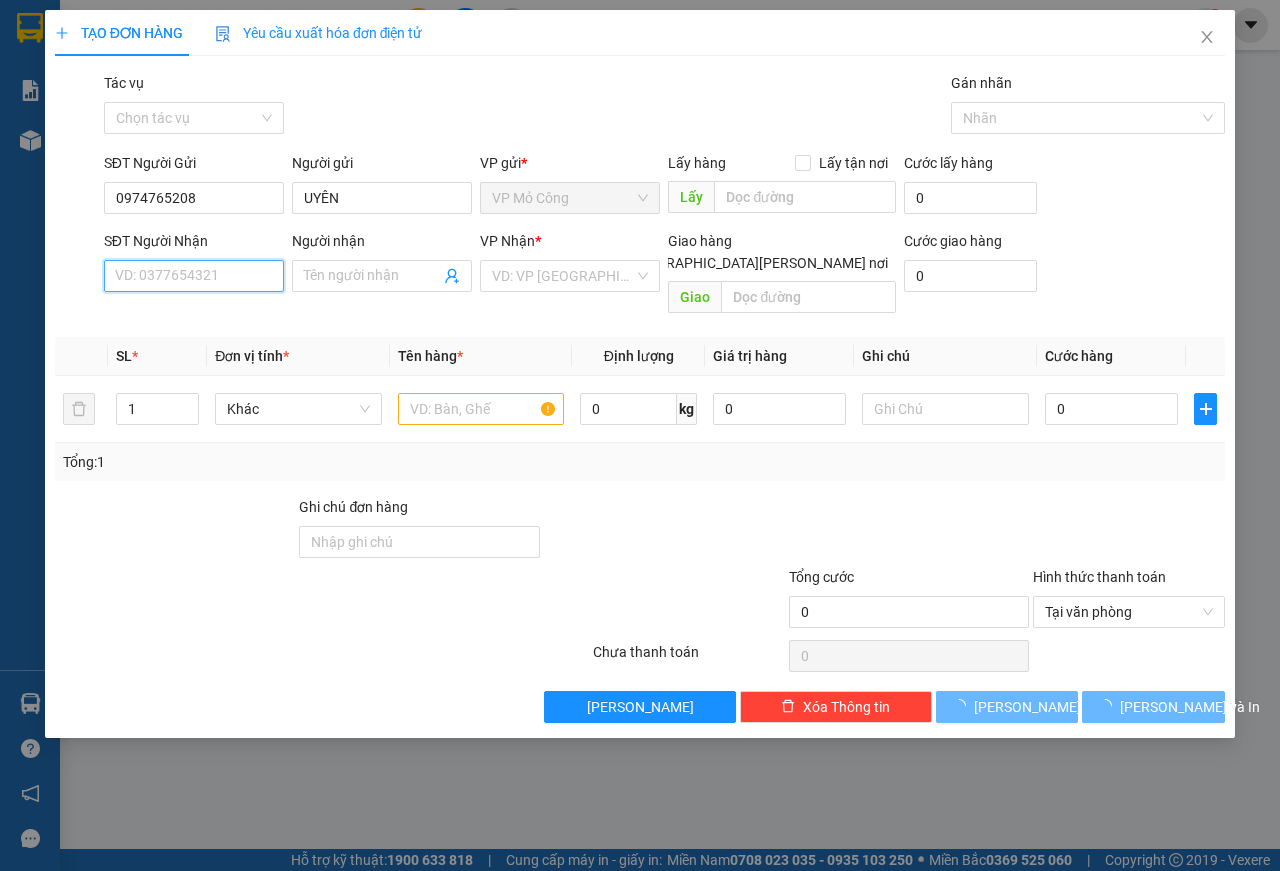 click on "SĐT Người Nhận" at bounding box center (194, 276) 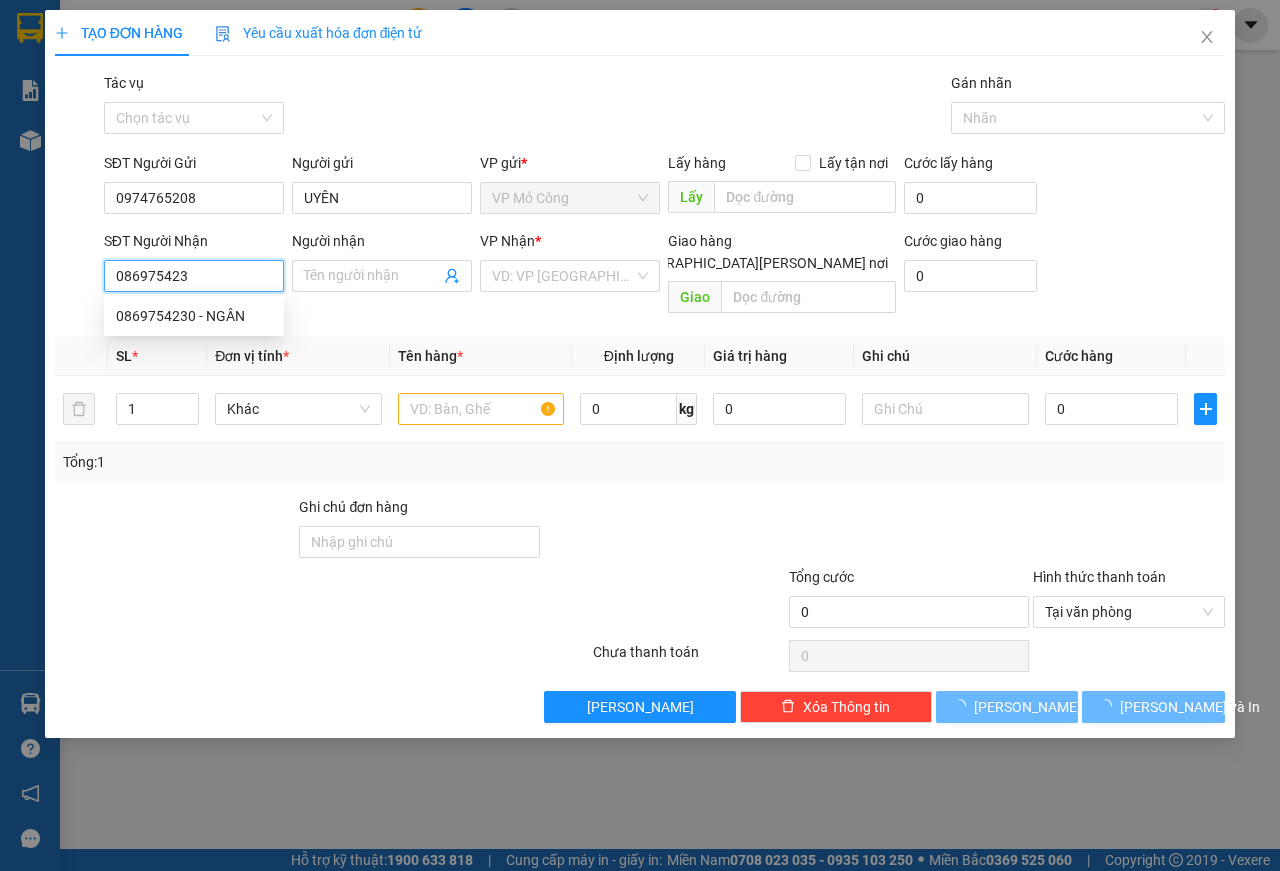 type on "0869754230" 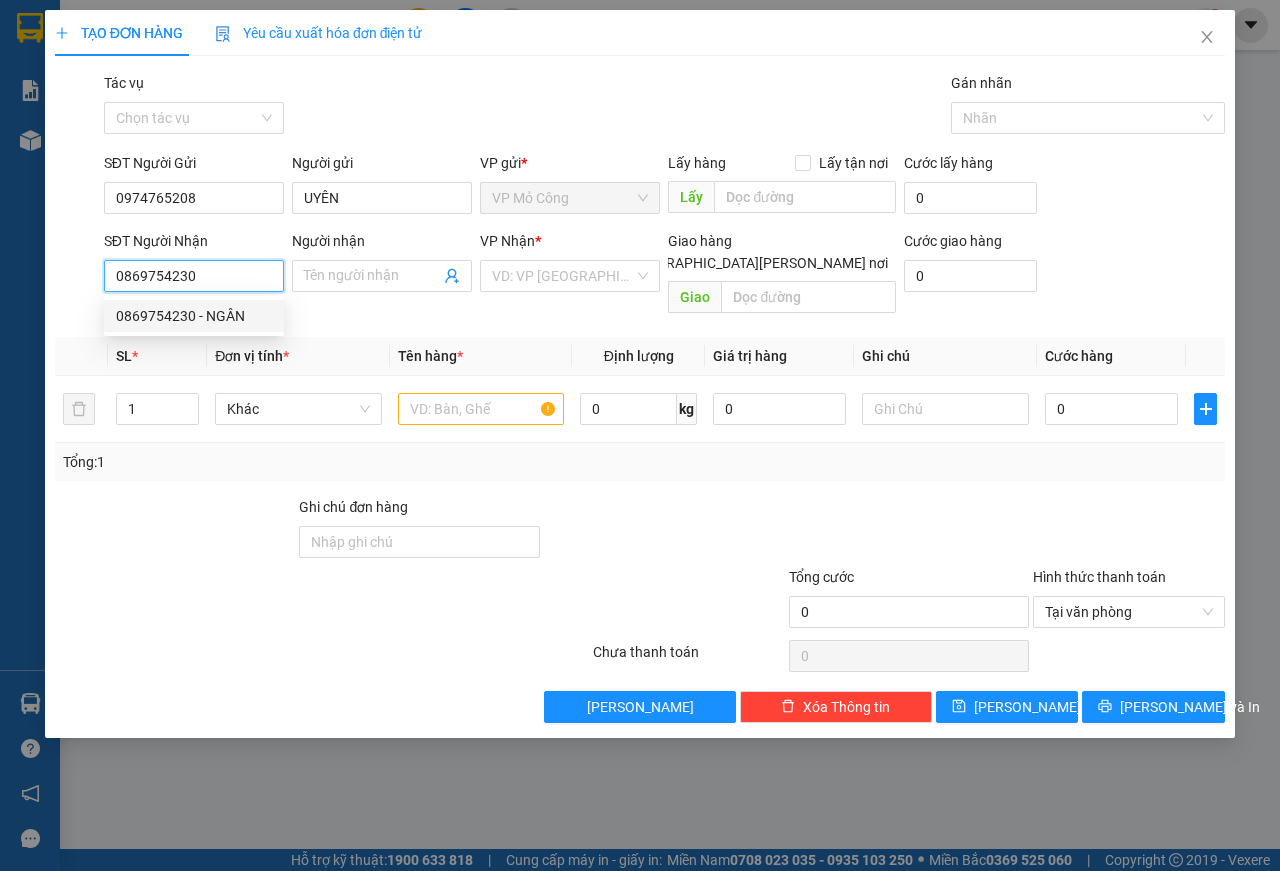 click on "0869754230 - NGÂN" at bounding box center (194, 316) 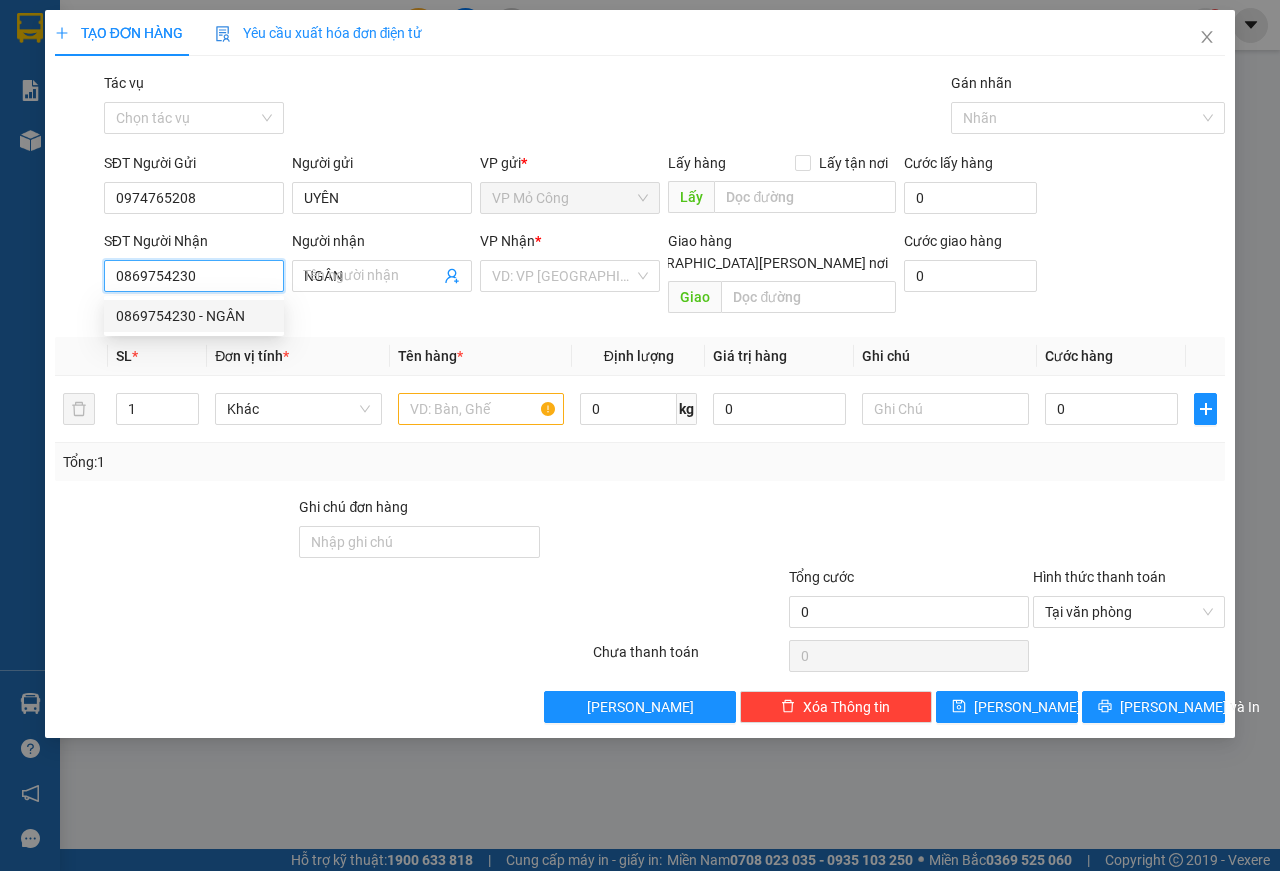type on "30.000" 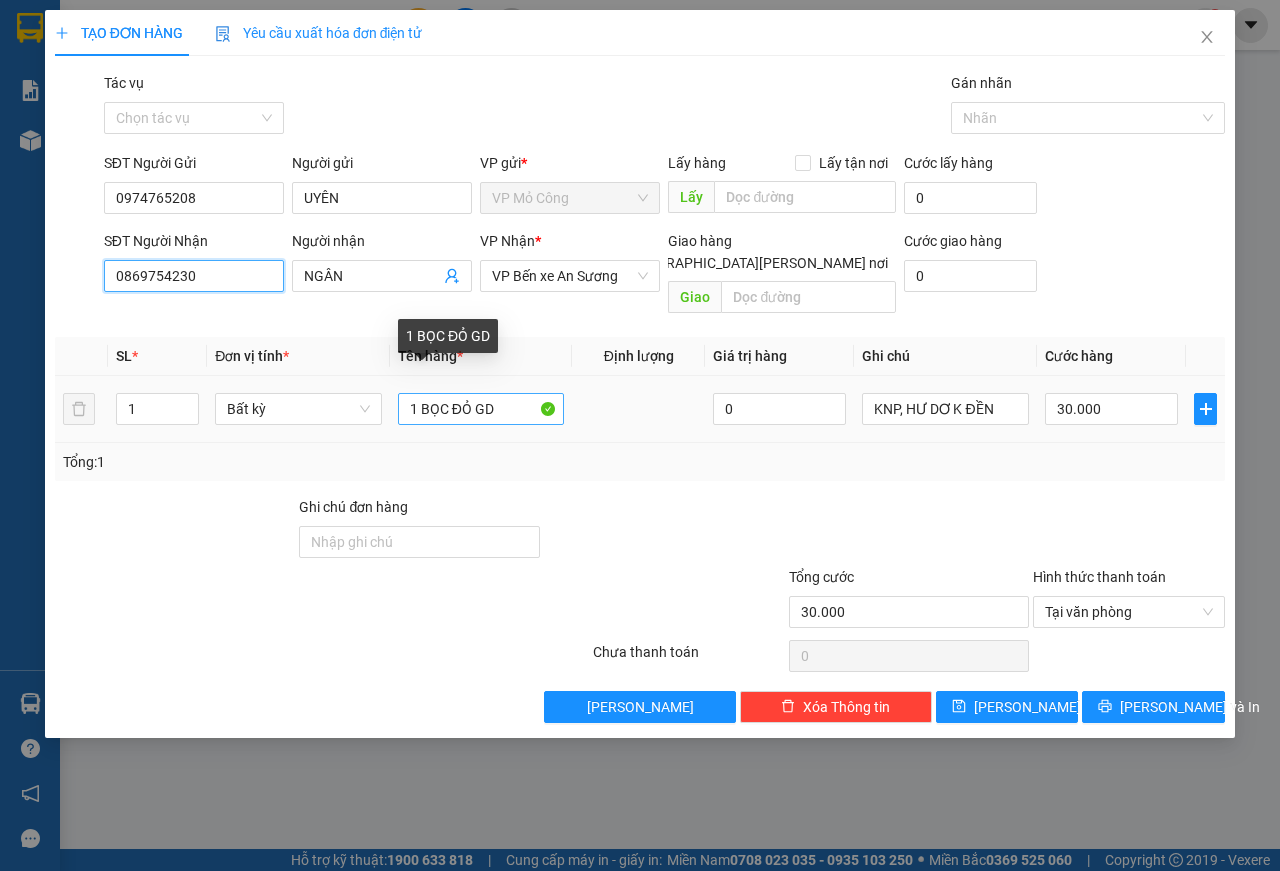 type on "0869754230" 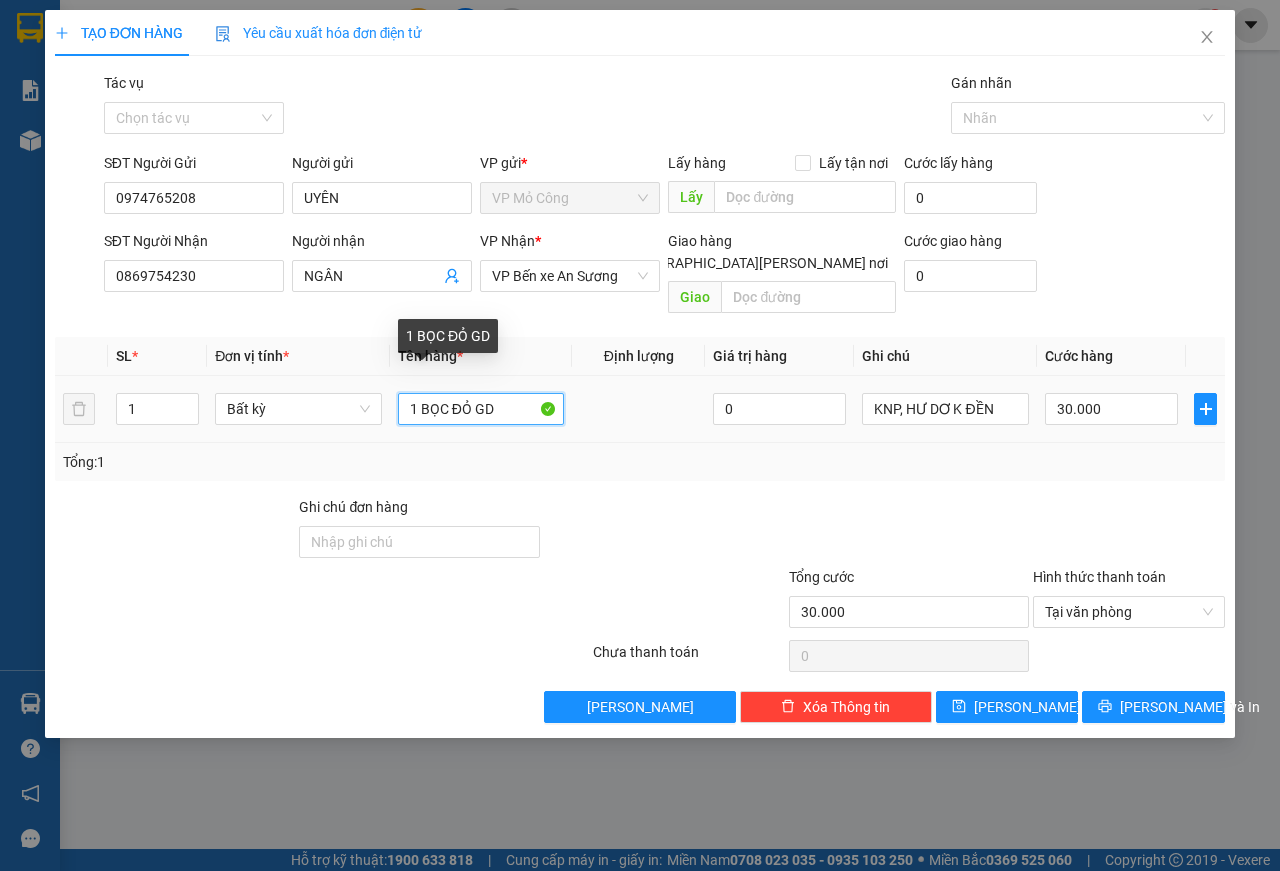 click on "1 BỌC ĐỎ GD" at bounding box center [481, 409] 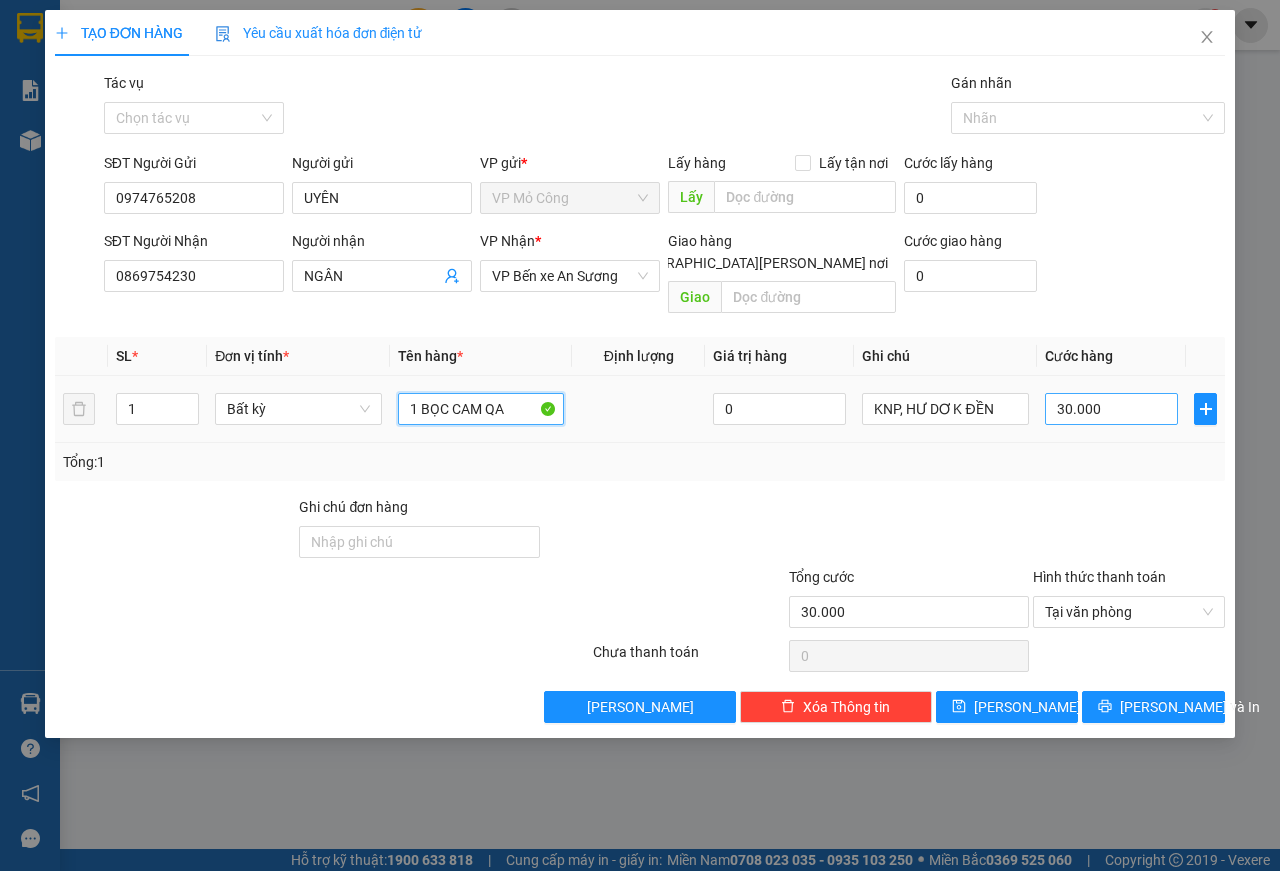 type on "1 BỌC CAM QA" 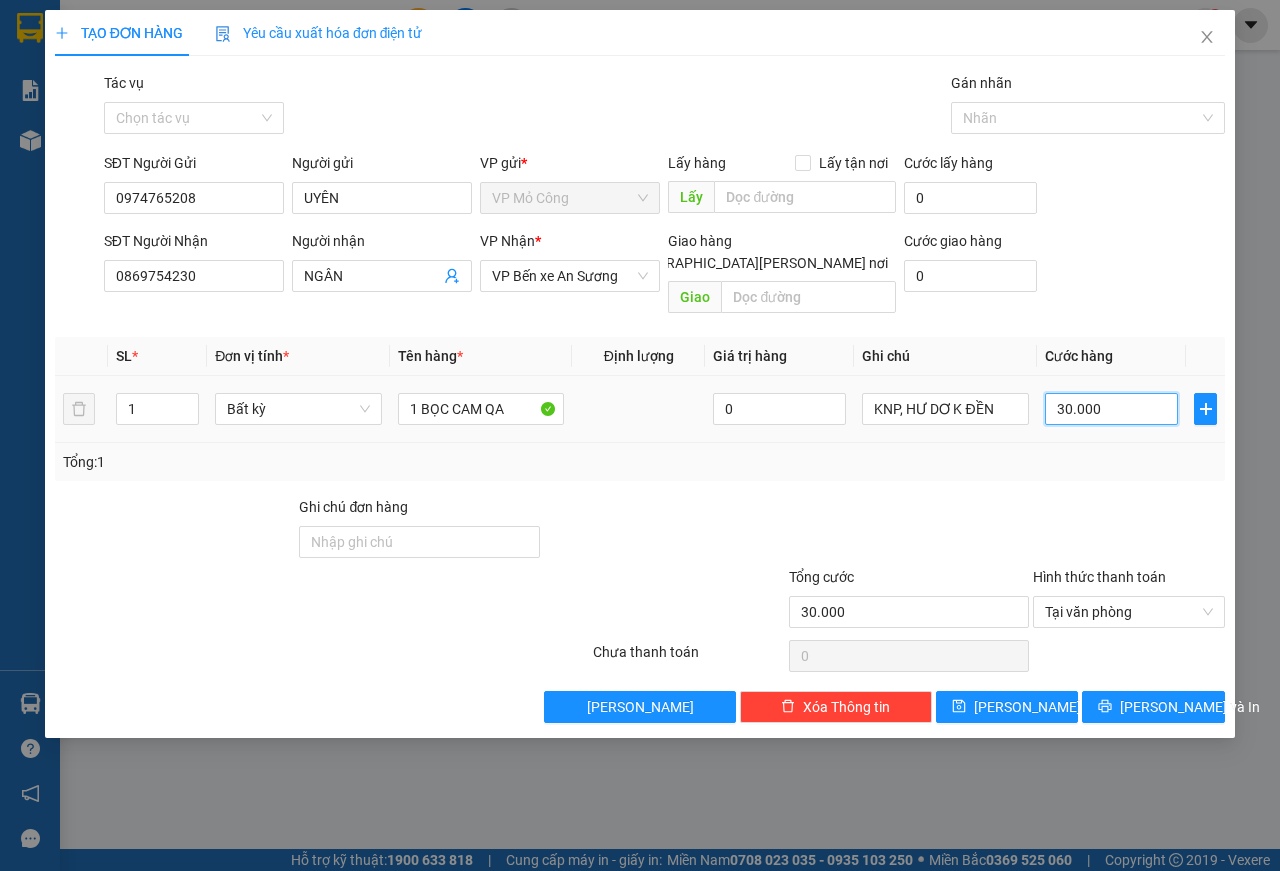 click on "30.000" at bounding box center [1111, 409] 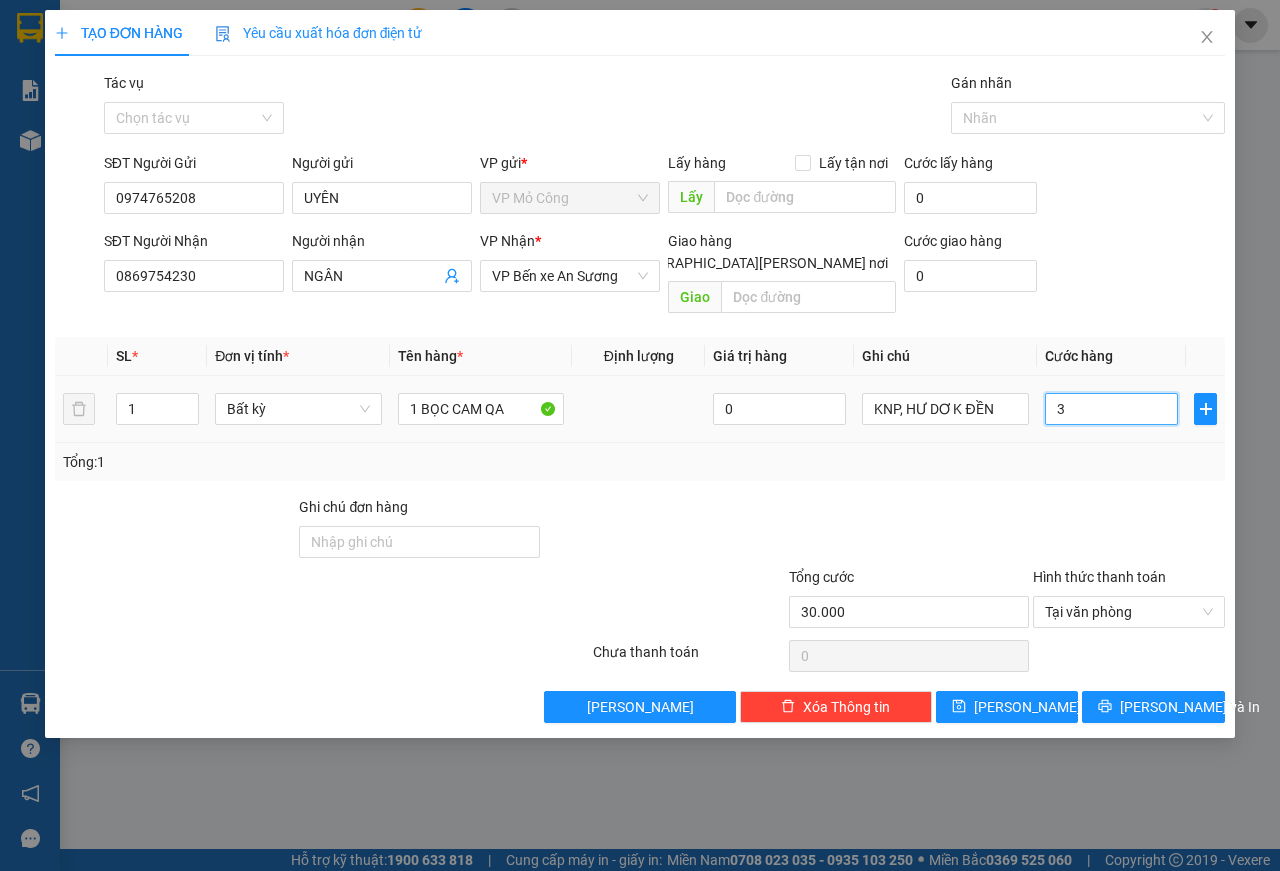 type on "3" 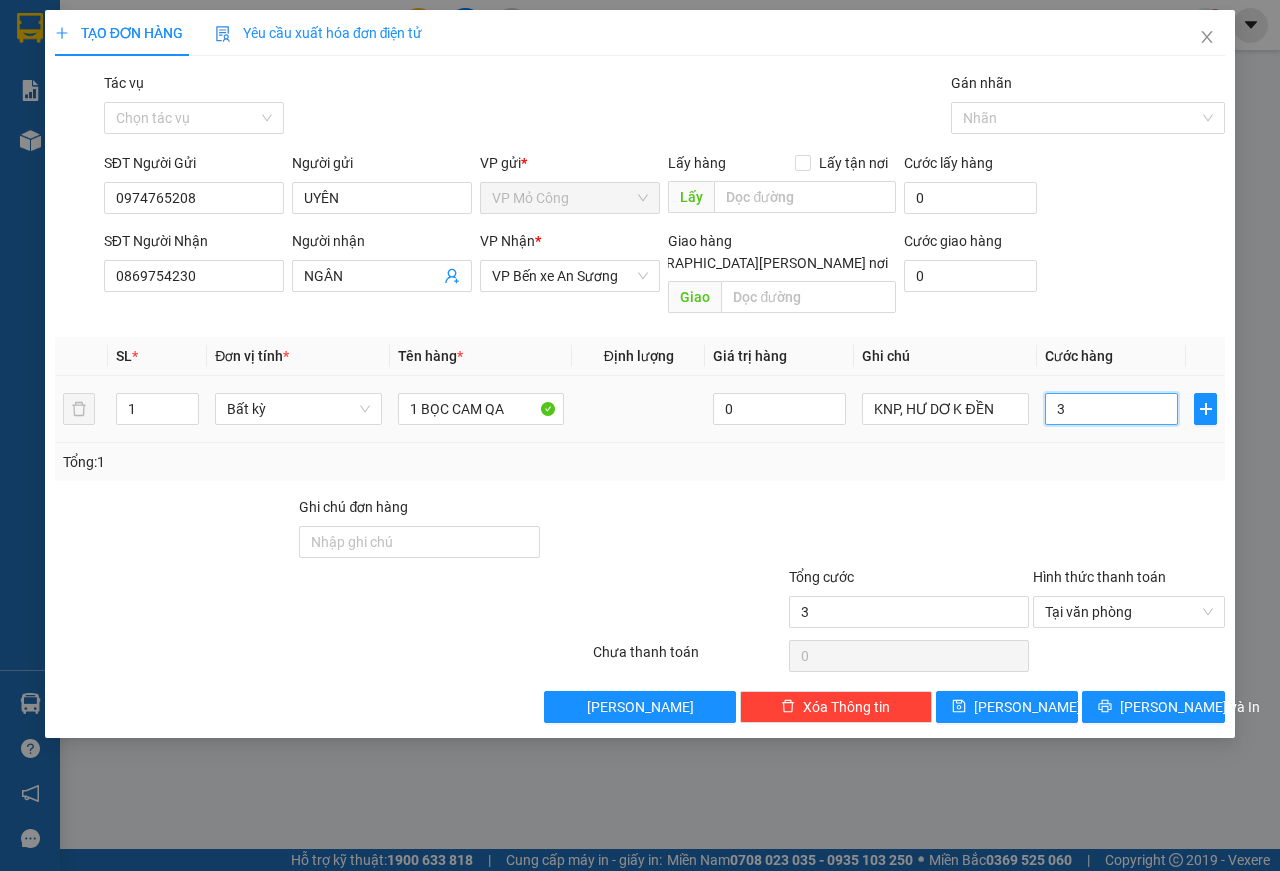 type on "30" 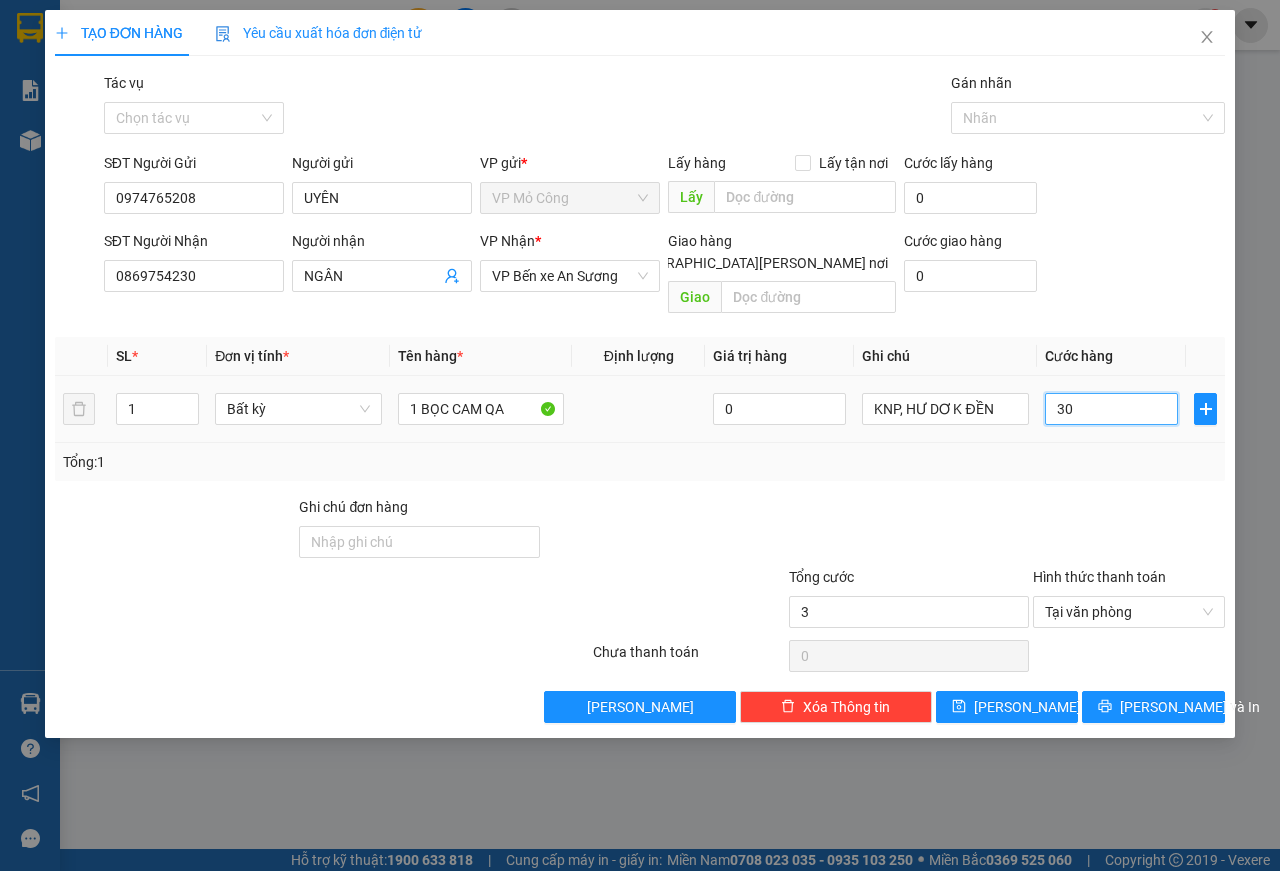 type on "30" 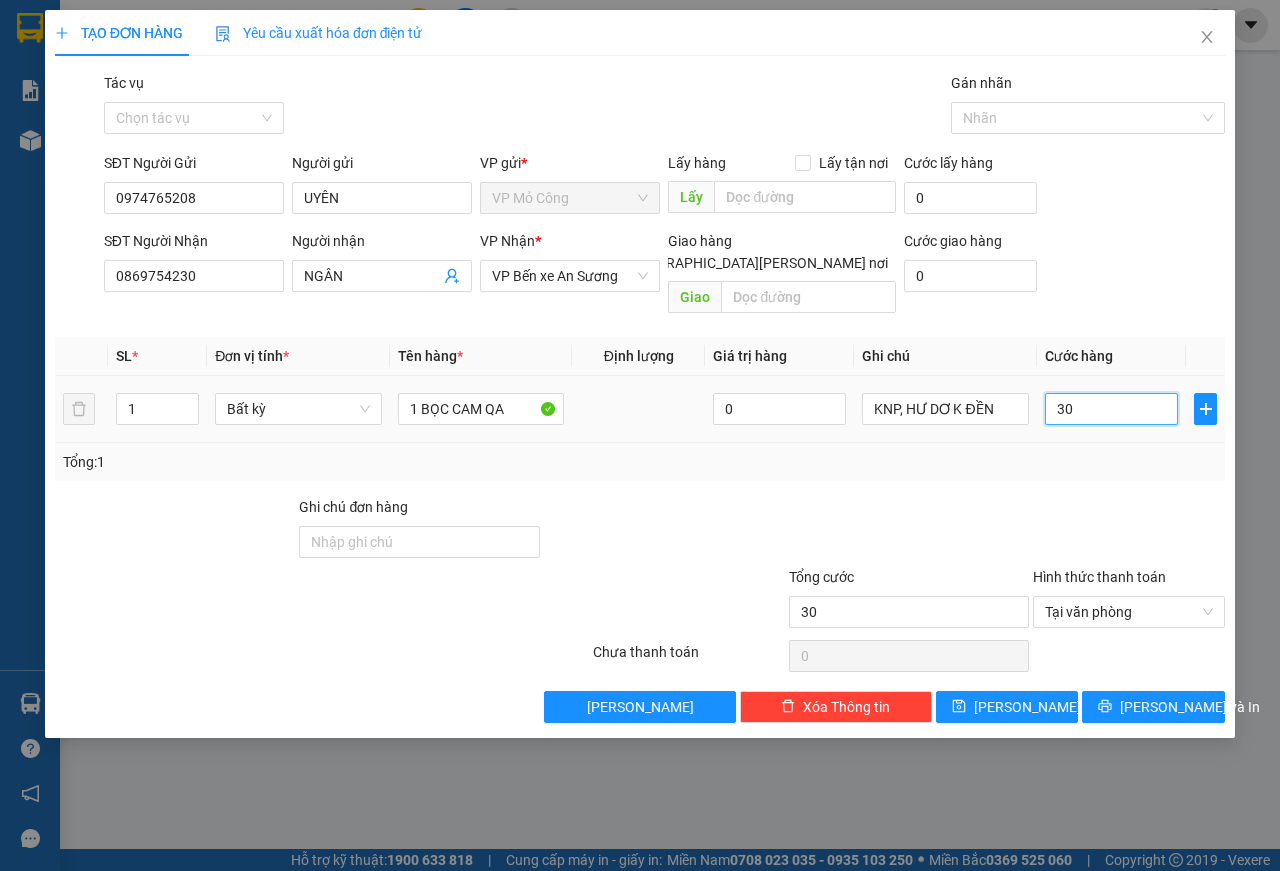 type on "300" 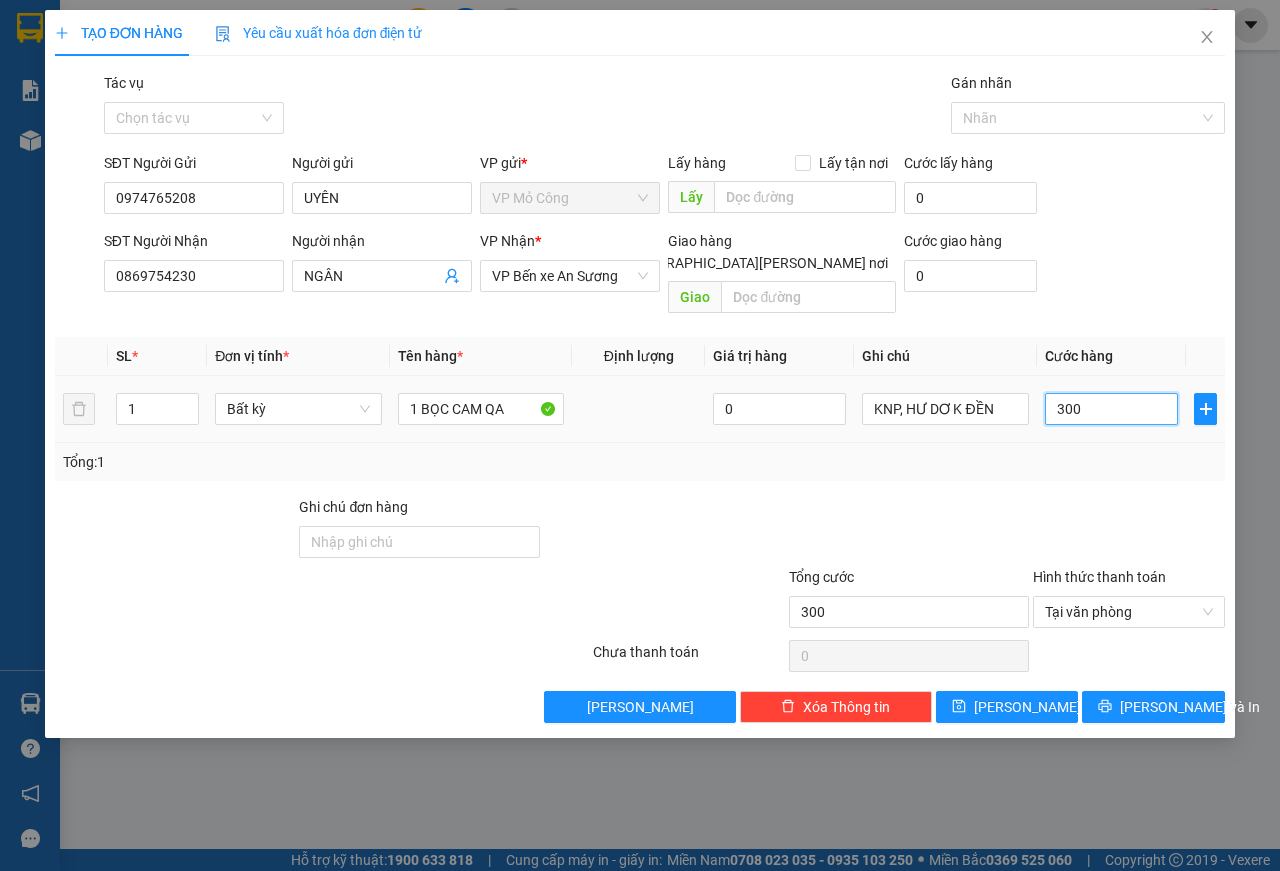 type on "3.000" 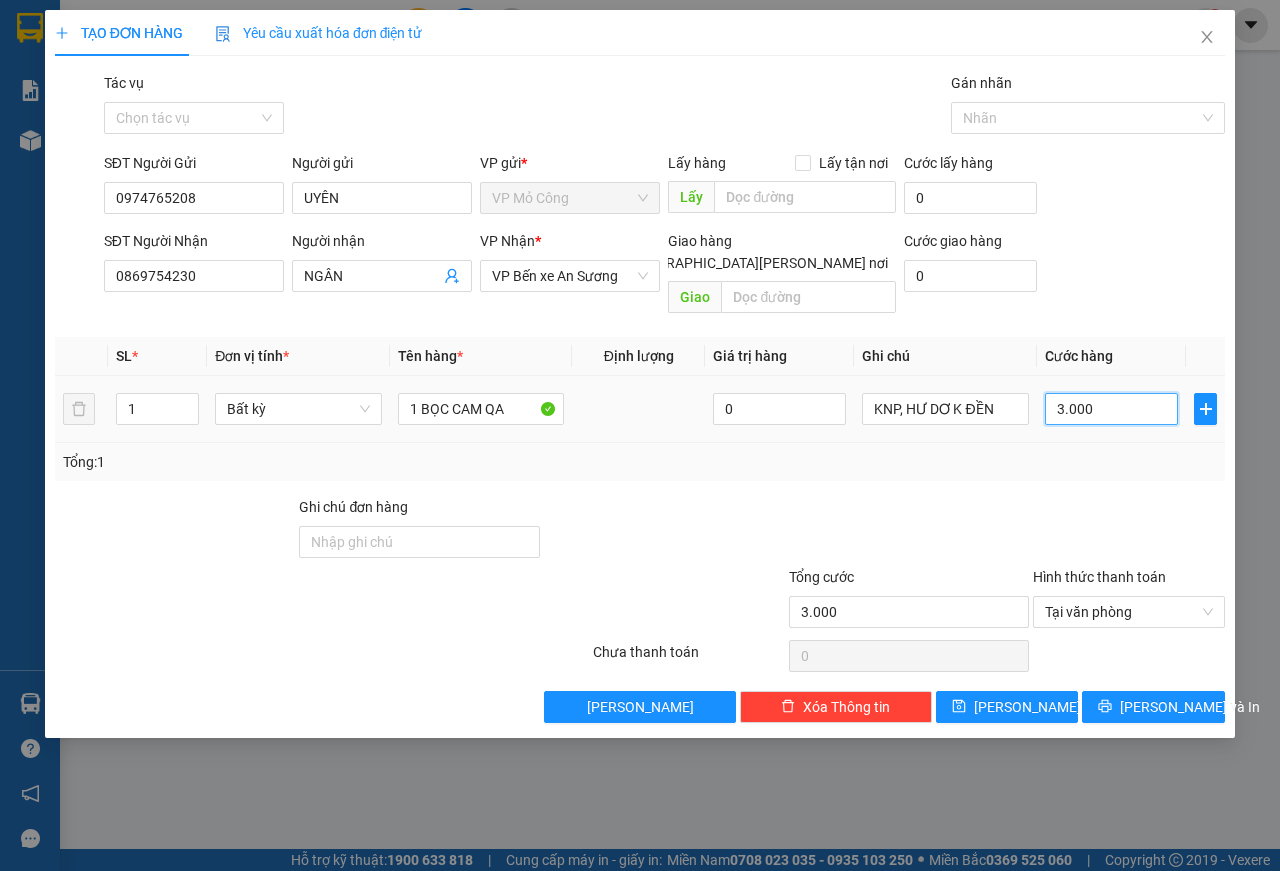 type on "30.000" 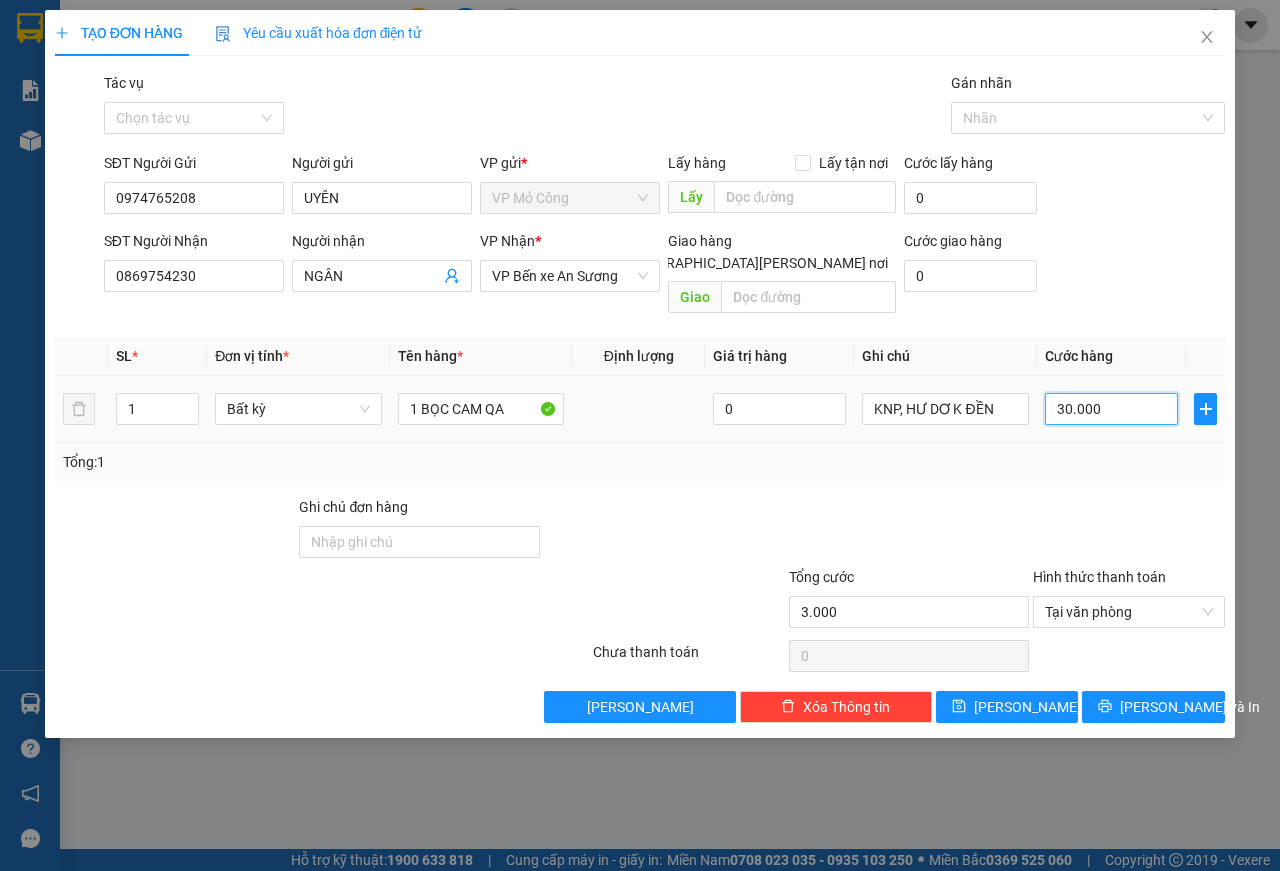 type on "30.000" 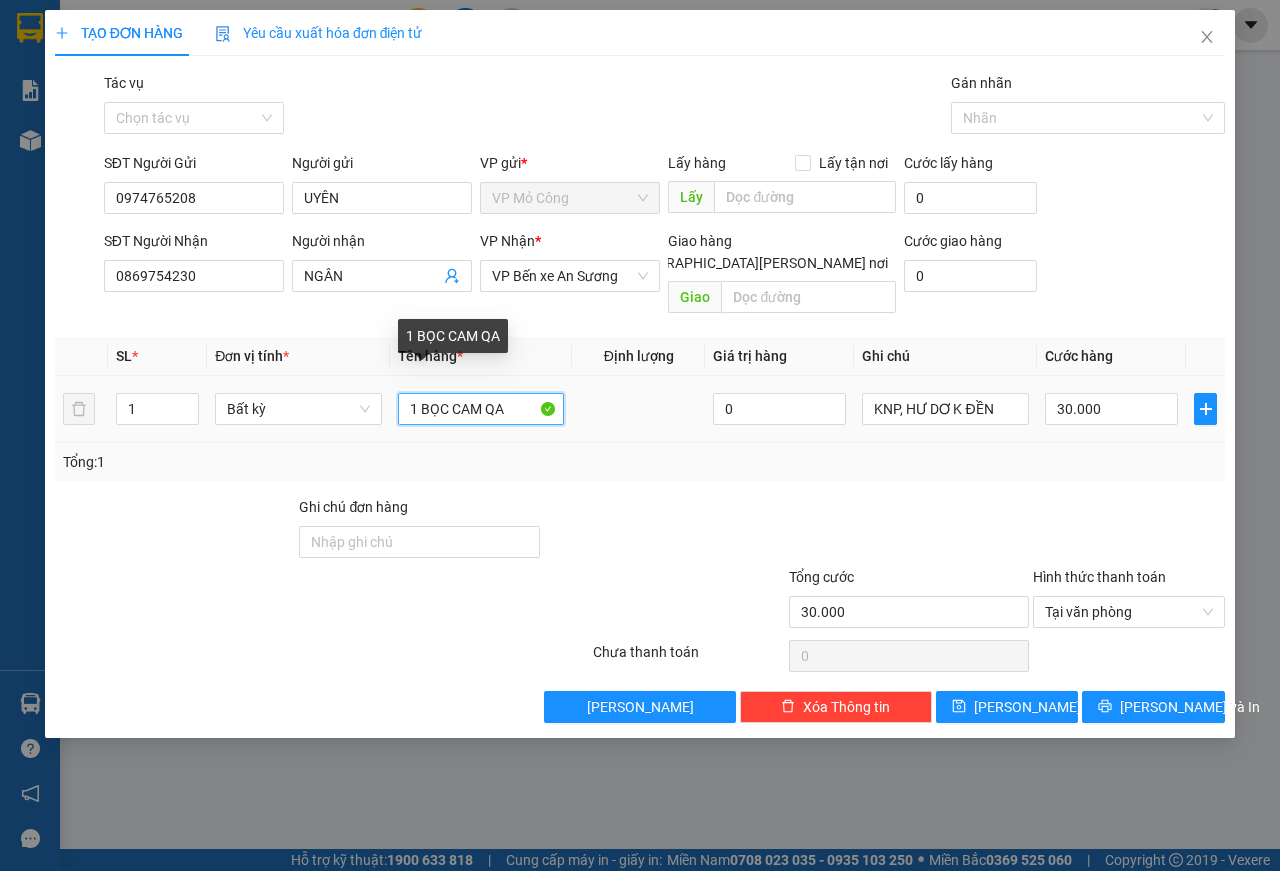 click on "1 BỌC CAM QA" at bounding box center (481, 409) 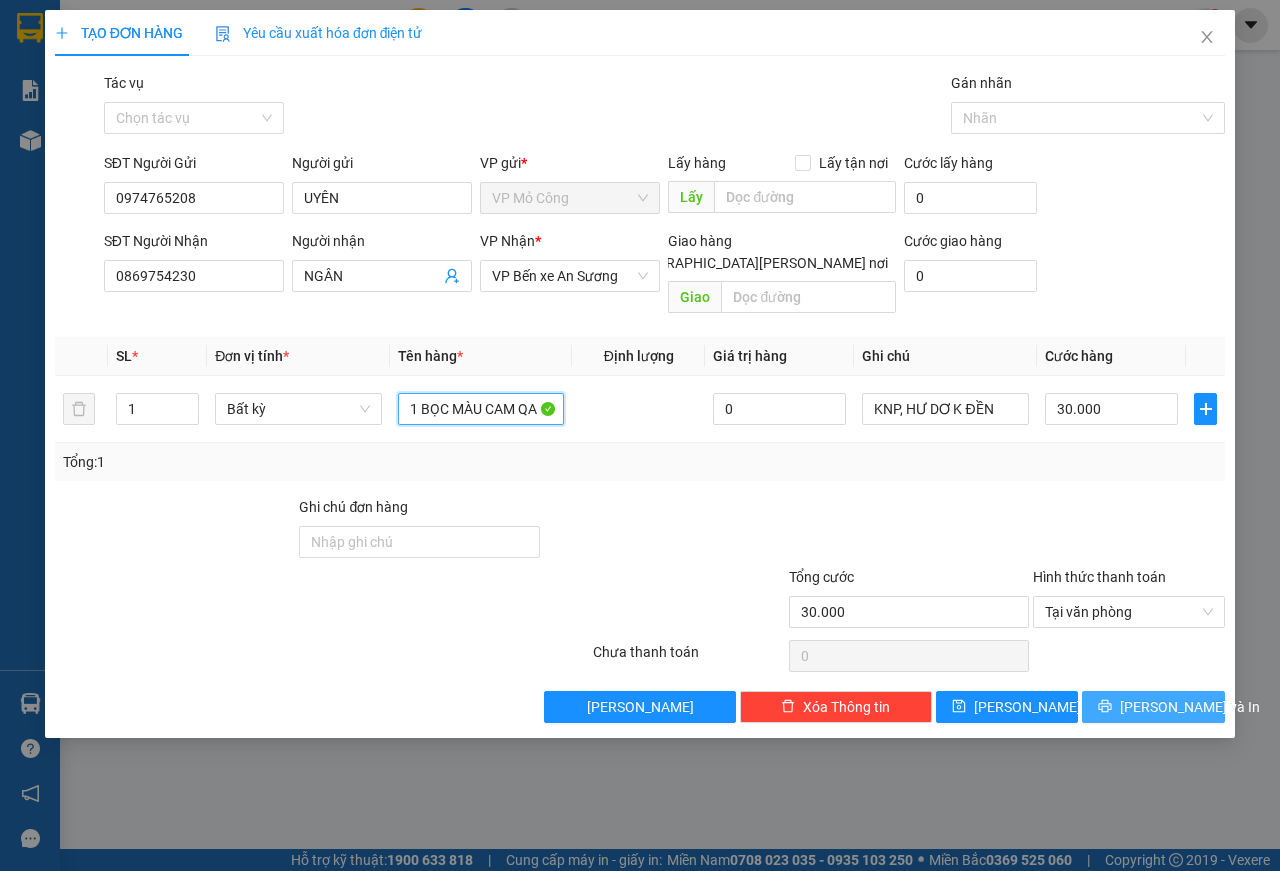type on "1 BỌC MÀU CAM QA" 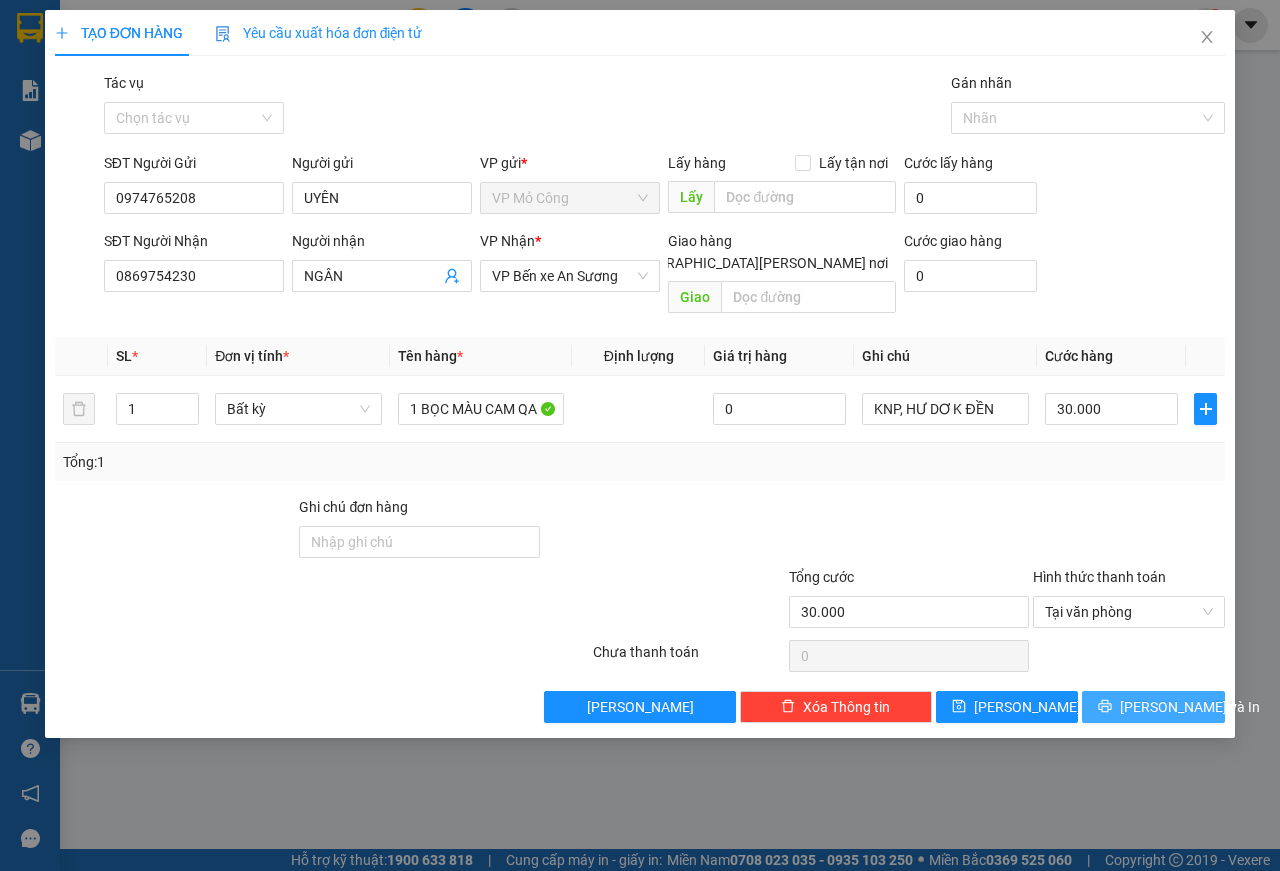 click on "[PERSON_NAME] và In" at bounding box center [1190, 707] 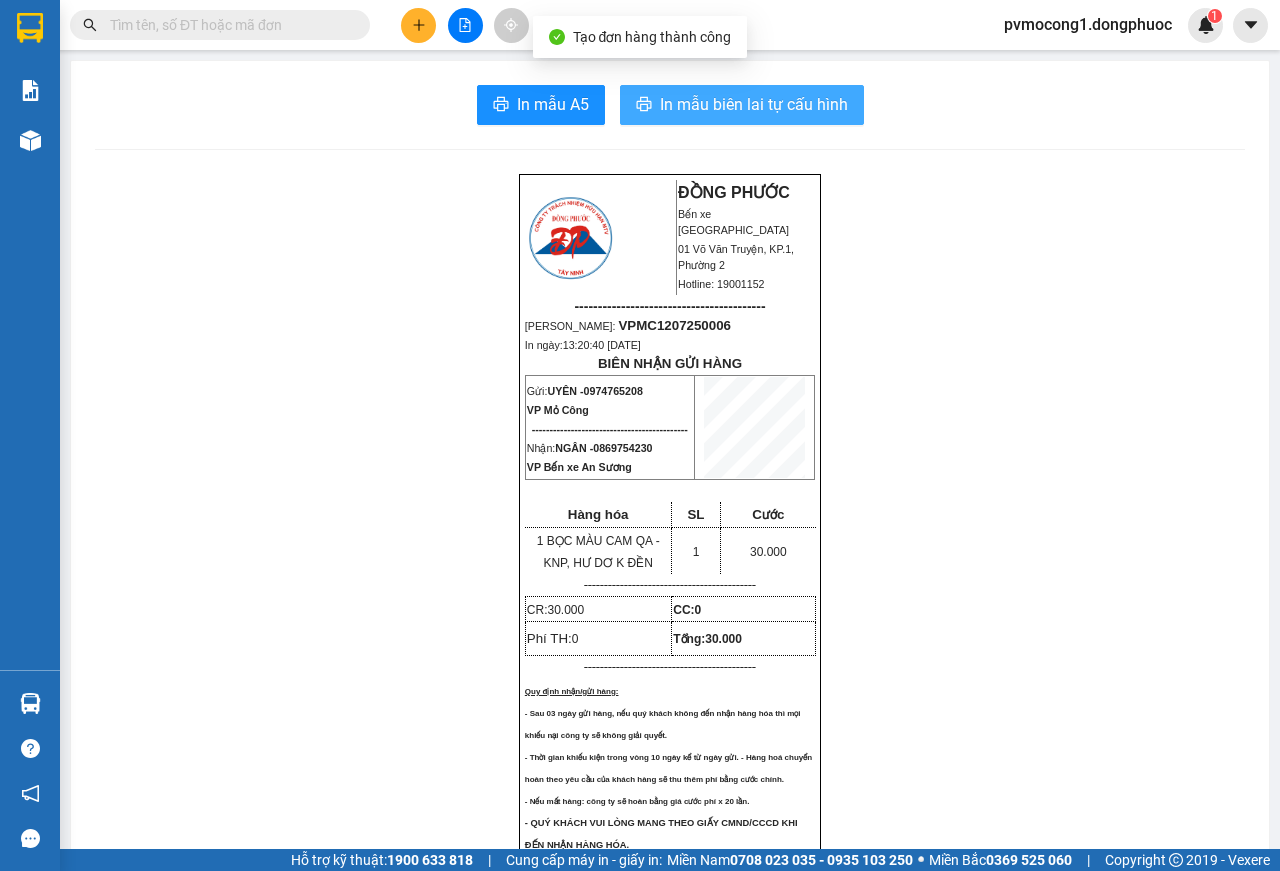 click on "In mẫu biên lai tự cấu hình" at bounding box center [754, 104] 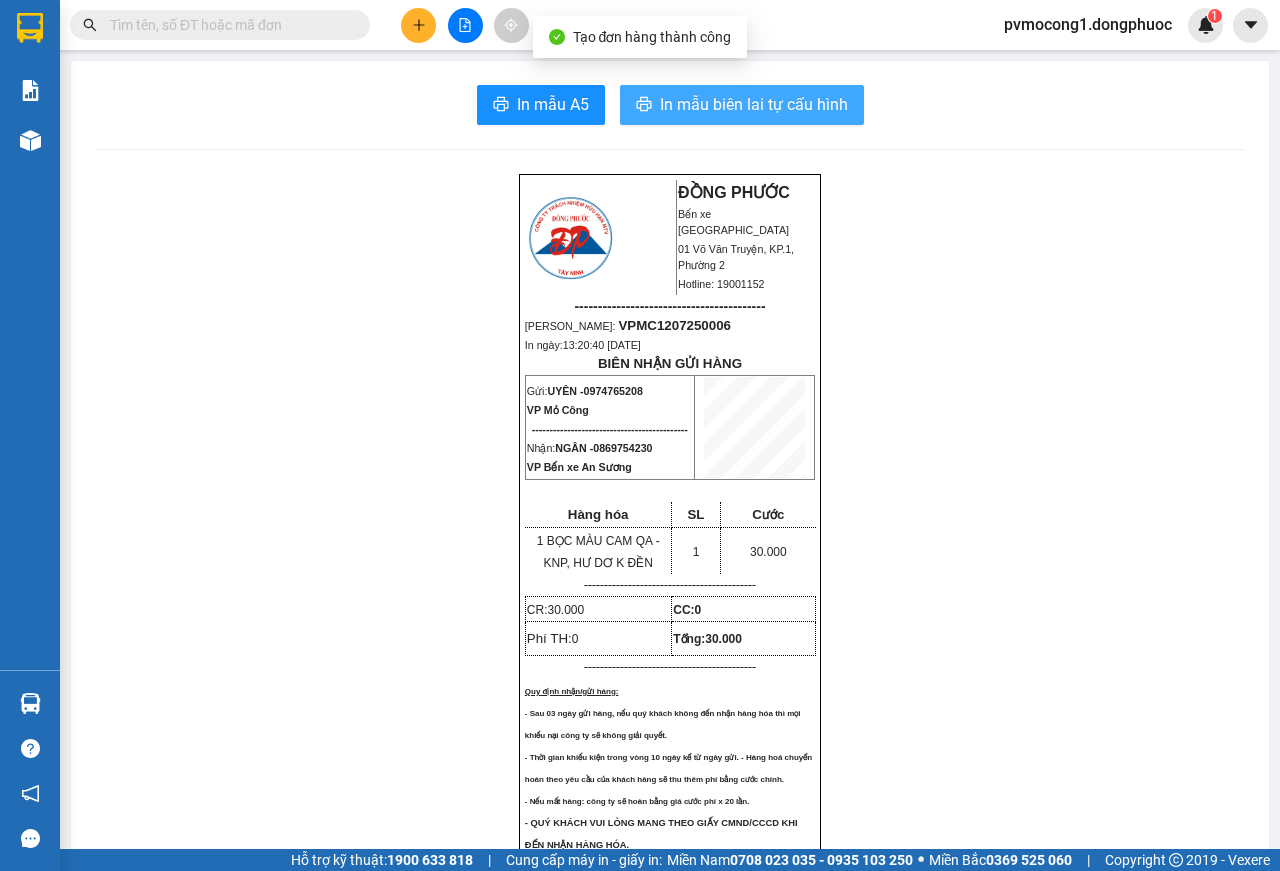 scroll, scrollTop: 0, scrollLeft: 0, axis: both 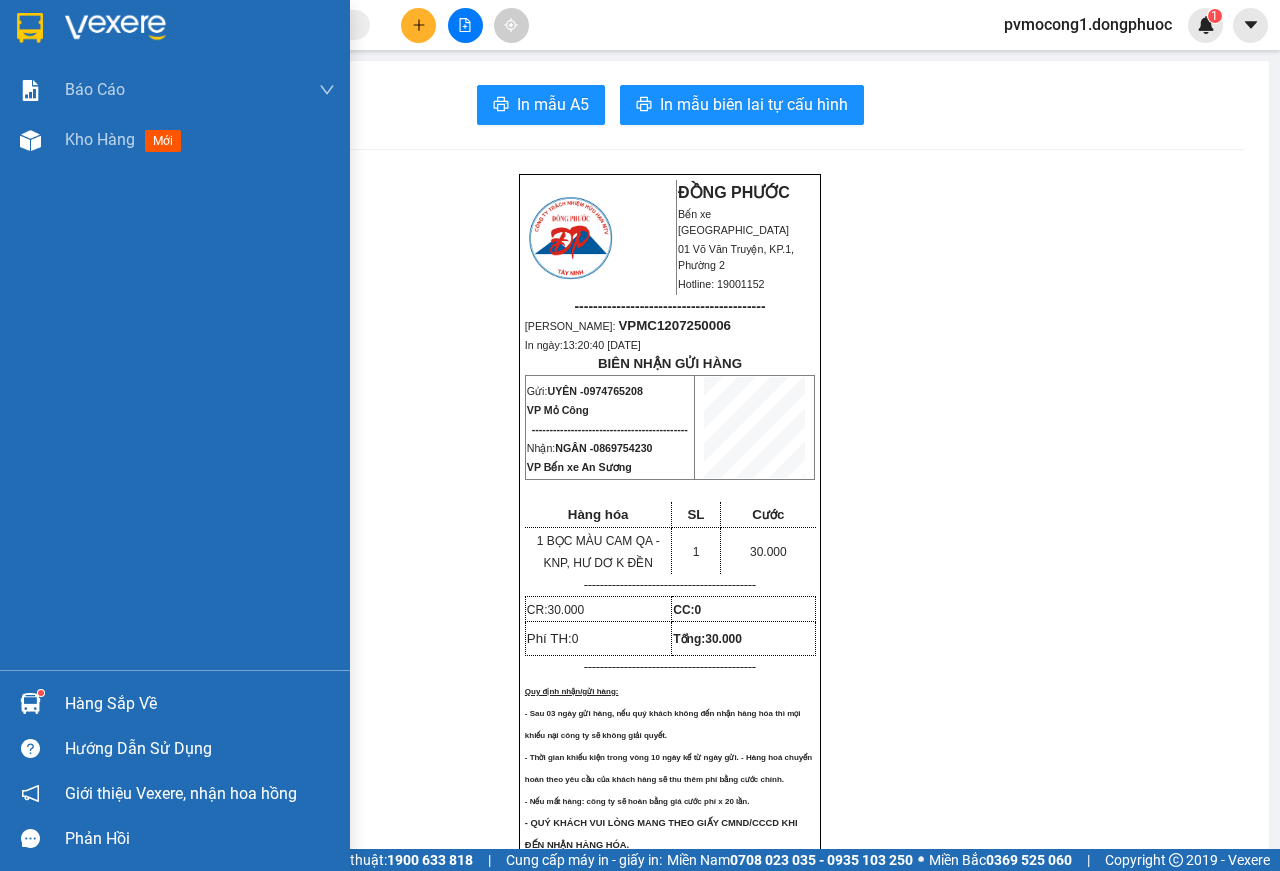 click at bounding box center (30, 28) 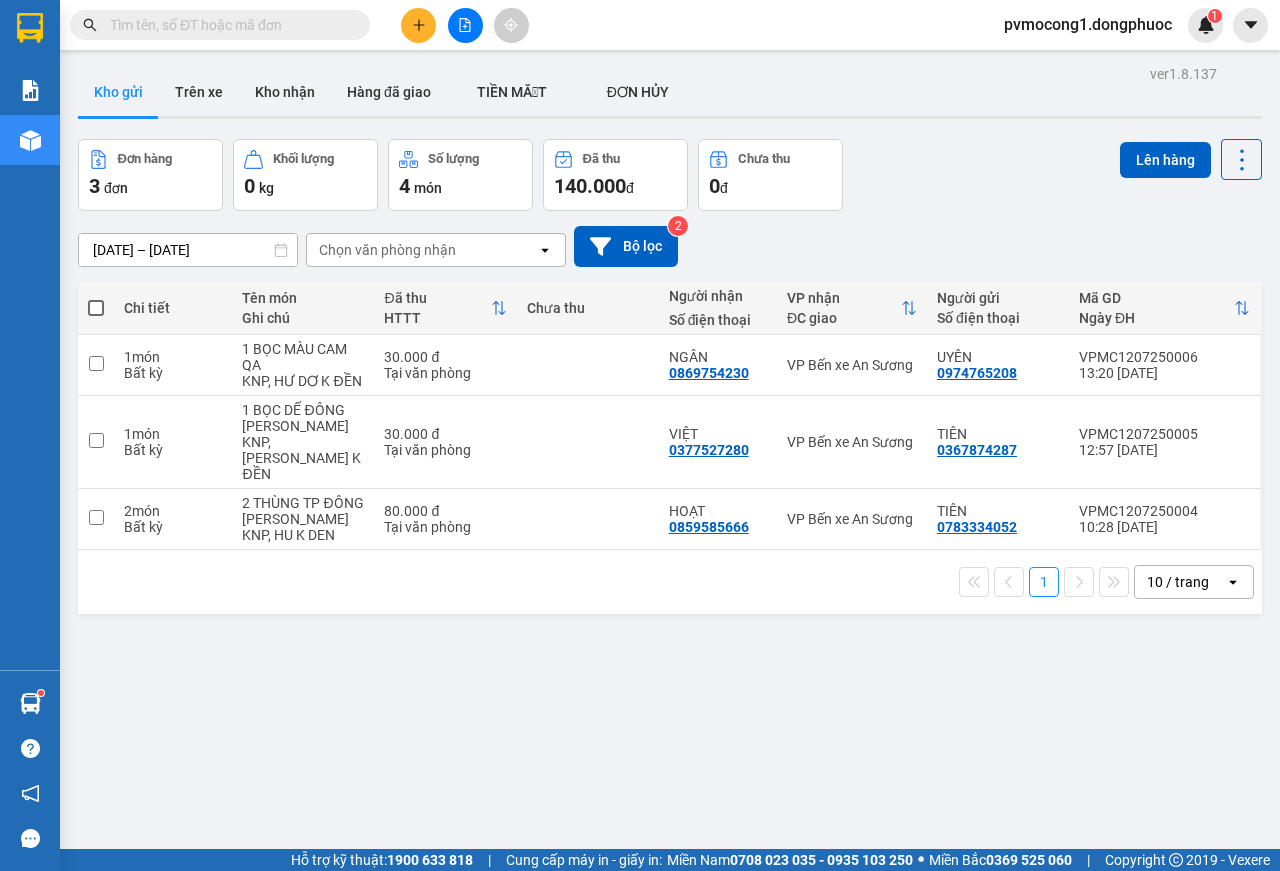 click at bounding box center [96, 308] 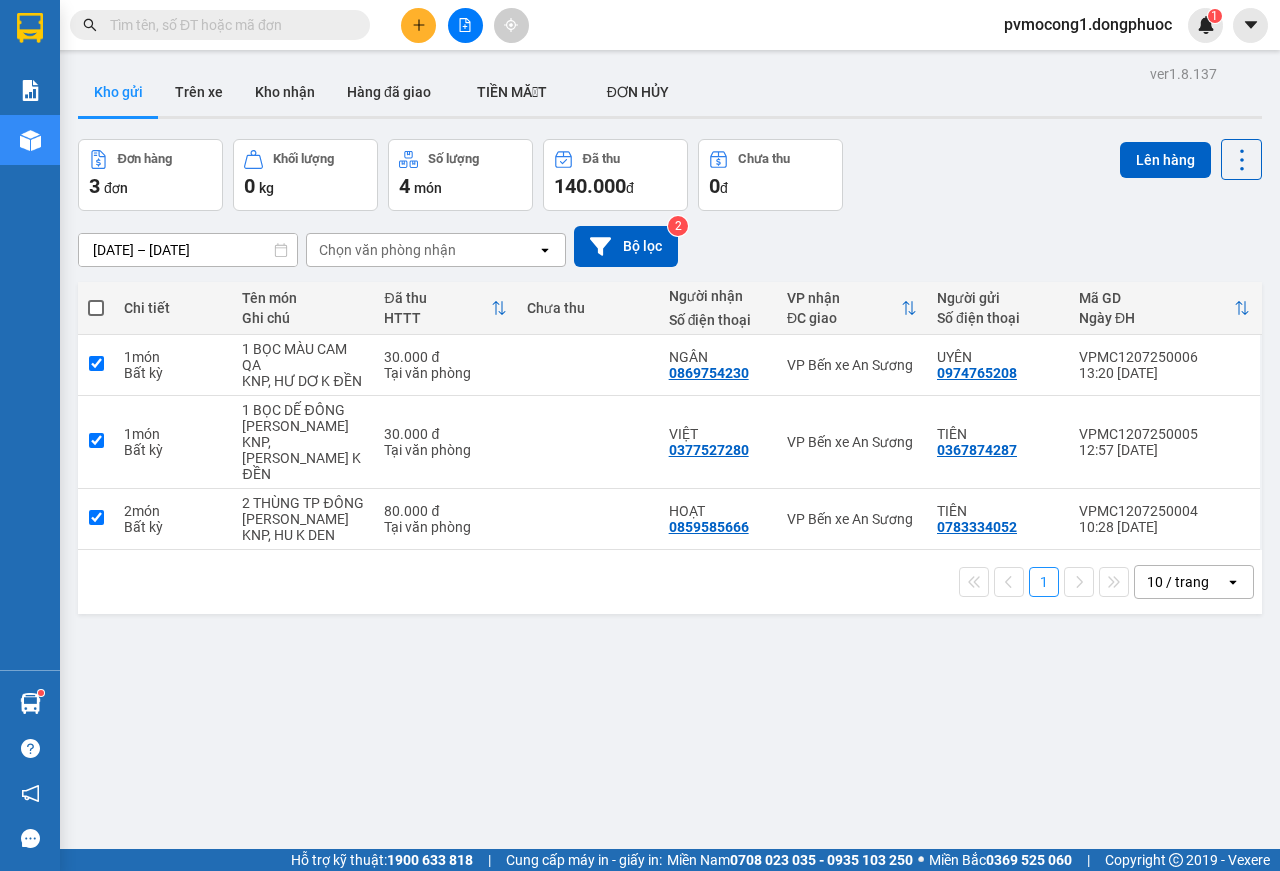 checkbox on "true" 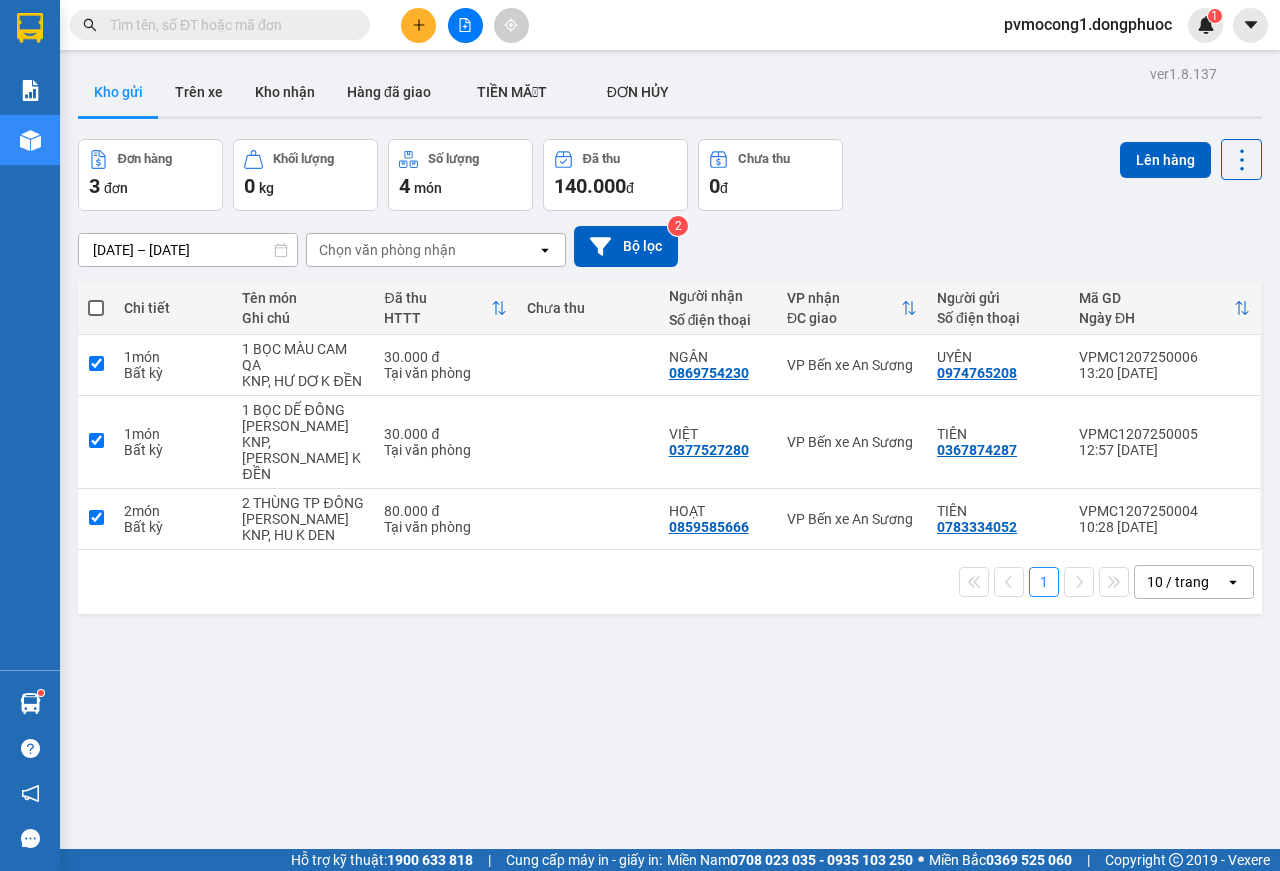 checkbox on "true" 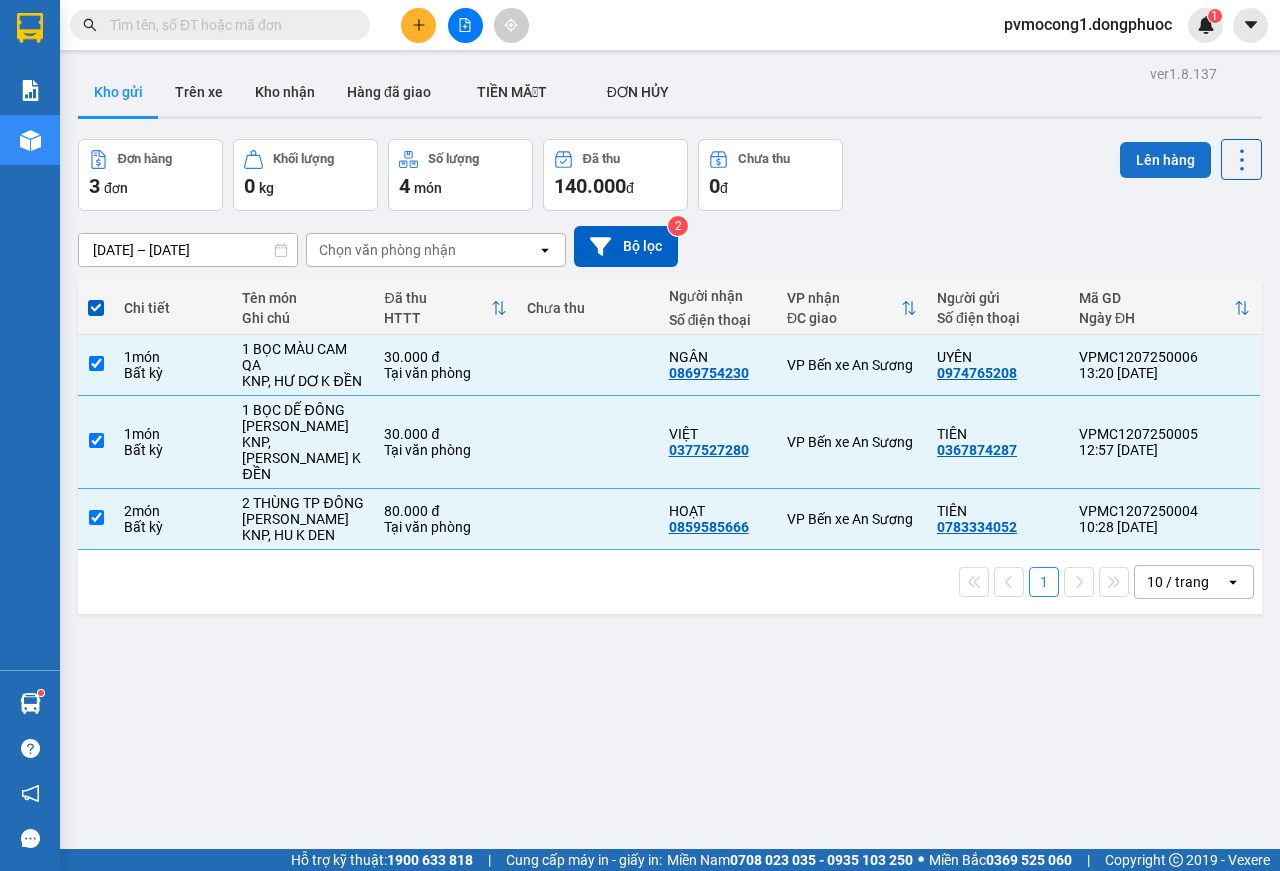 click on "Lên hàng" at bounding box center (1165, 160) 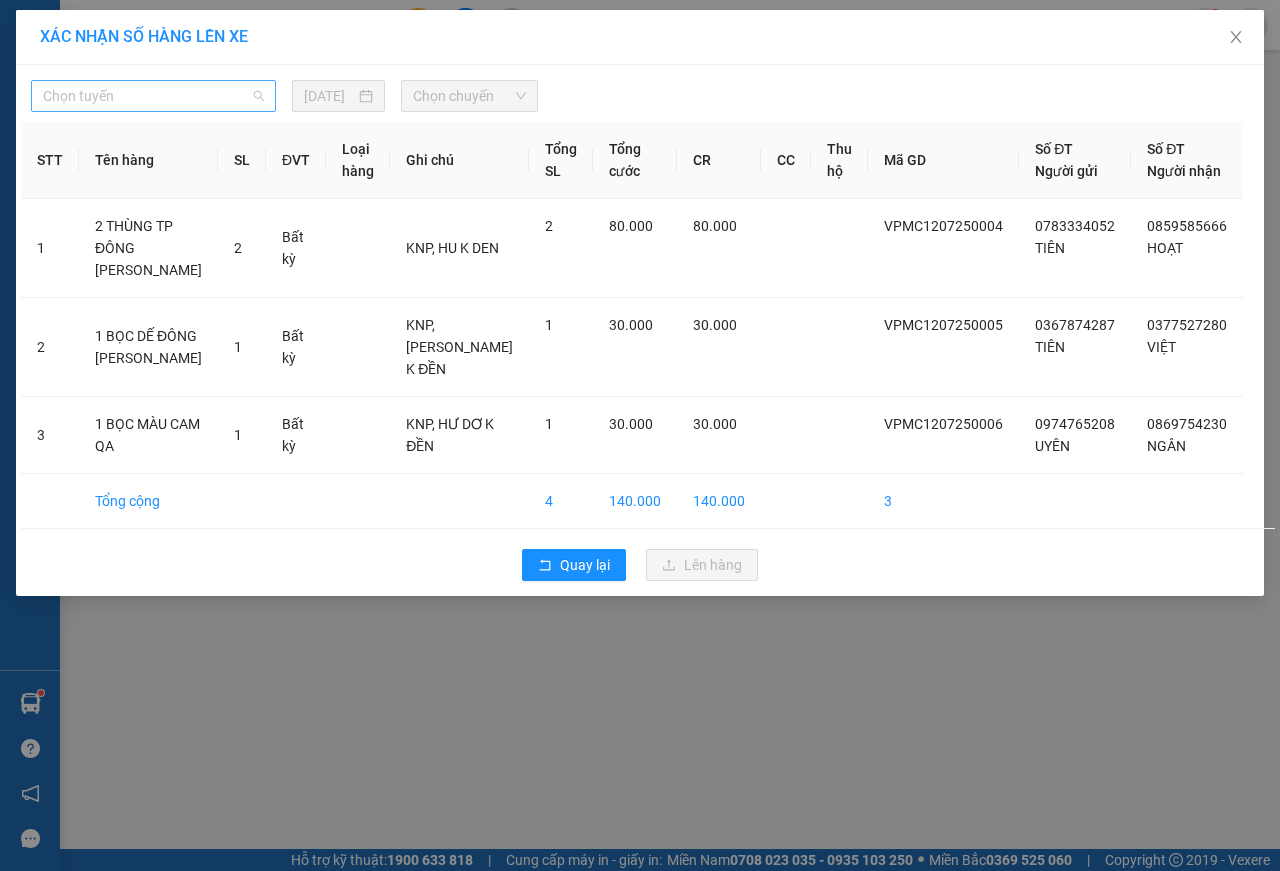 click on "Chọn tuyến" at bounding box center [153, 96] 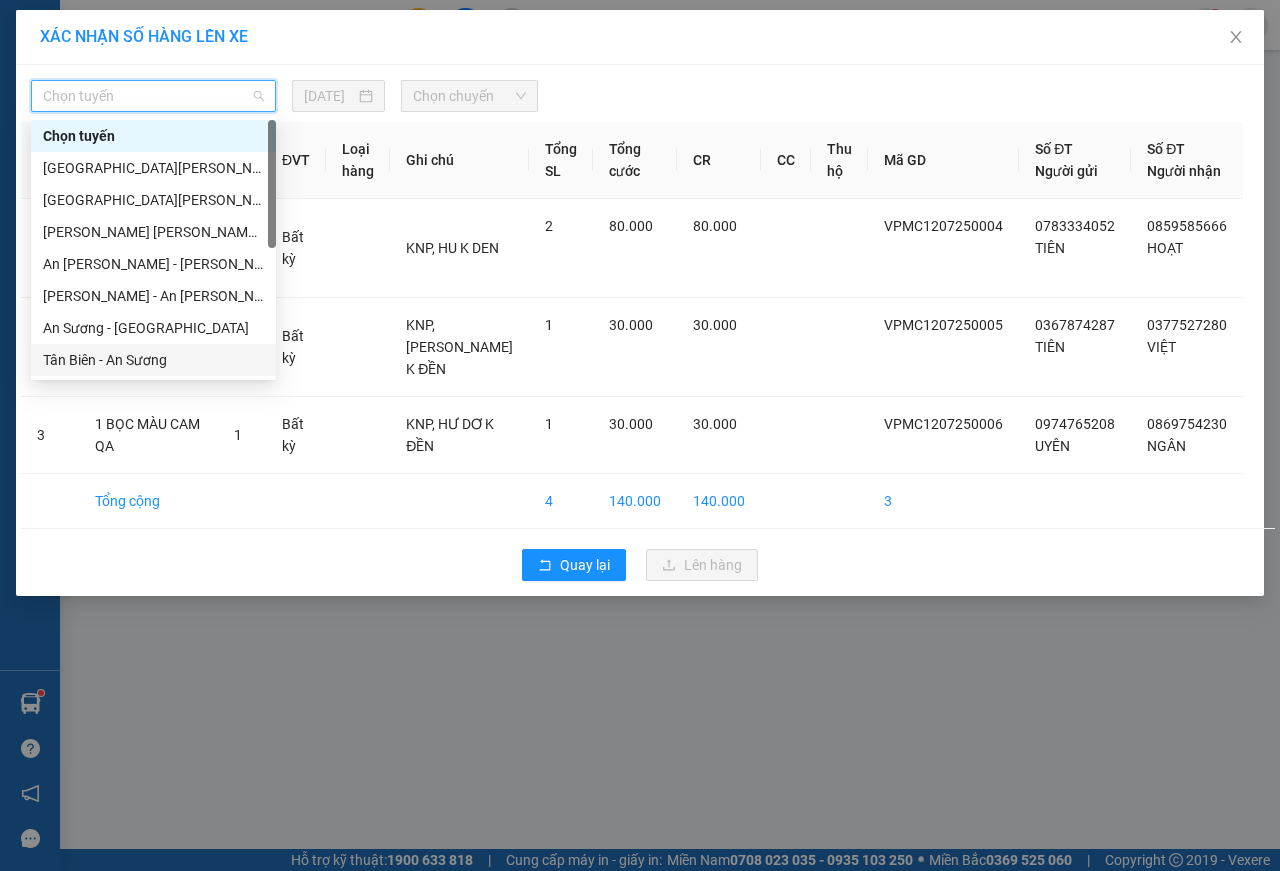 click on "Tân Biên - An Sương" at bounding box center (153, 360) 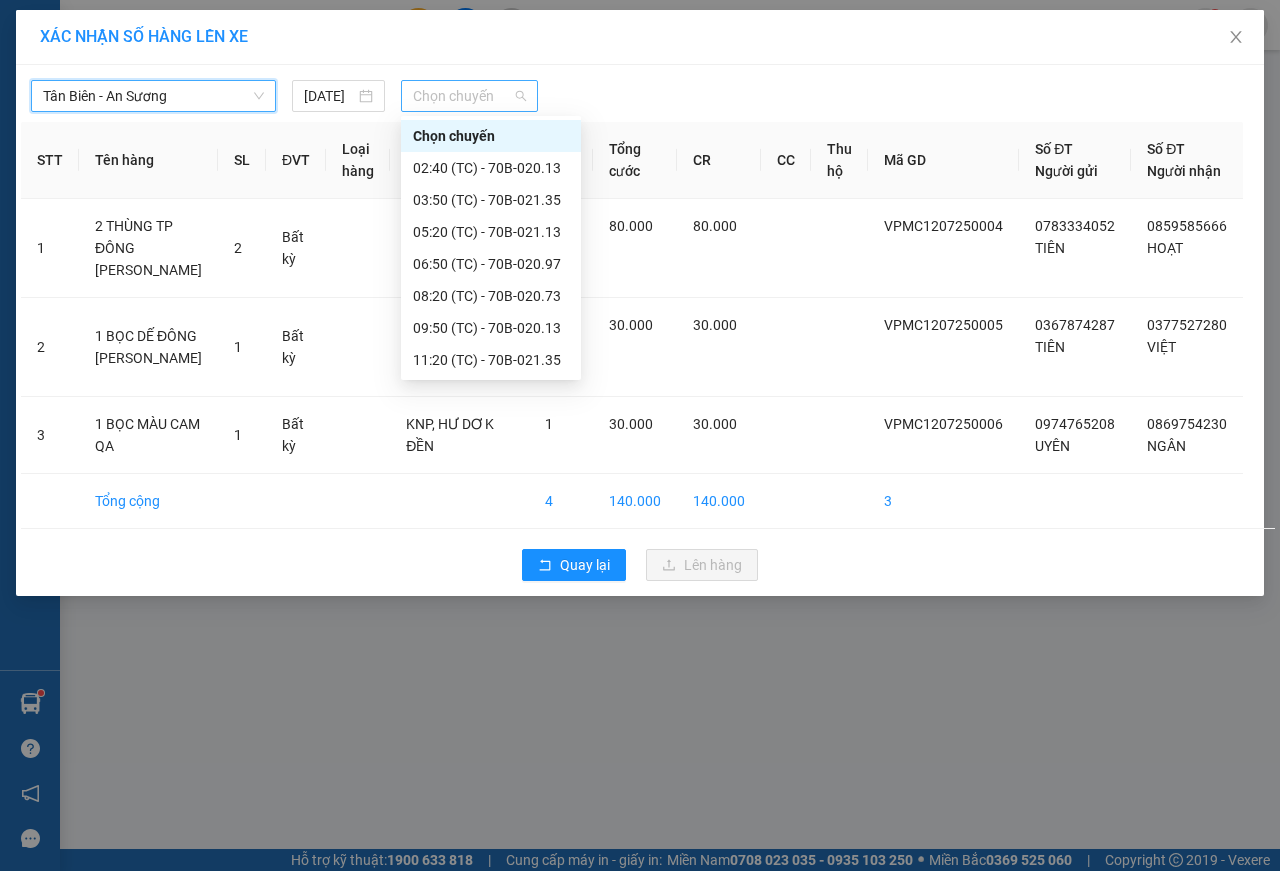 click on "Chọn chuyến" at bounding box center [469, 96] 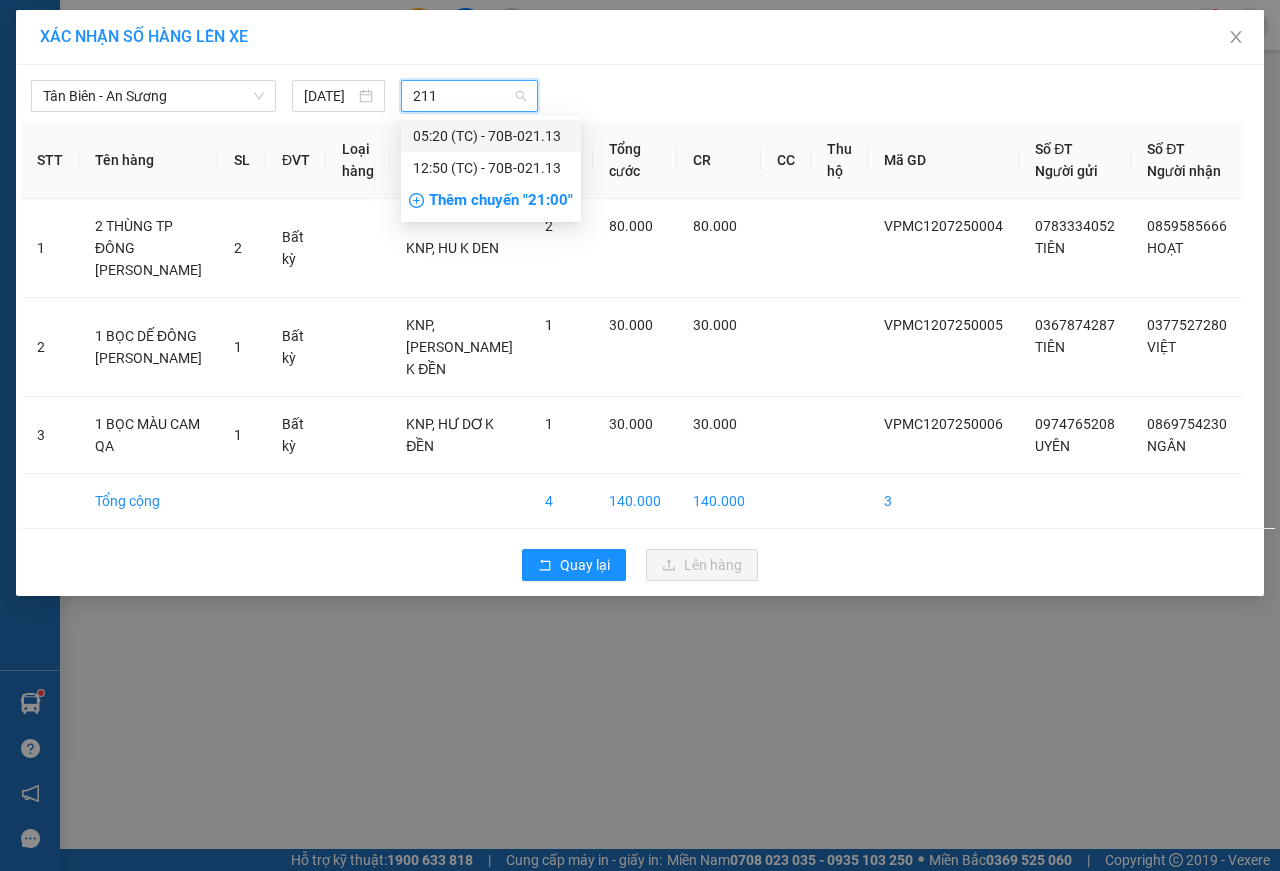 type on "2113" 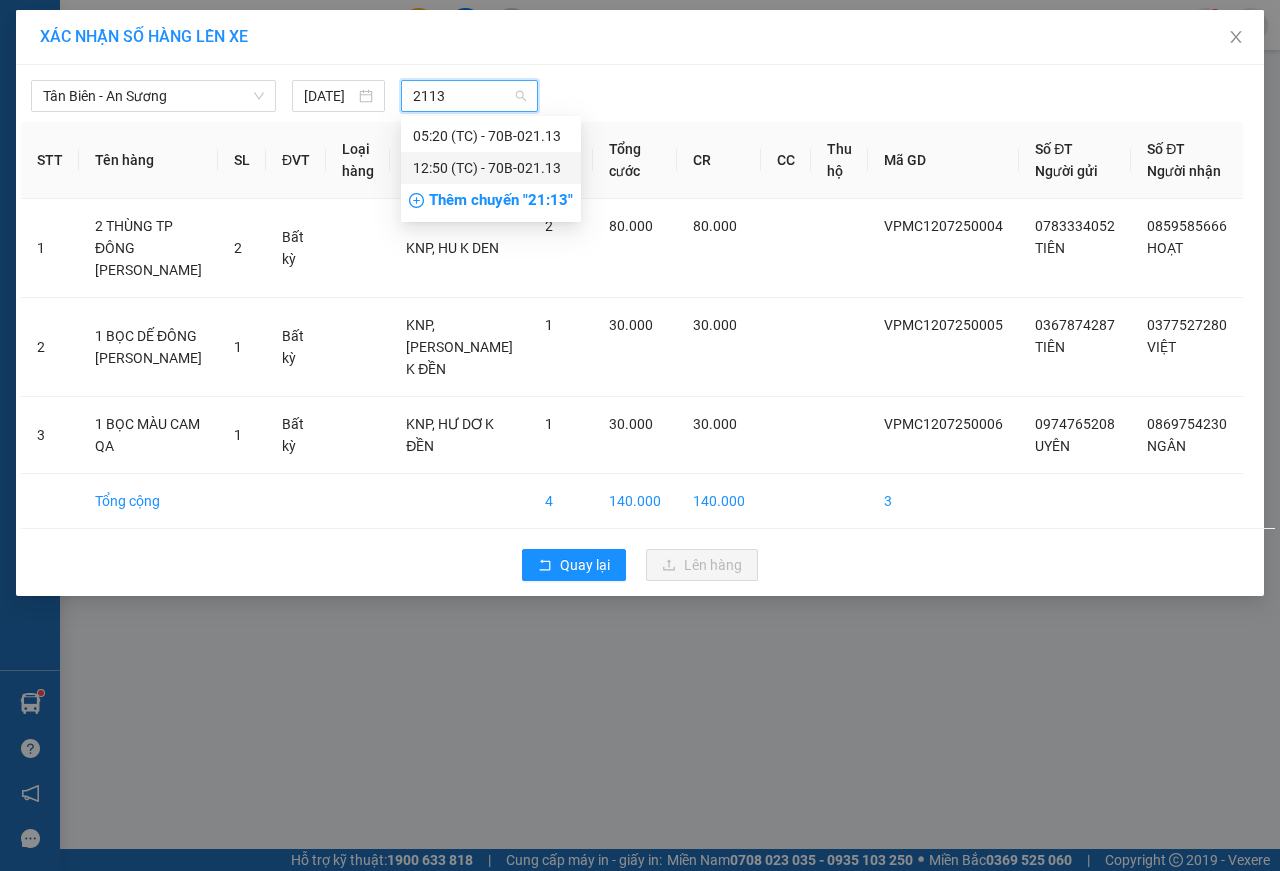 click on "12:50   (TC)   - 70B-021.13" at bounding box center [491, 168] 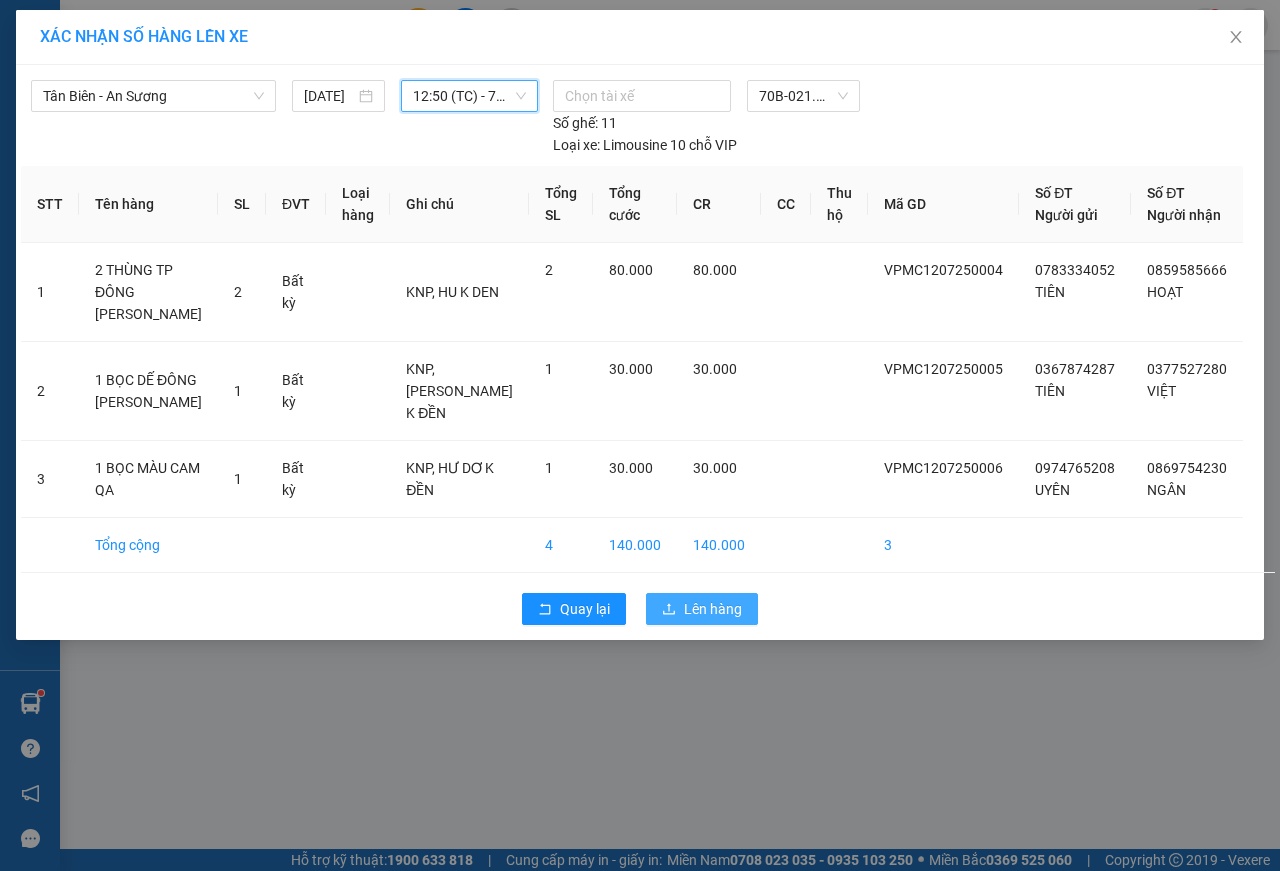 click on "Lên hàng" at bounding box center (713, 609) 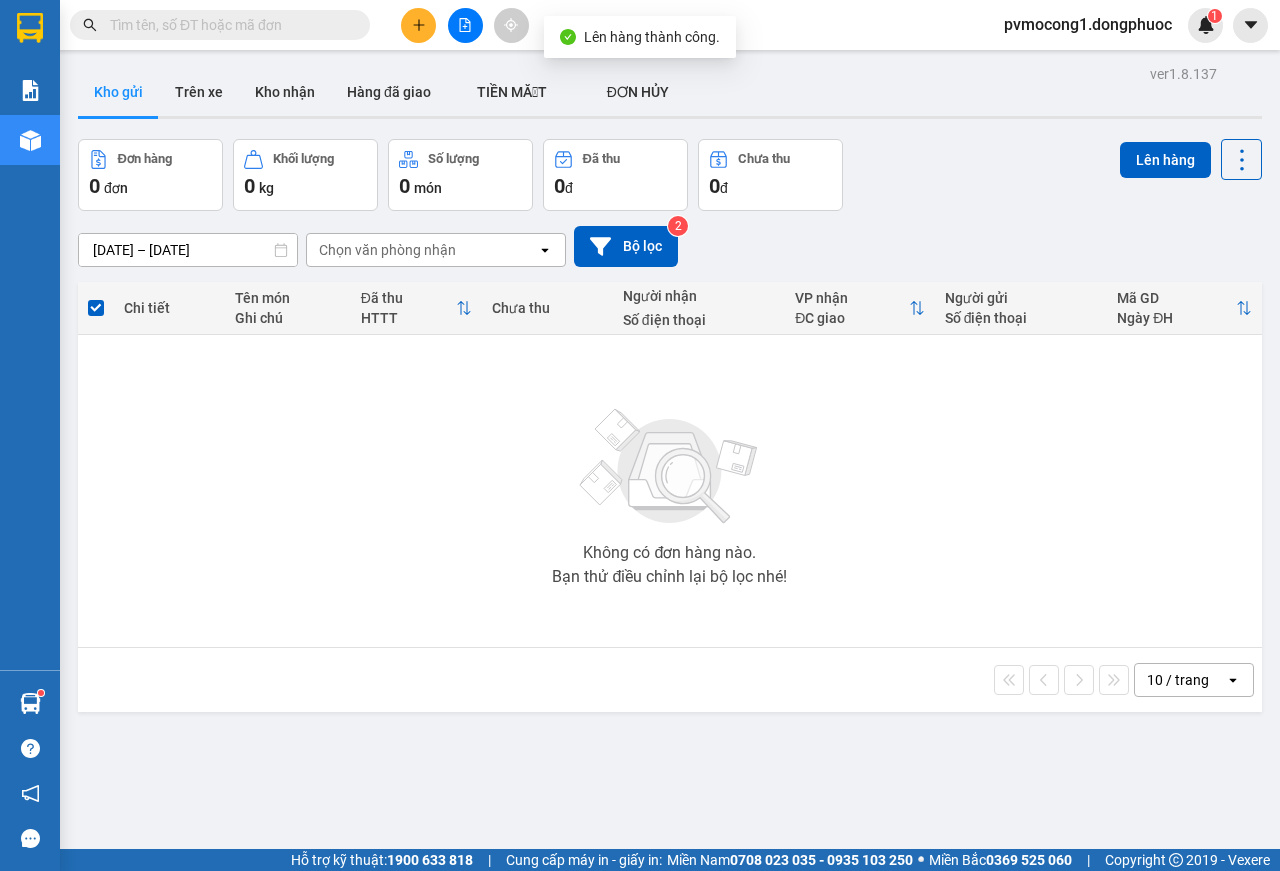 click on "10 / trang open" at bounding box center [670, 680] 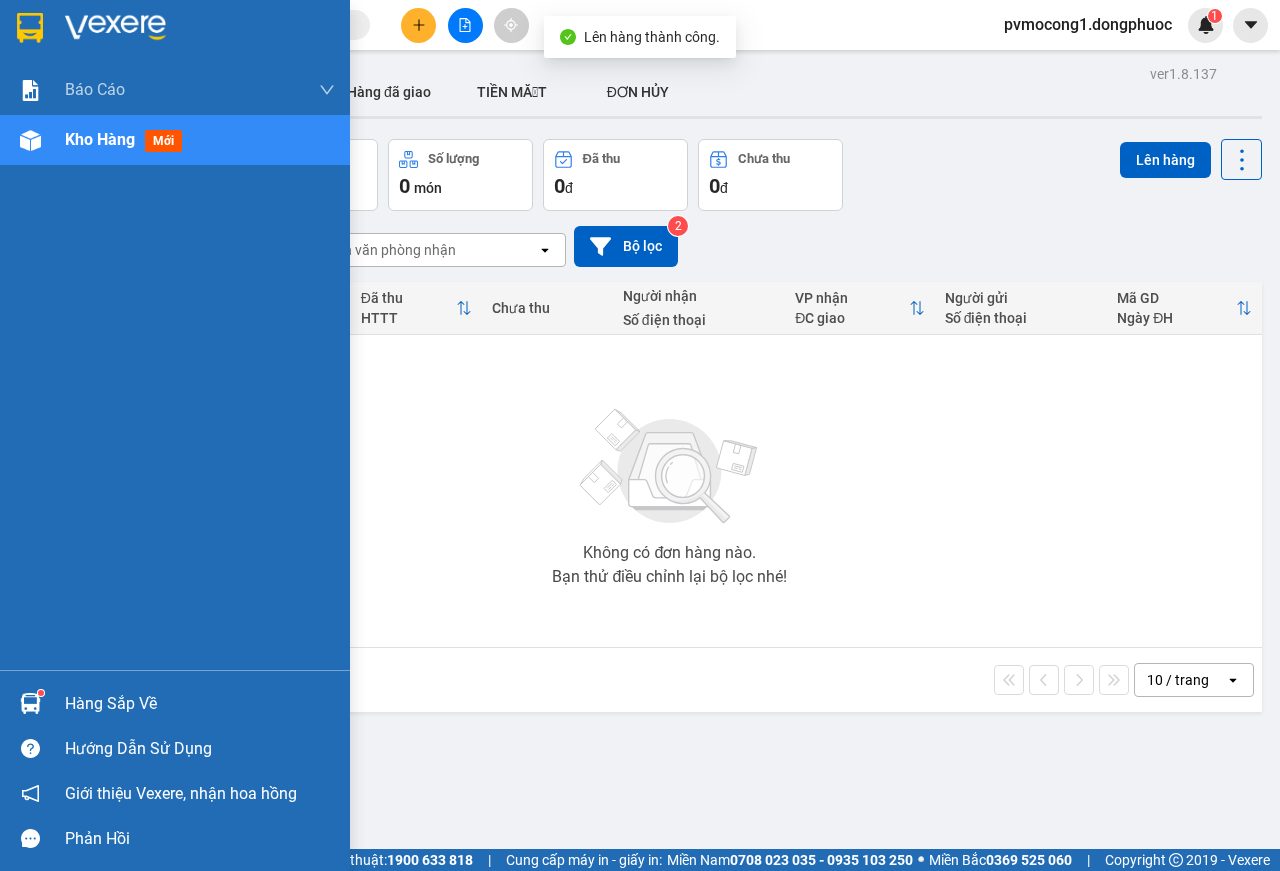 click on "Hàng sắp về" at bounding box center (200, 704) 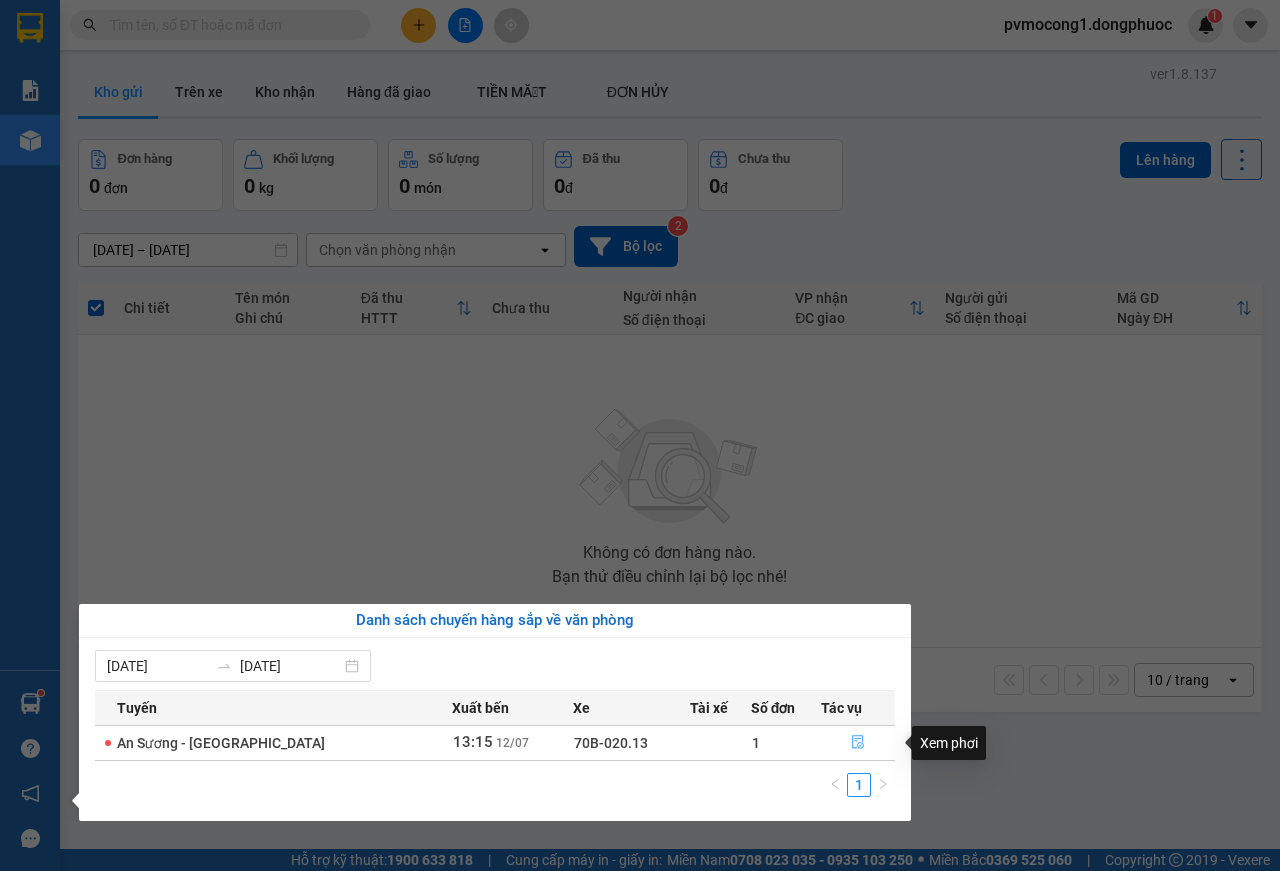 click 